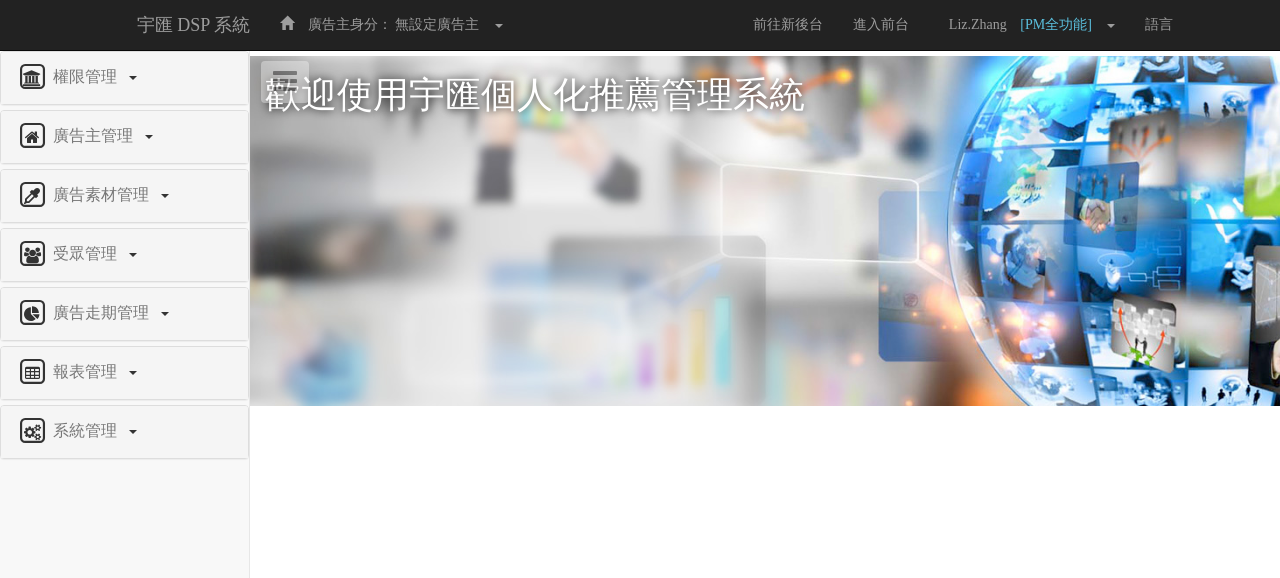 scroll, scrollTop: 0, scrollLeft: 0, axis: both 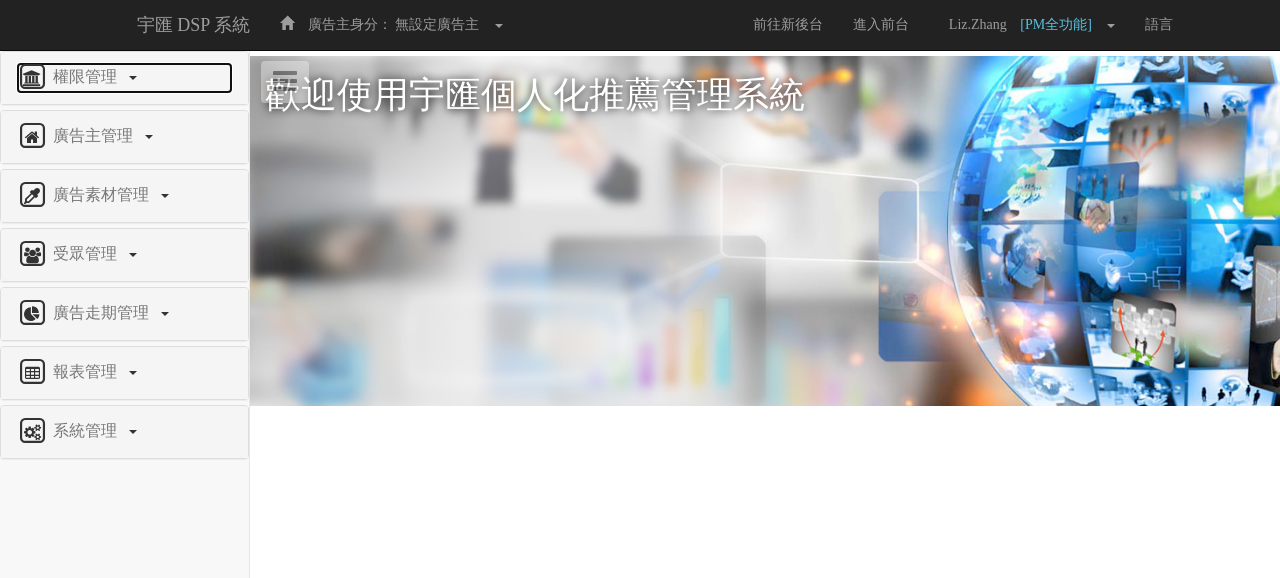 click on "權限管理" at bounding box center (124, 78) 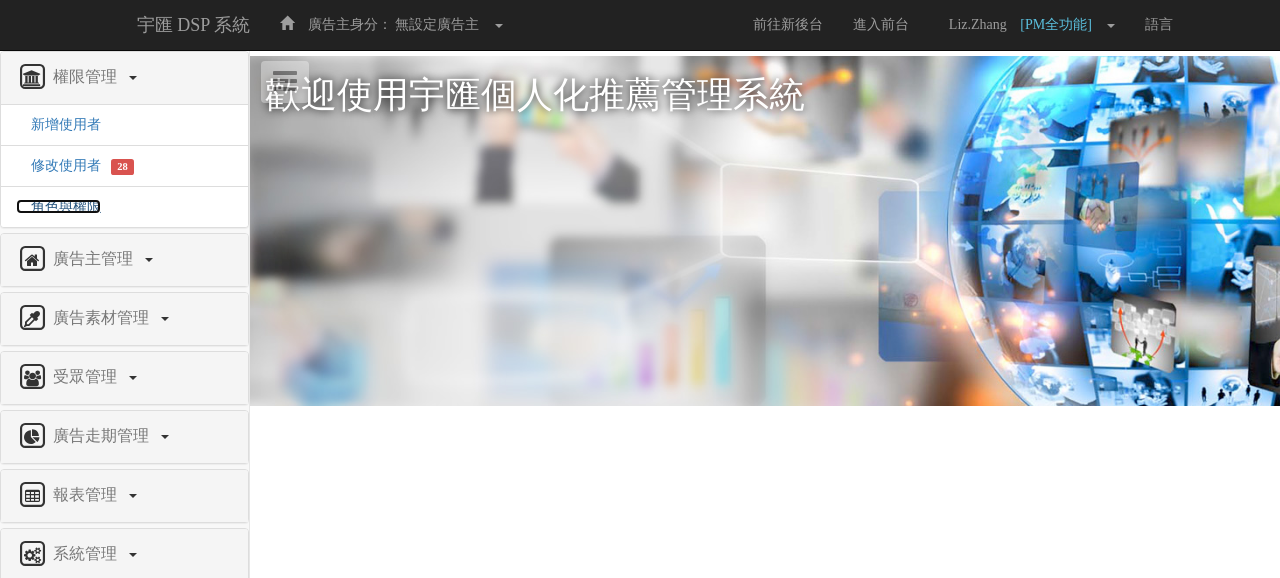 click on "角色與權限" at bounding box center [58, 206] 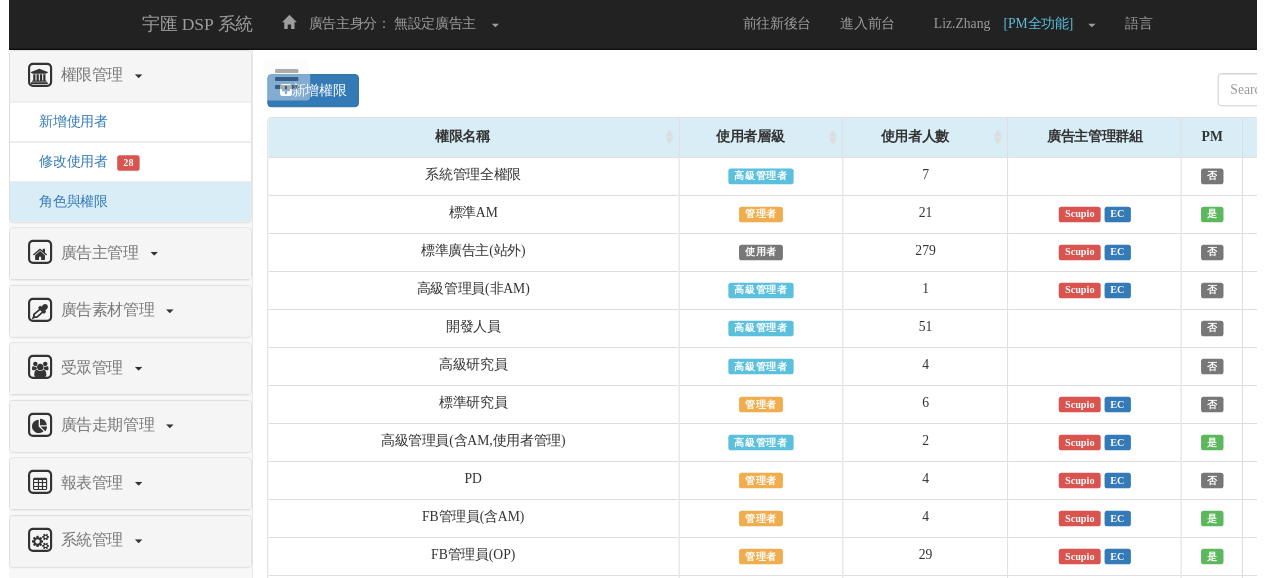 scroll, scrollTop: 0, scrollLeft: 0, axis: both 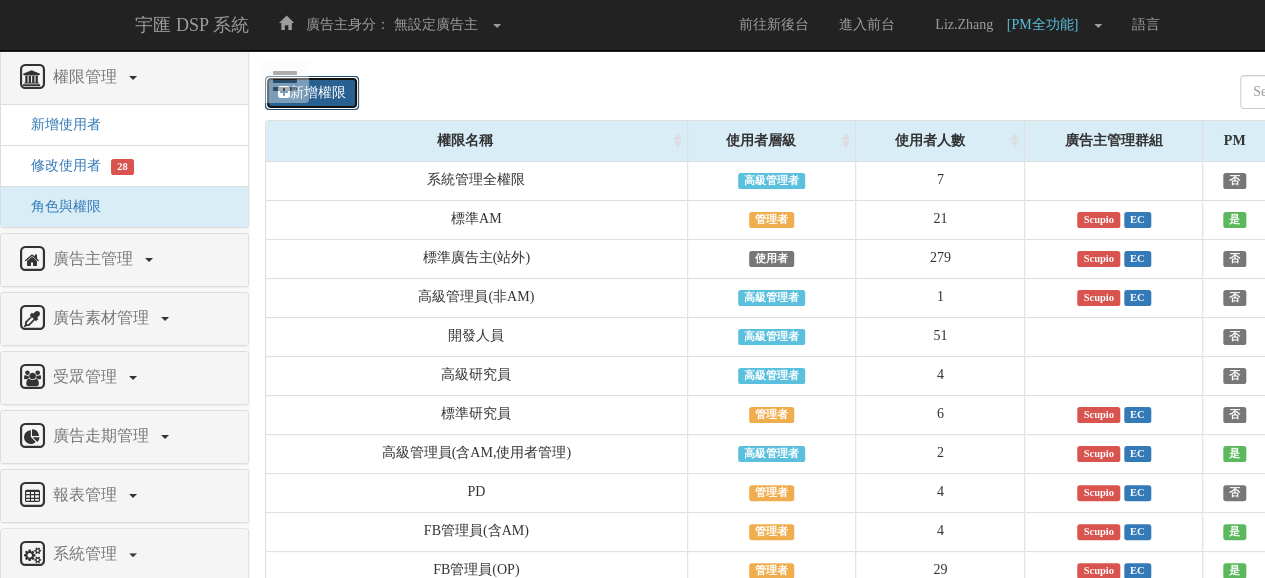 click on "新增權限" at bounding box center [312, 93] 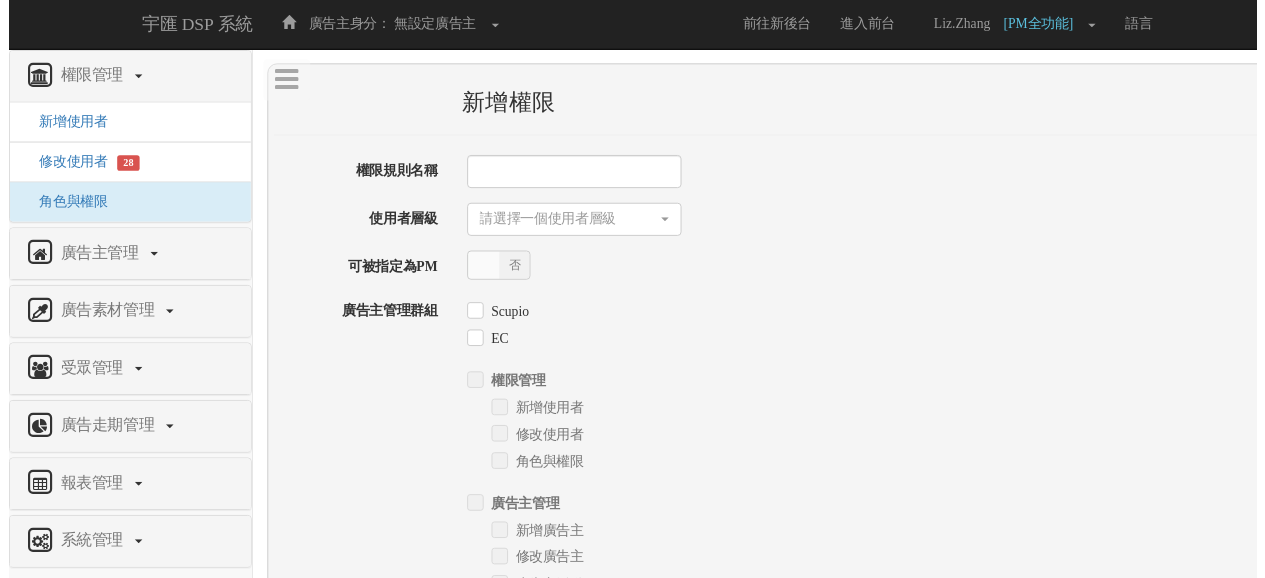 scroll, scrollTop: 0, scrollLeft: 0, axis: both 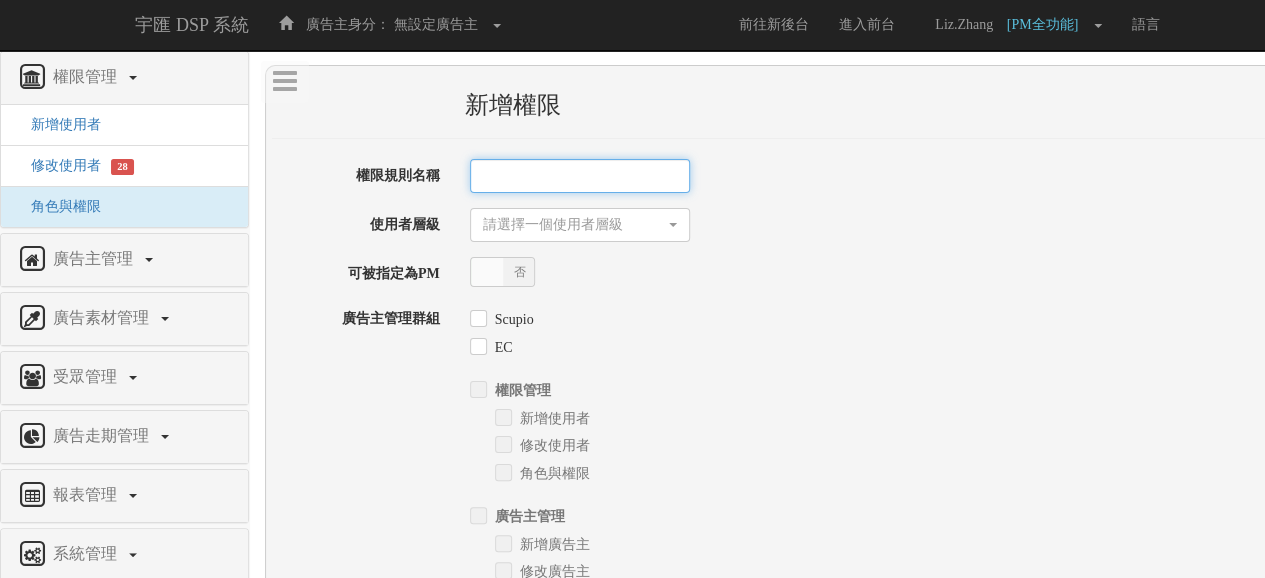 click on "權限規則名稱" at bounding box center (580, 176) 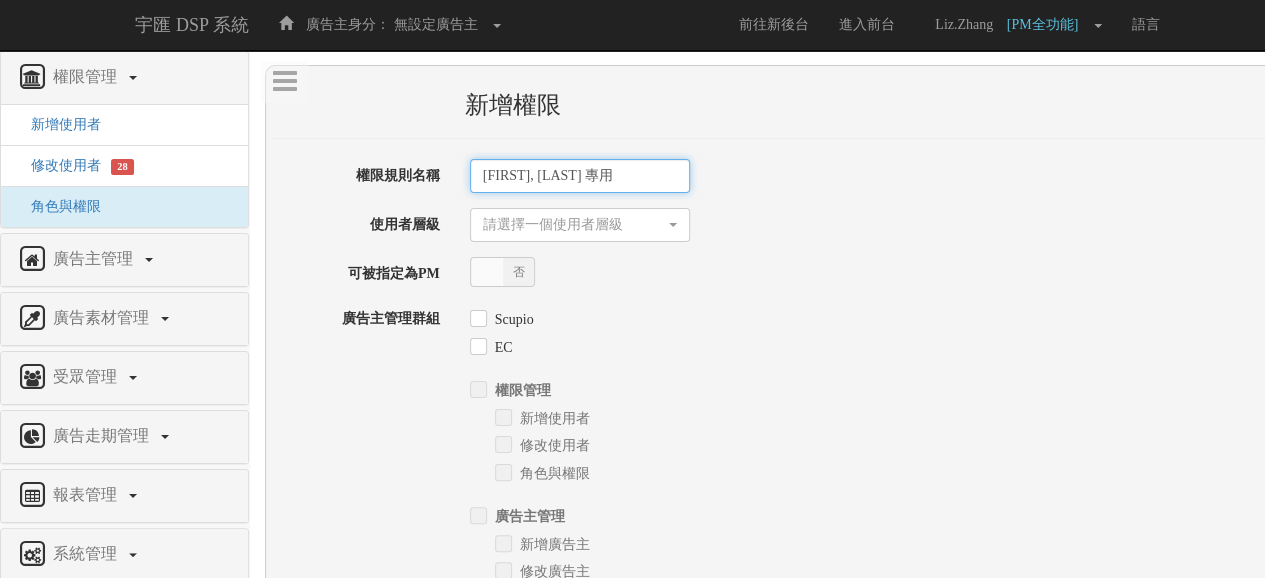 click on "edi, Liz 專用" at bounding box center [580, 176] 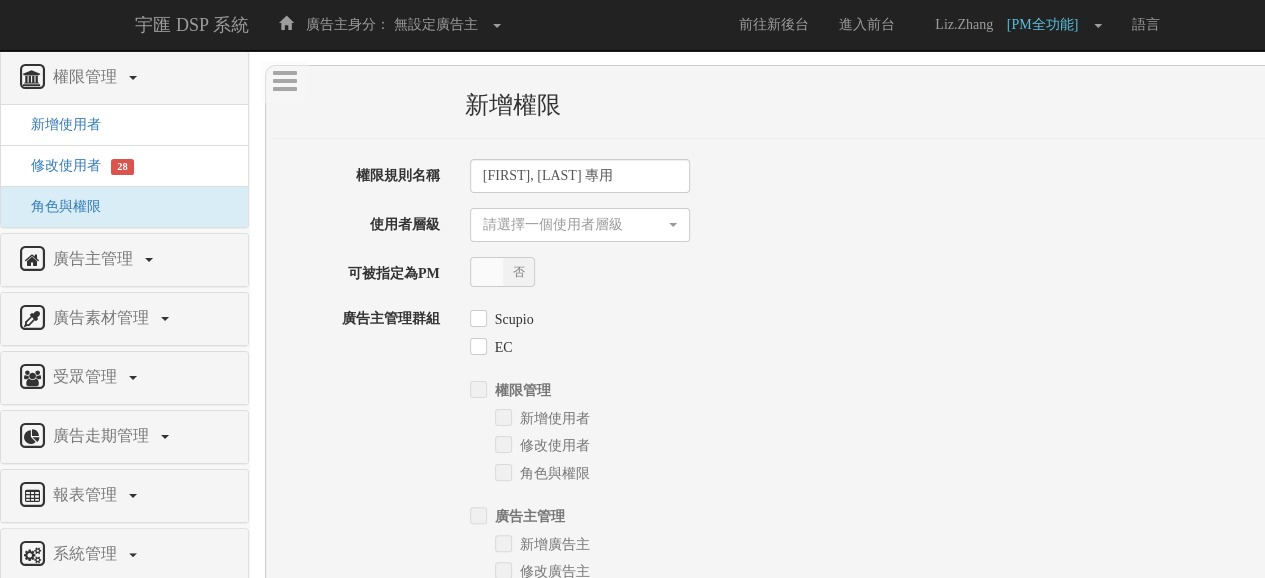 click on "Edi, Liz 專用" at bounding box center [949, 176] 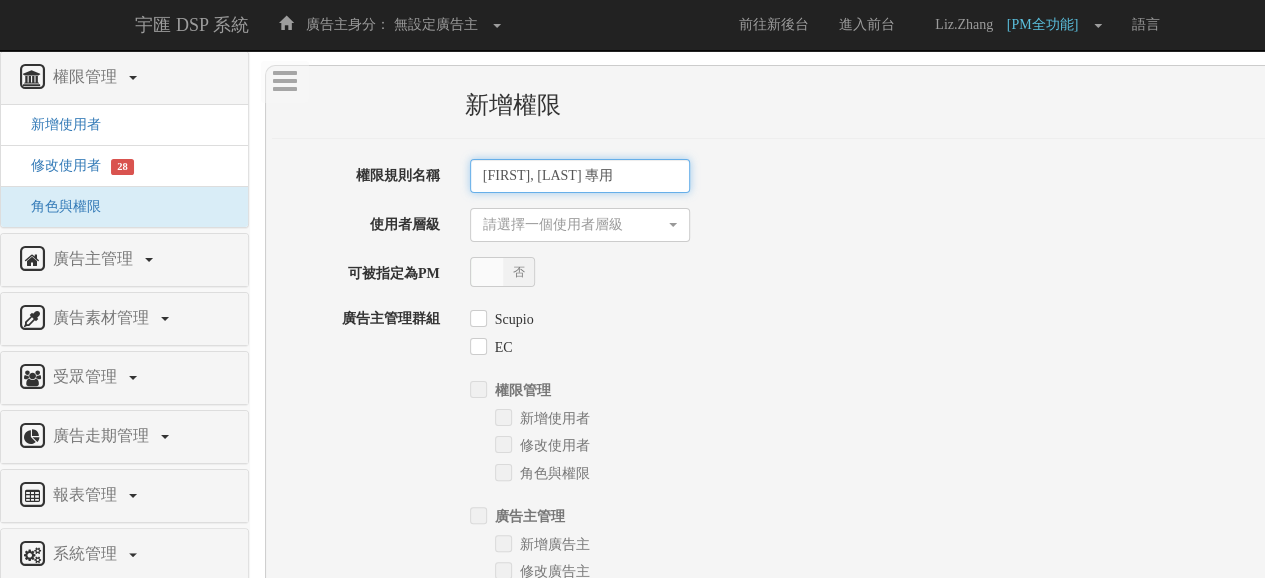 click on "Edi, Liz 專用" at bounding box center (580, 176) 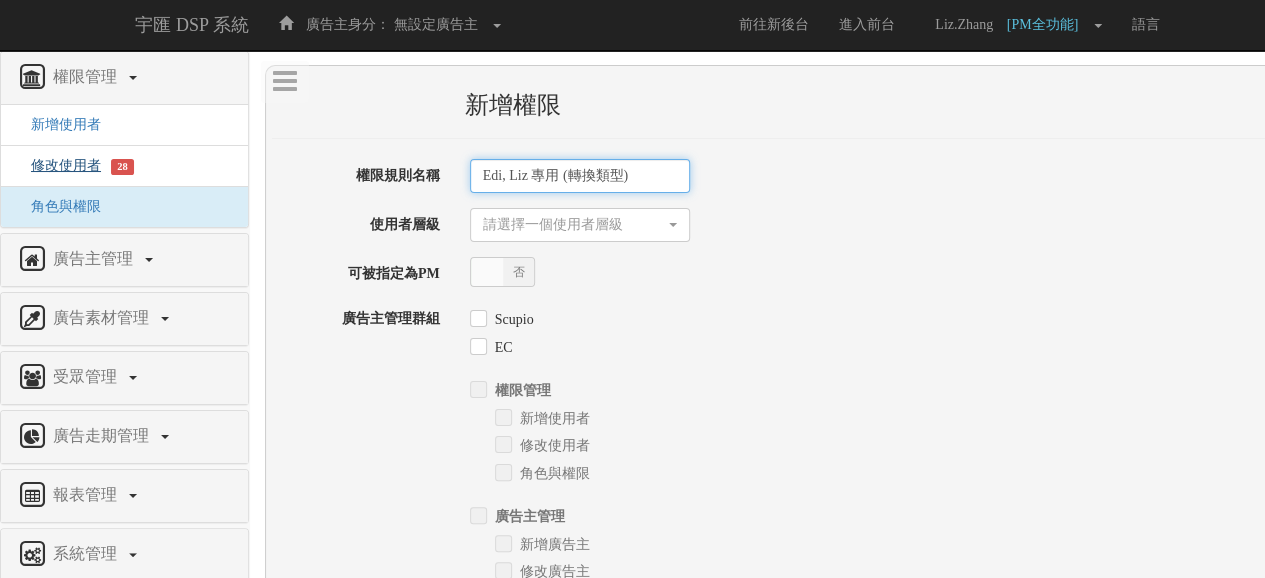 type on "Edi, Liz 專用 (轉換類型)" 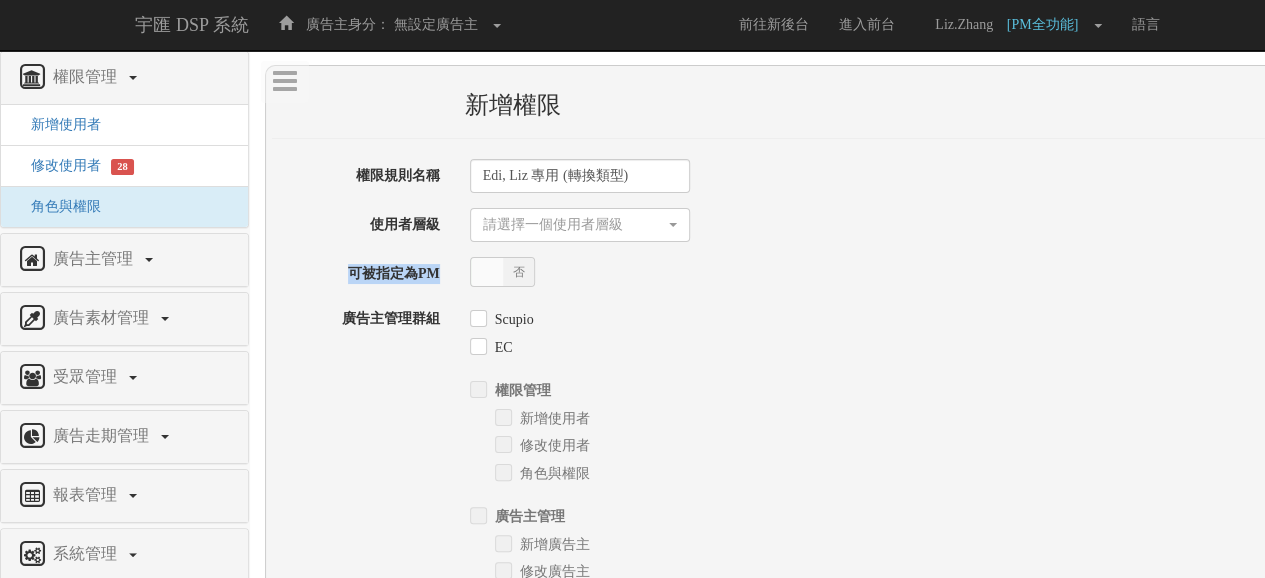 drag, startPoint x: 346, startPoint y: 266, endPoint x: 441, endPoint y: 269, distance: 95.047356 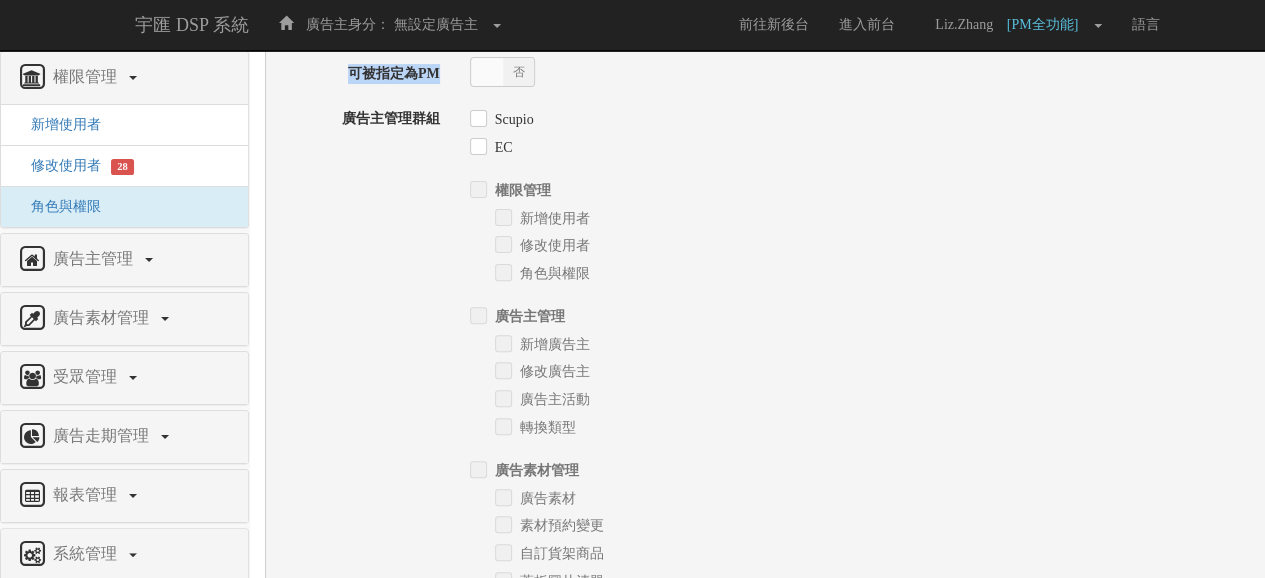 scroll, scrollTop: 0, scrollLeft: 0, axis: both 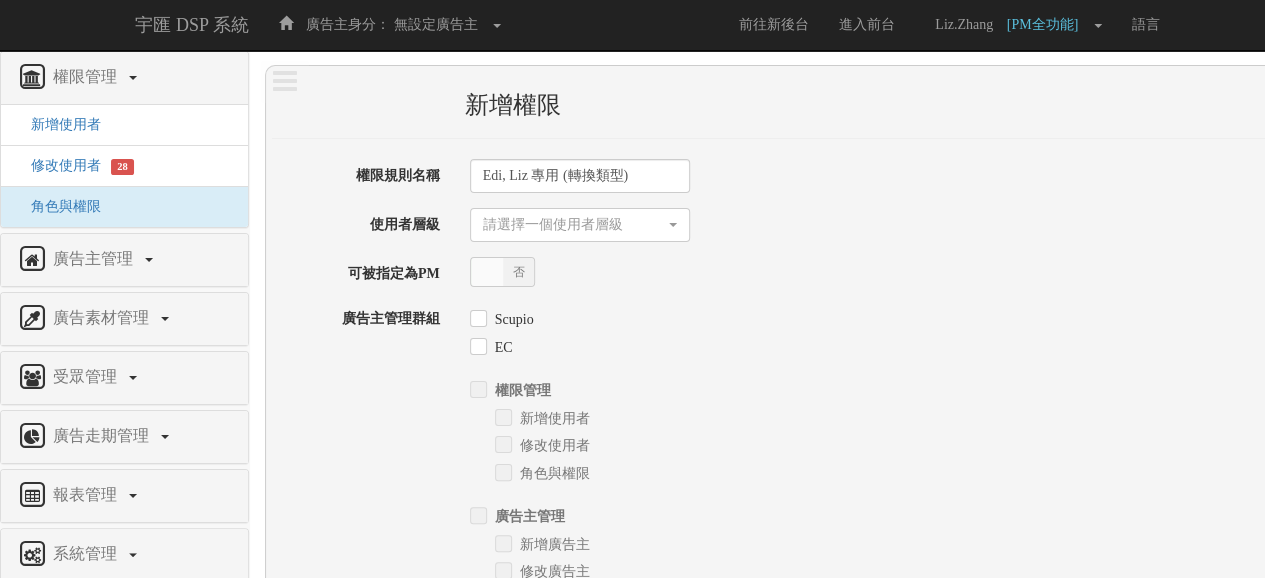 click on "權限規則名稱
Edi, Liz 專用 (轉換類型)
使用者層級
請選擇一個使用者層級 高級管理者 管理者 使用者 請選擇一個使用者層級
可被指定為PM
是   否
廣告主管理群組
Scupio
EC
權限管理
新增使用者
修改使用者
角色與權限
廣告主管理
新增廣告主
修改廣告主
廣告主活動
轉換類型
廣告素材管理
廣告素材
素材預約變更
自訂貨架商品
蓋板圖片清單
素材創意標籤
受眾管理" at bounding box center (850, 926) 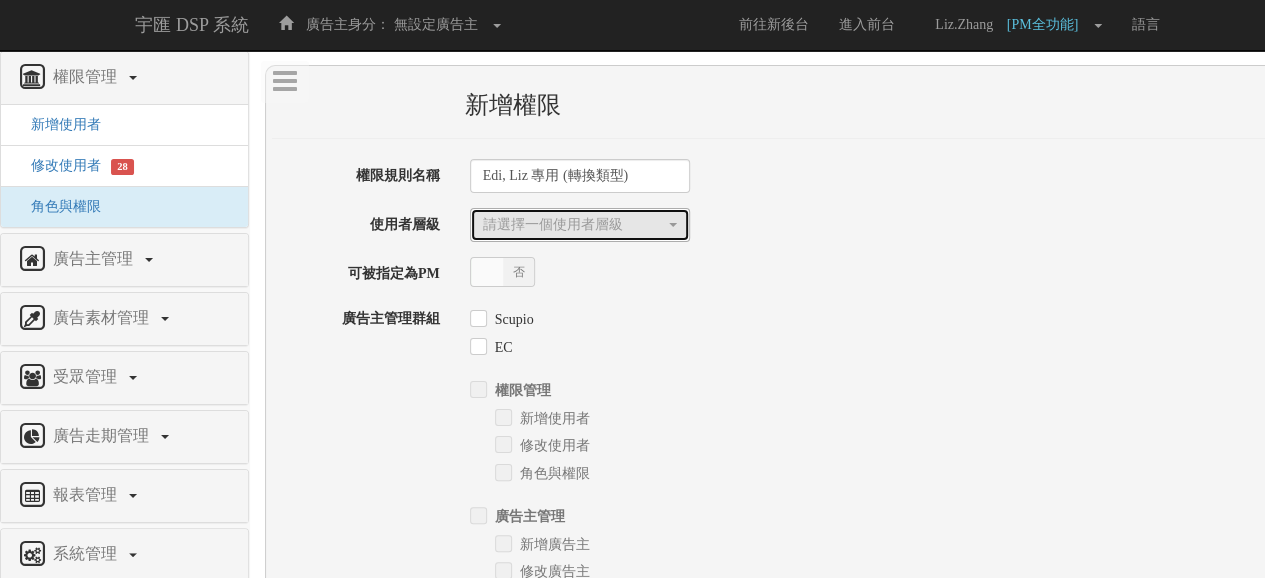 click on "請選擇一個使用者層級" at bounding box center [574, 225] 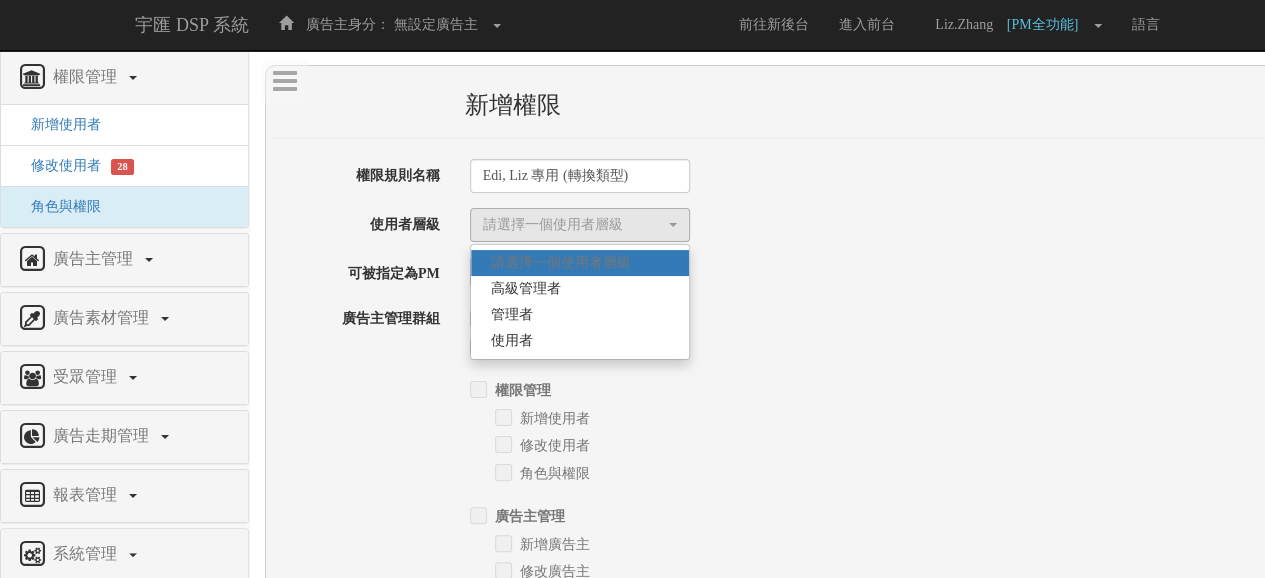 click on "請選擇一個使用者層級 高級管理者 管理者 使用者 請選擇一個使用者層級   請選擇一個使用者層級 高級管理者 管理者 使用者" at bounding box center [949, 225] 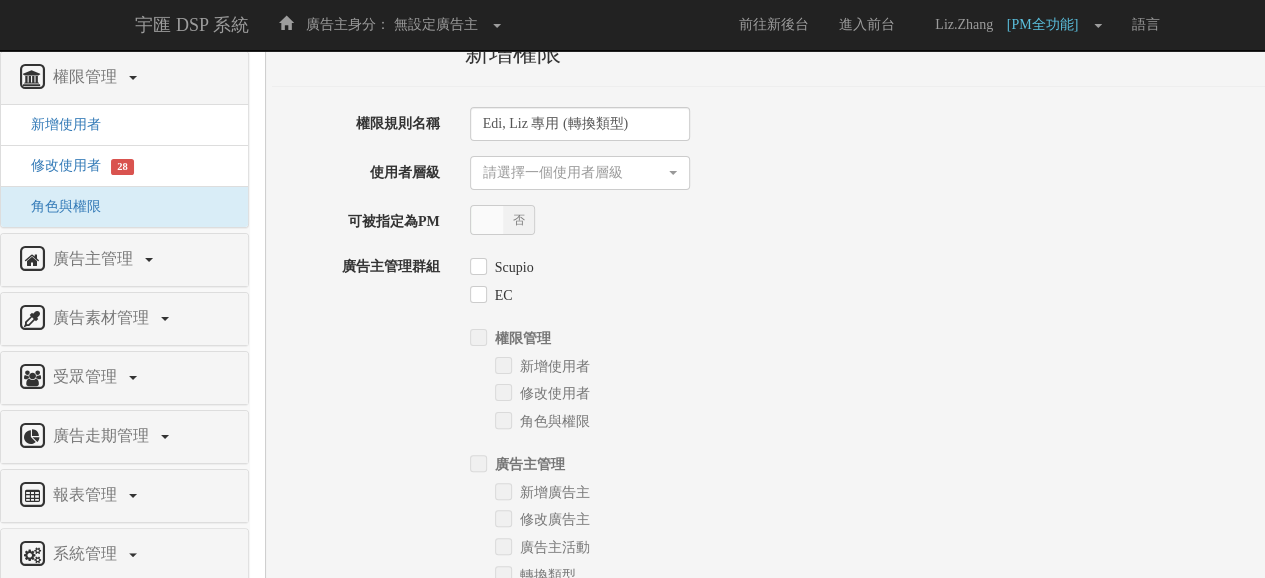 scroll, scrollTop: 0, scrollLeft: 0, axis: both 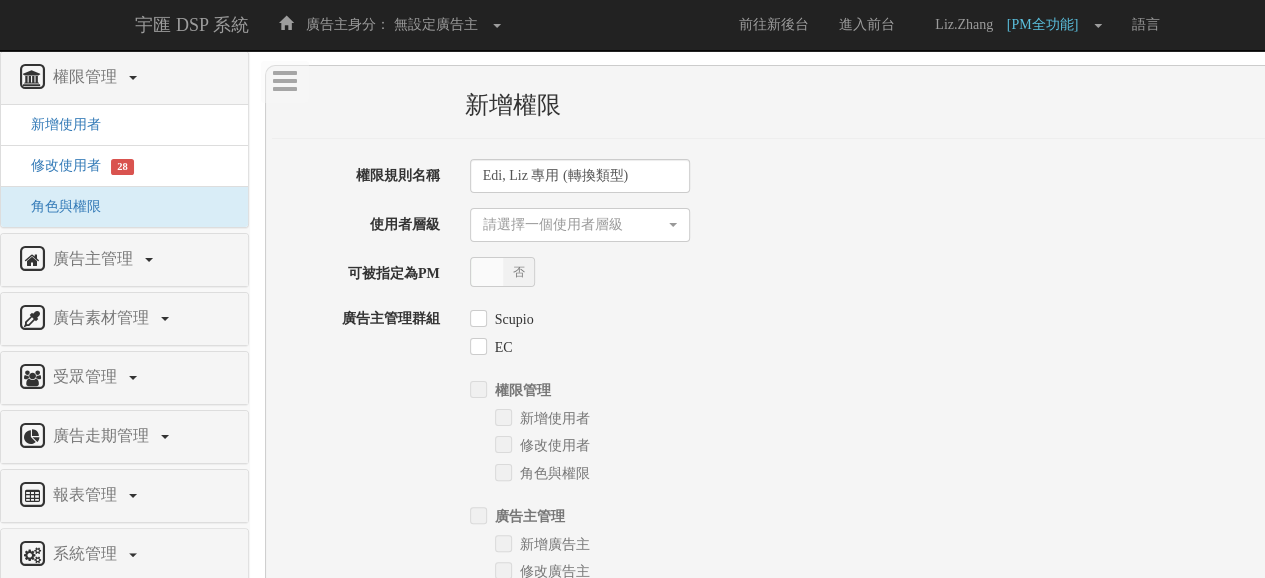 click on "EC" at bounding box center (900, 344) 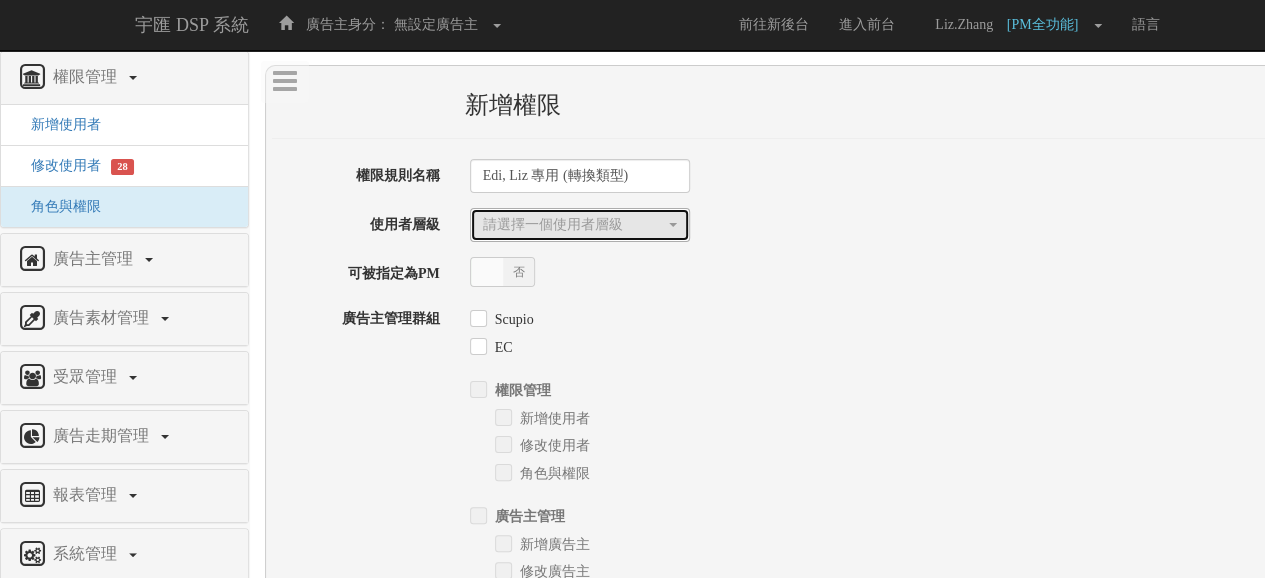 click on "請選擇一個使用者層級" at bounding box center [580, 225] 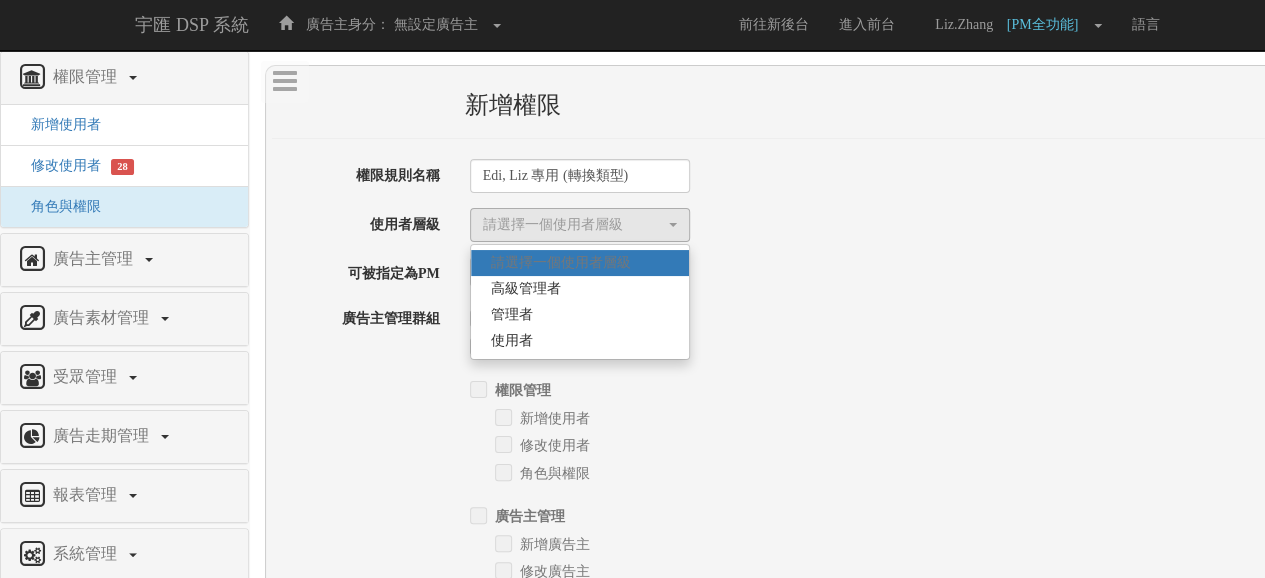 click on "權限規則名稱
Edi, Liz 專用 (轉換類型)
使用者層級
請選擇一個使用者層級 高級管理者 管理者 使用者 請選擇一個使用者層級   請選擇一個使用者層級 高級管理者 管理者 使用者
可被指定為PM
是   否
廣告主管理群組
Scupio
EC
權限管理
新增使用者
修改使用者
角色與權限
廣告主管理
新增廣告主
修改廣告主
廣告主活動
轉換類型
廣告素材管理
廣告素材
素材預約變更
自訂貨架商品
蓋板圖片清單
素材創意標籤" at bounding box center [850, 926] 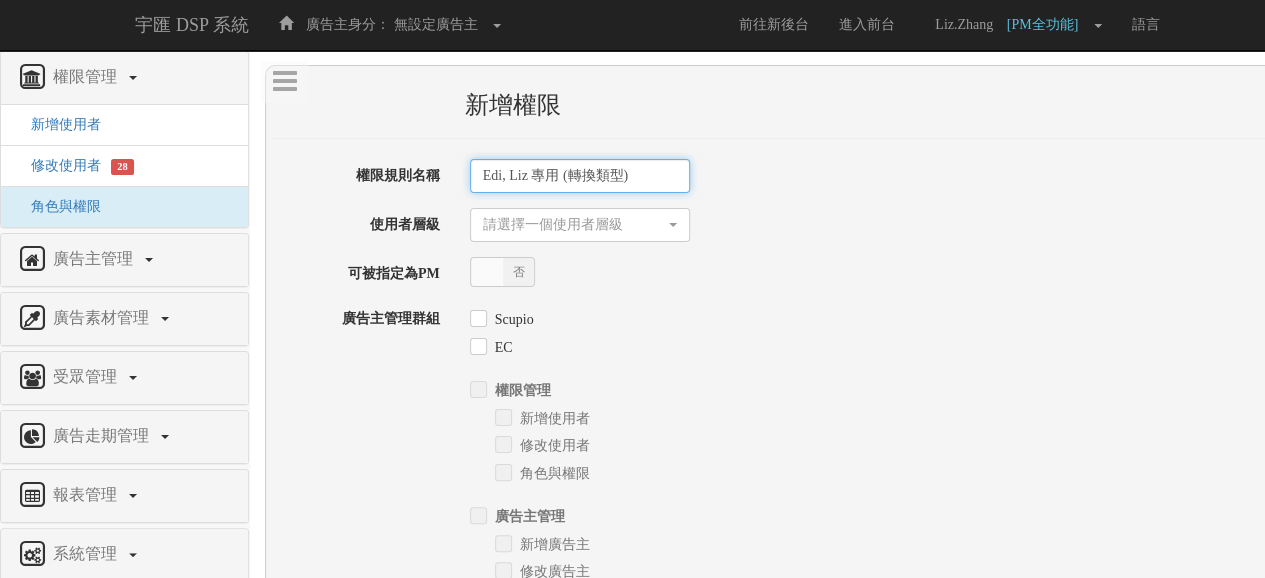 click on "Edi, Liz 專用 (轉換類型)" at bounding box center (580, 176) 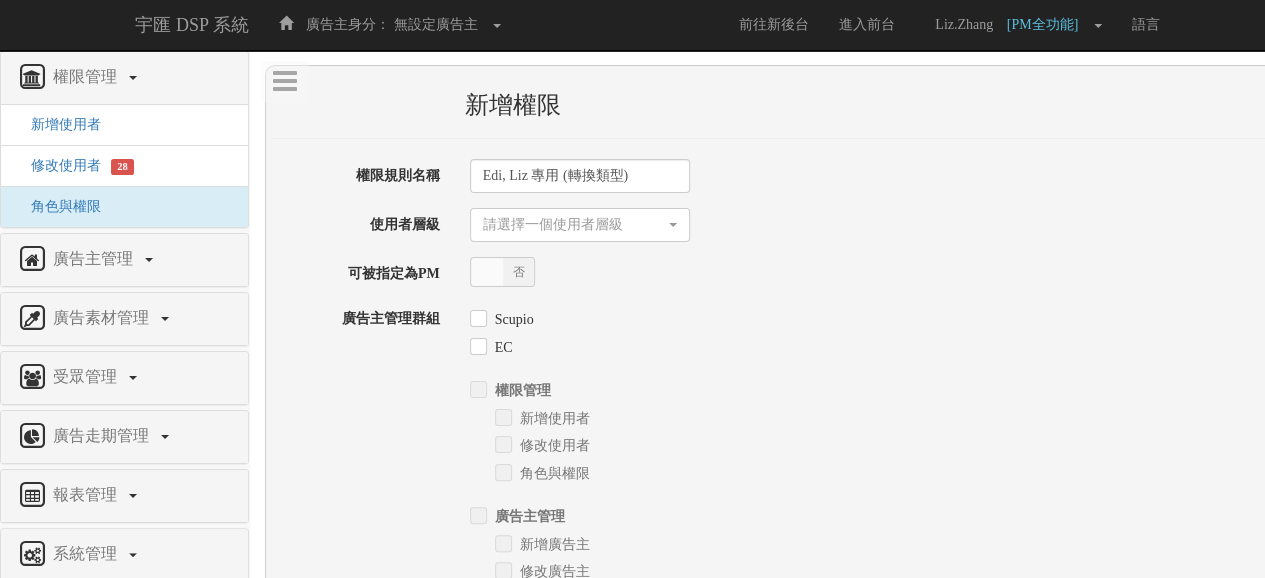 click on "Edi, Liz 專用 (轉換類型)" at bounding box center [949, 176] 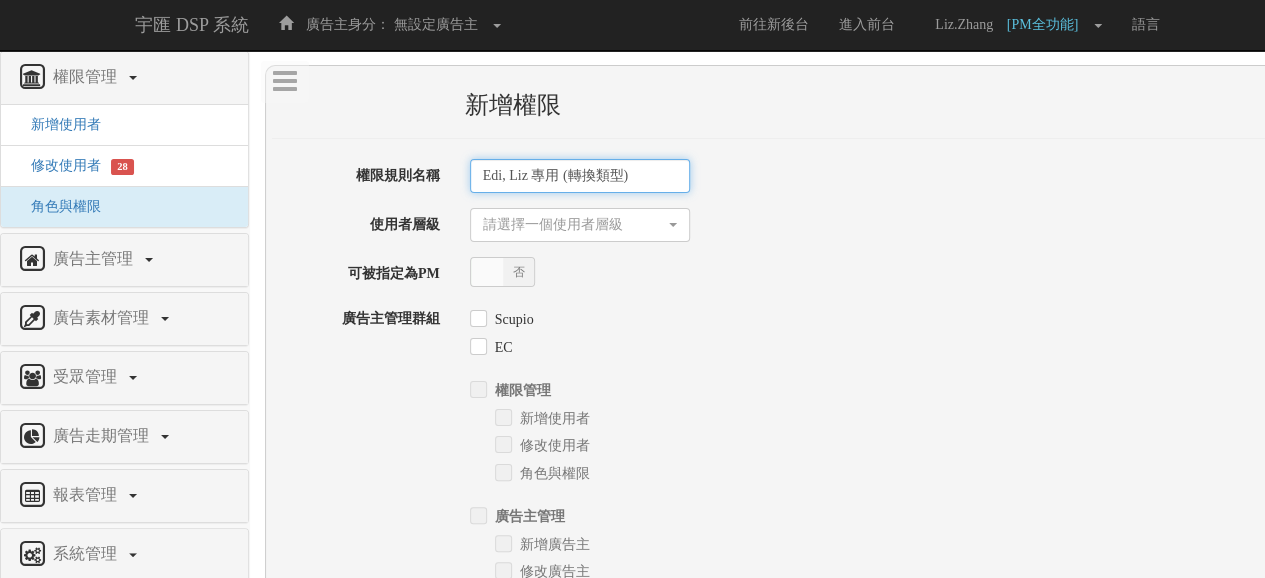 drag, startPoint x: 638, startPoint y: 180, endPoint x: 471, endPoint y: 173, distance: 167.14664 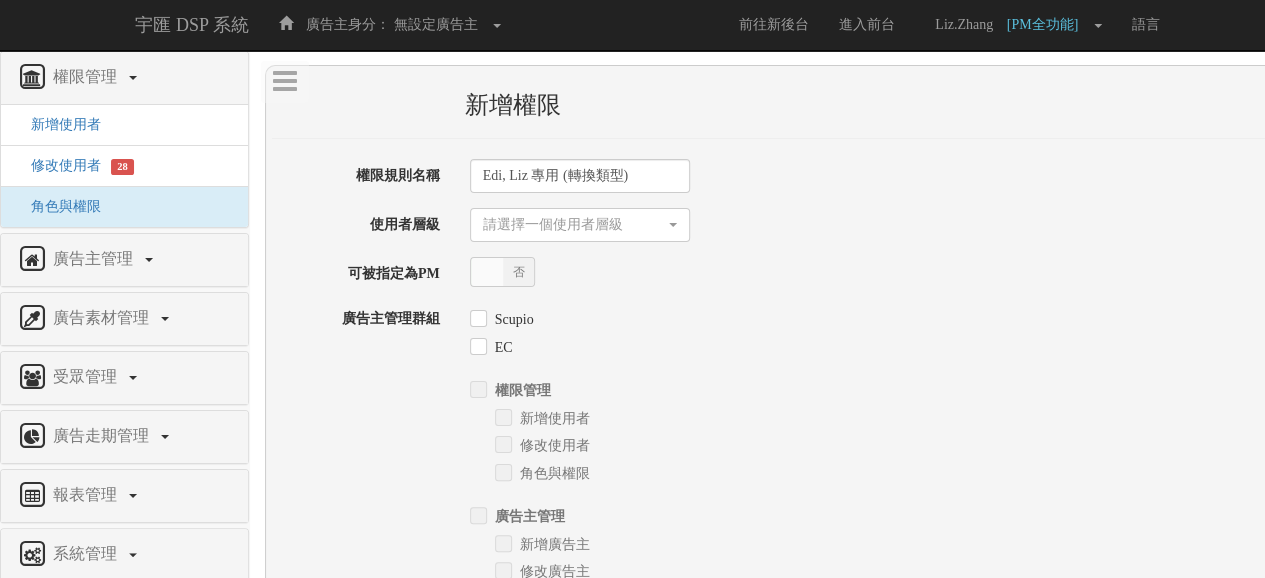 click on "Edi, Liz 專用 (轉換類型)" at bounding box center (949, 176) 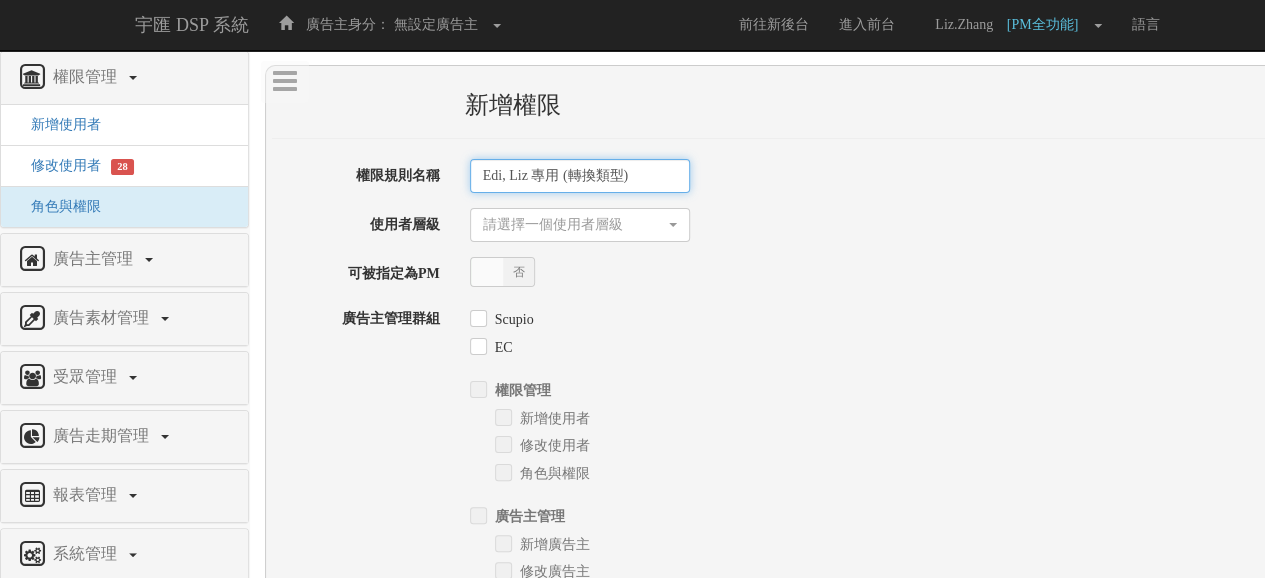 drag, startPoint x: 647, startPoint y: 187, endPoint x: 444, endPoint y: 190, distance: 203.02217 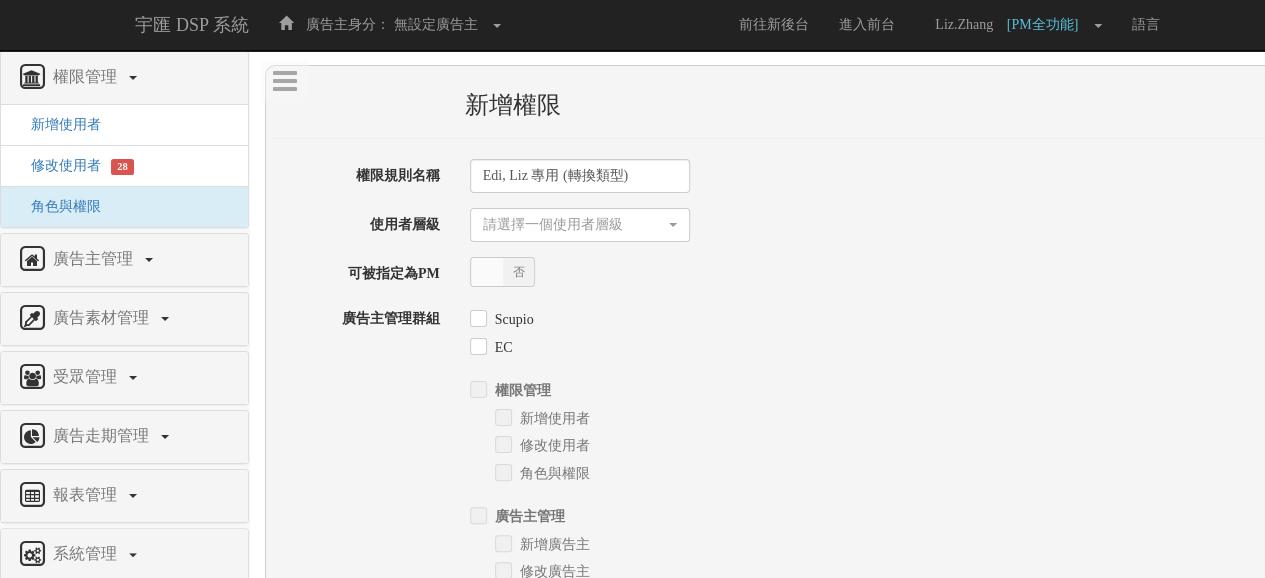 click on "Edi, Liz 專用 (轉換類型)" at bounding box center [949, 176] 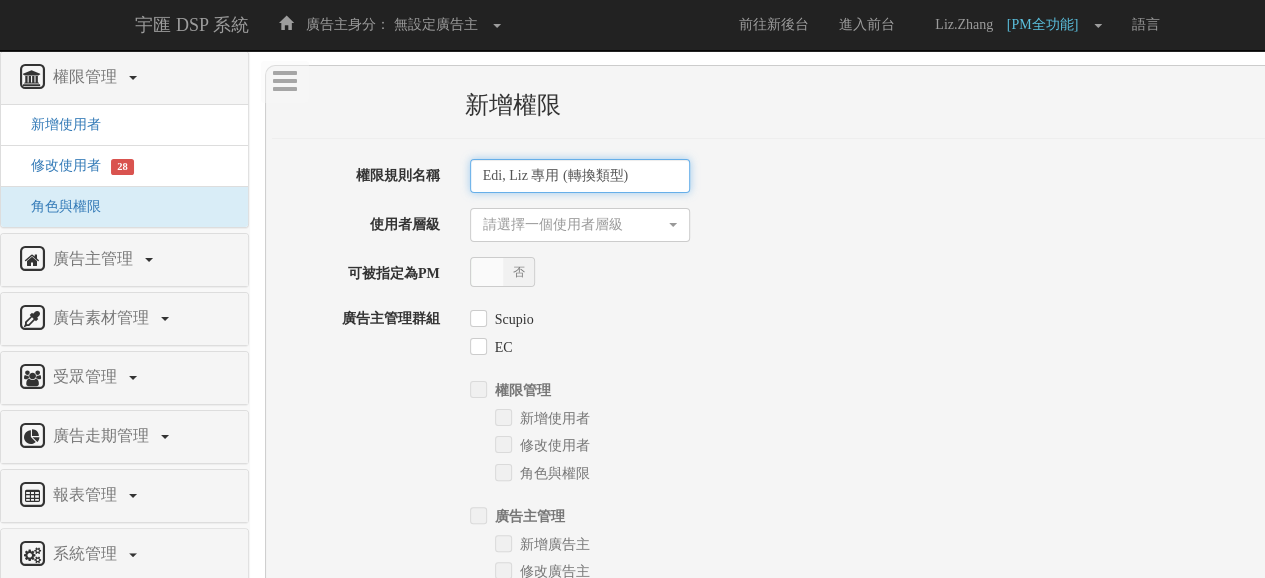 drag, startPoint x: 657, startPoint y: 171, endPoint x: 476, endPoint y: 197, distance: 182.85786 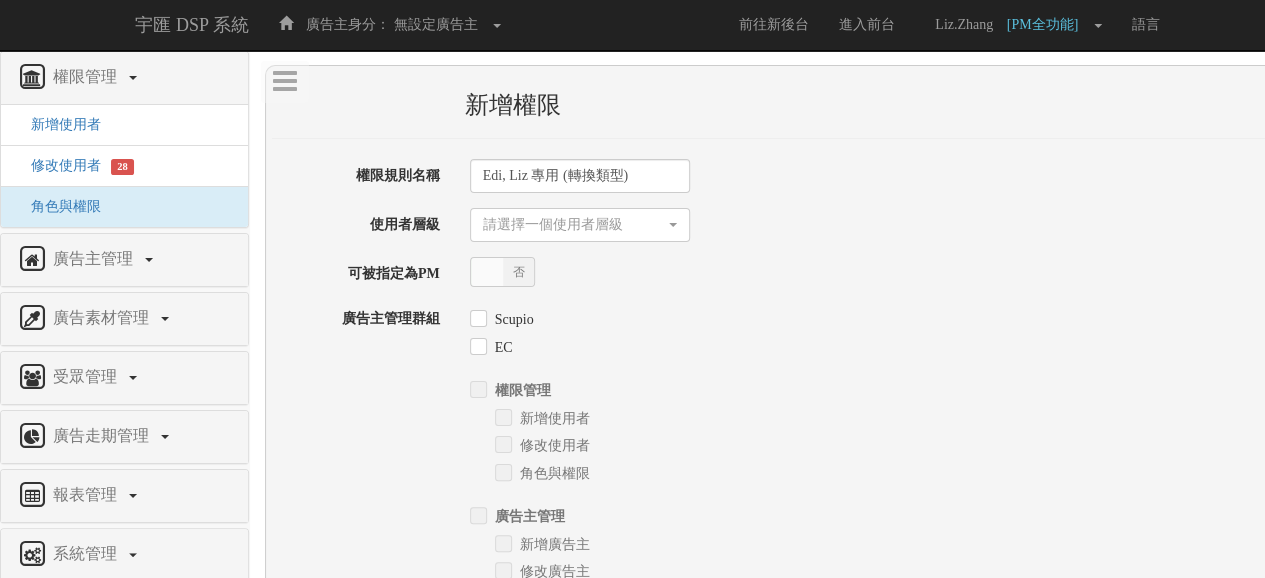 click on "Edi, Liz 專用 (轉換類型)" at bounding box center (949, 176) 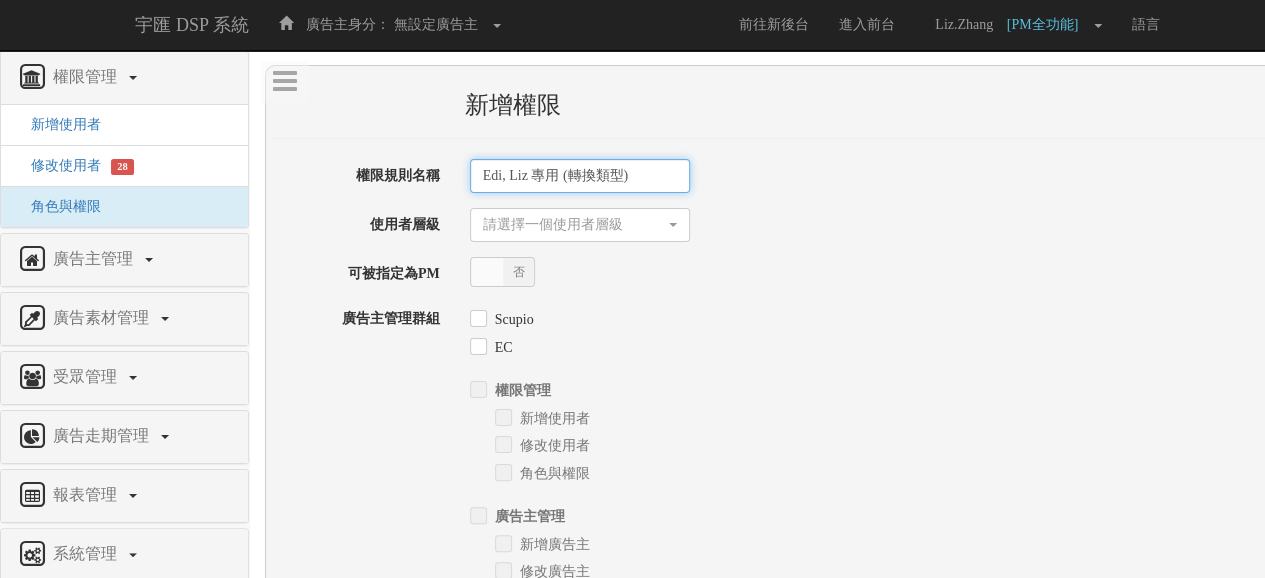drag, startPoint x: 646, startPoint y: 181, endPoint x: 458, endPoint y: 187, distance: 188.09572 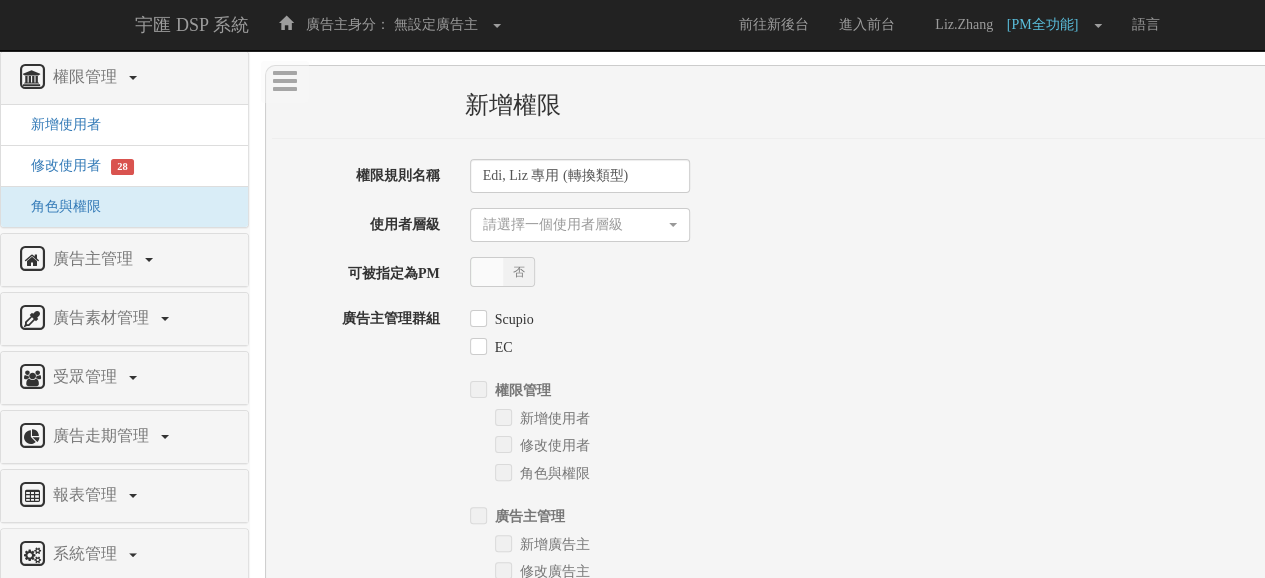 click on "Edi, Liz 專用 (轉換類型)" at bounding box center [949, 176] 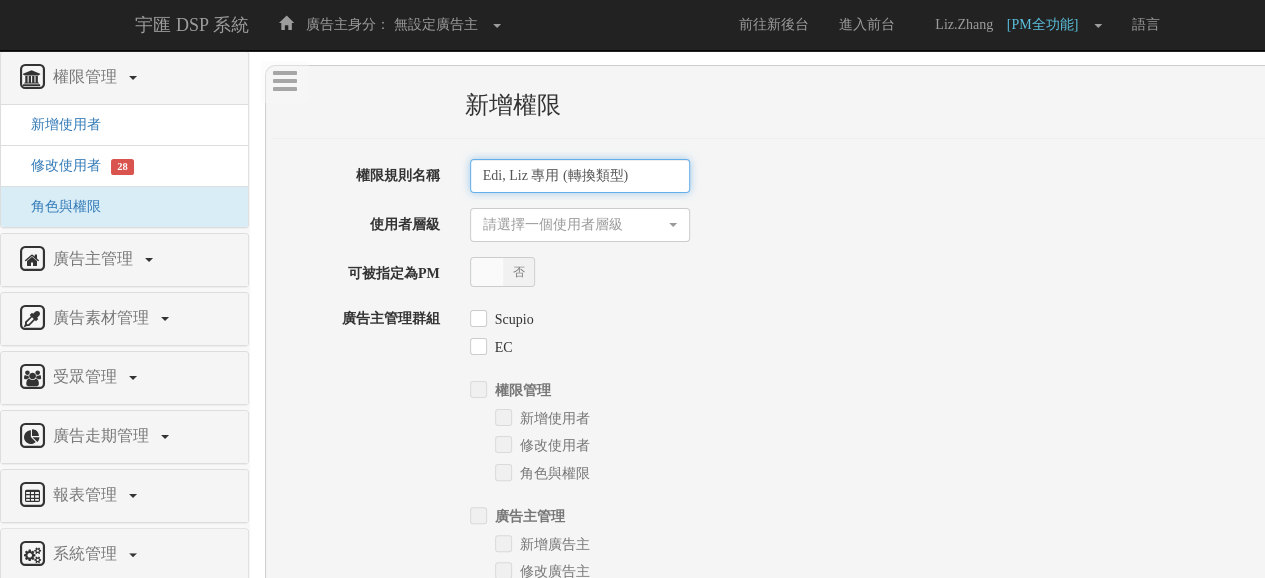 drag, startPoint x: 488, startPoint y: 177, endPoint x: 543, endPoint y: 175, distance: 55.03635 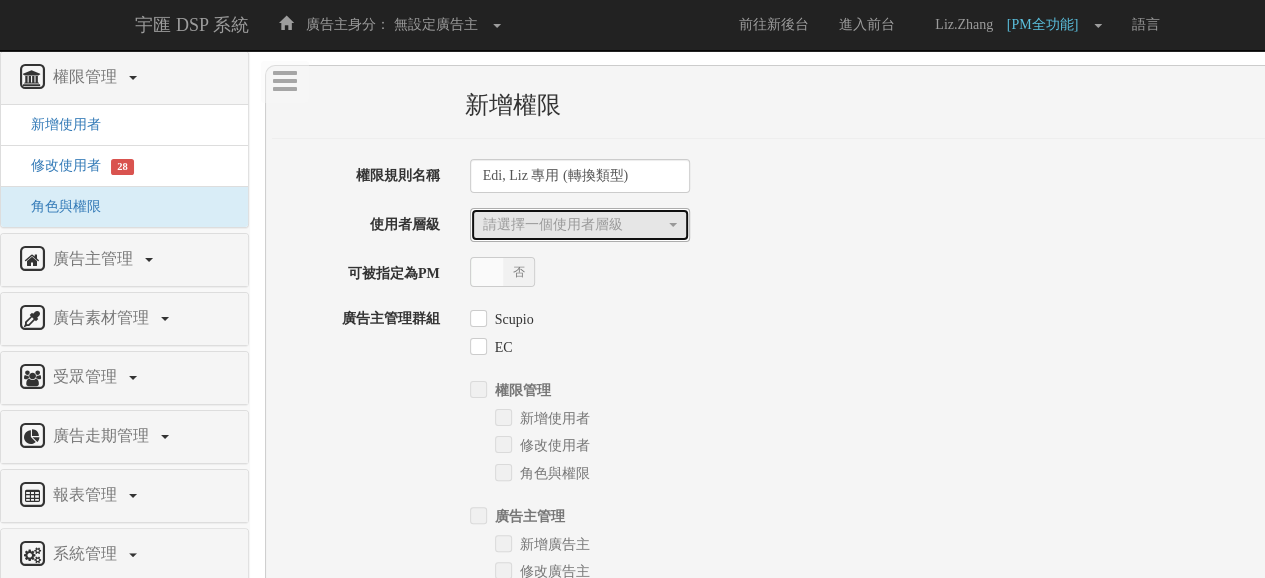 click on "請選擇一個使用者層級" at bounding box center [580, 225] 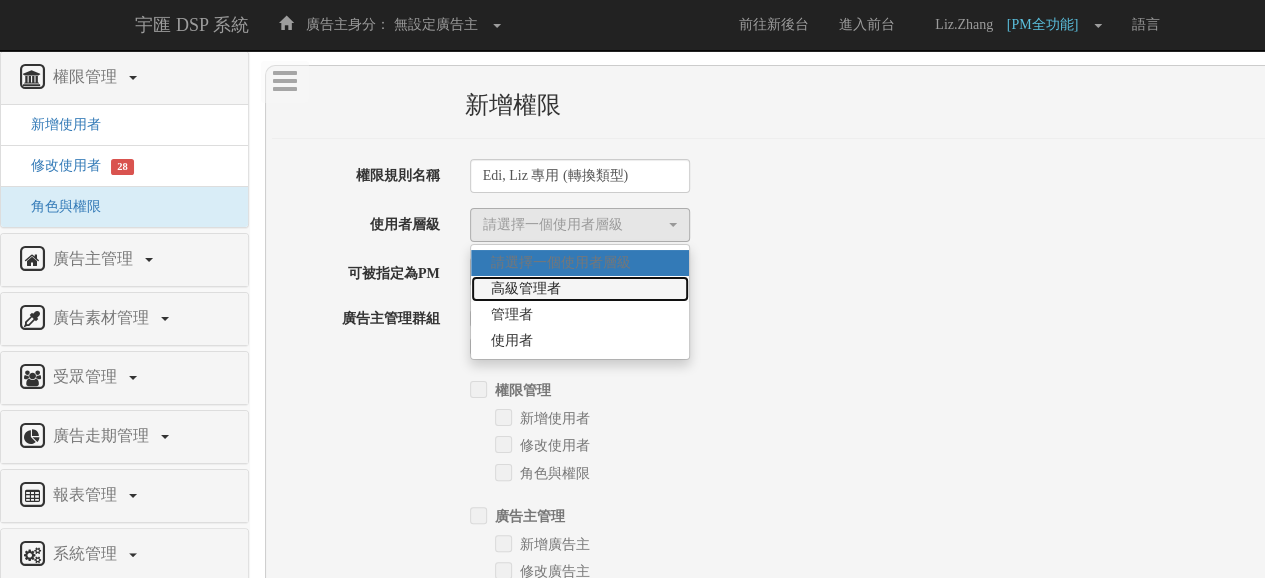 click on "高級管理者" at bounding box center [580, 289] 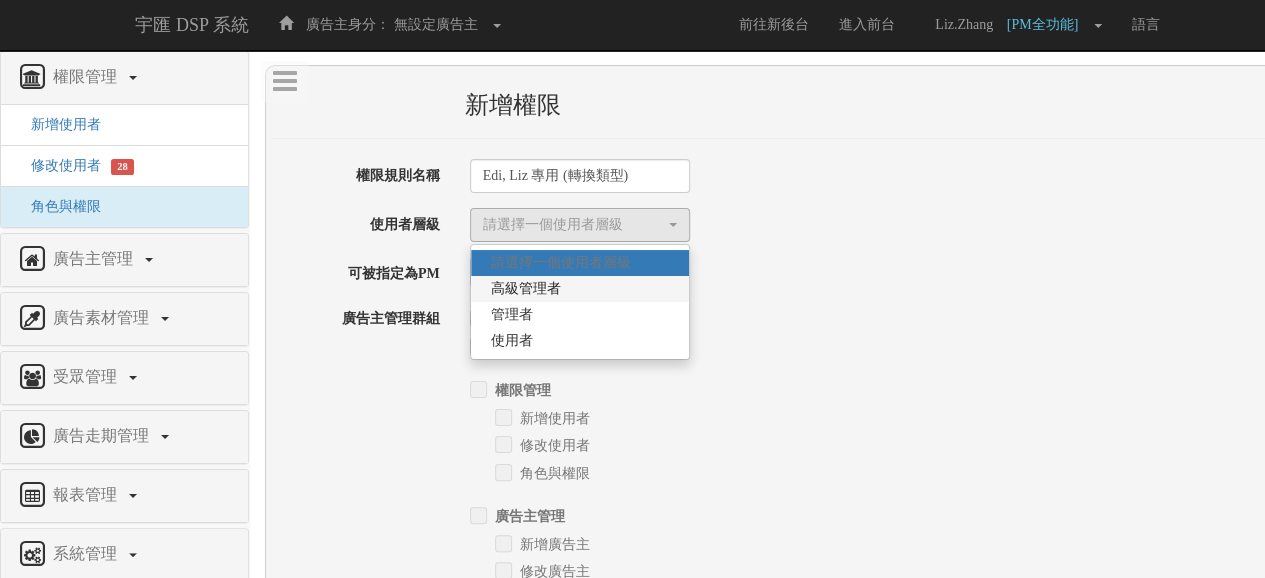 select on "SuperManager" 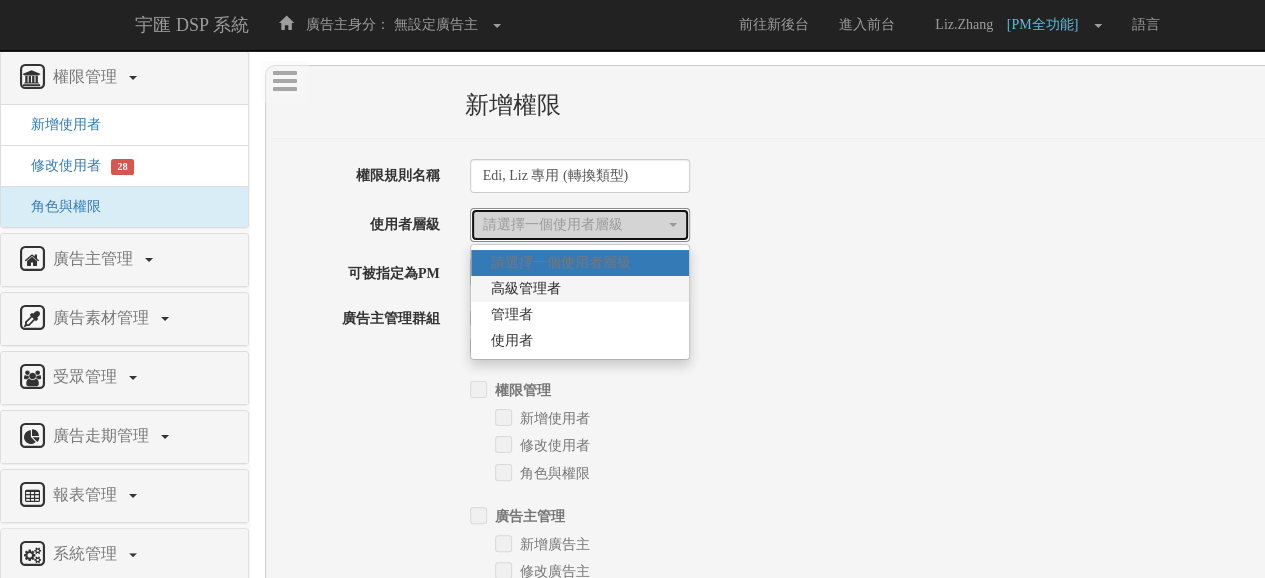 checkbox on "true" 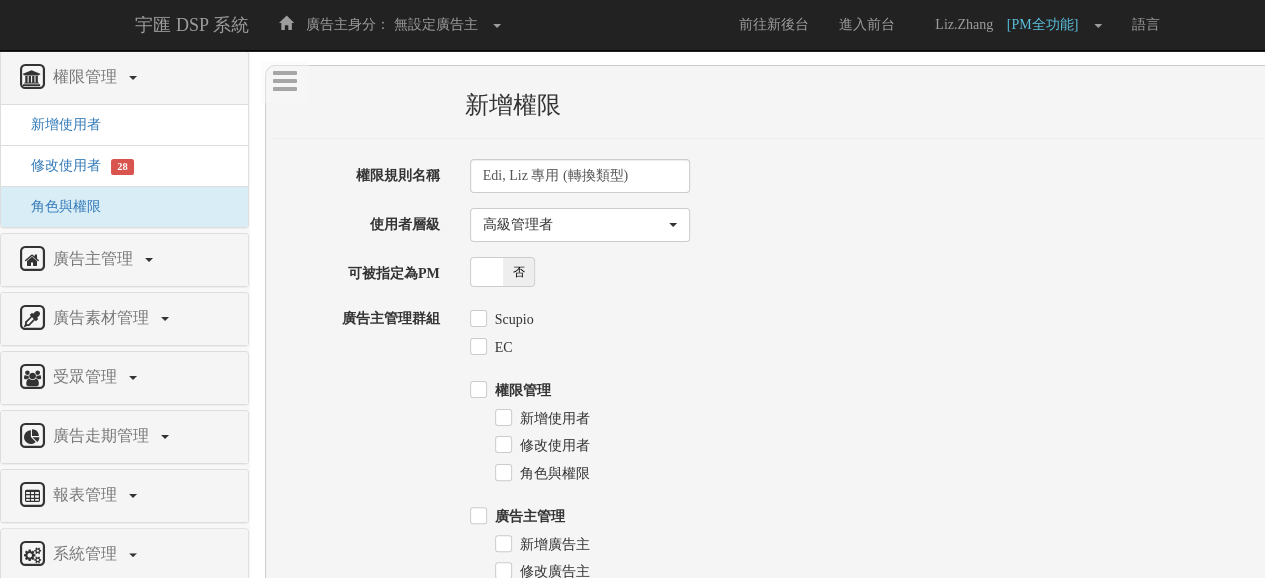 click on "是   否" at bounding box center (949, 272) 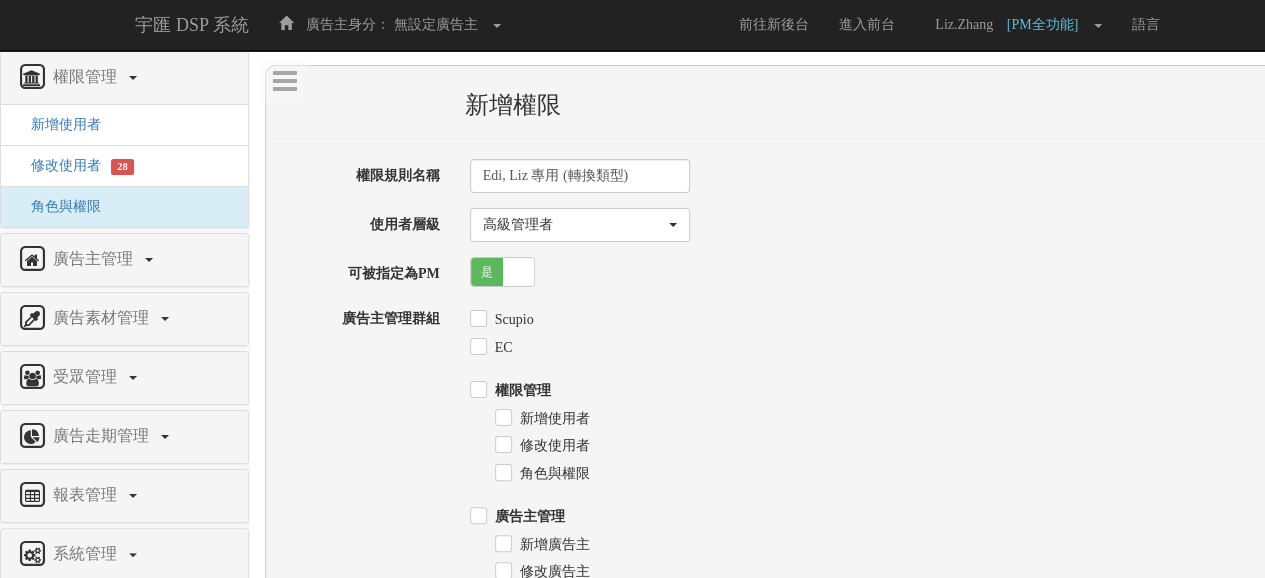 click on "Scupio" at bounding box center [512, 320] 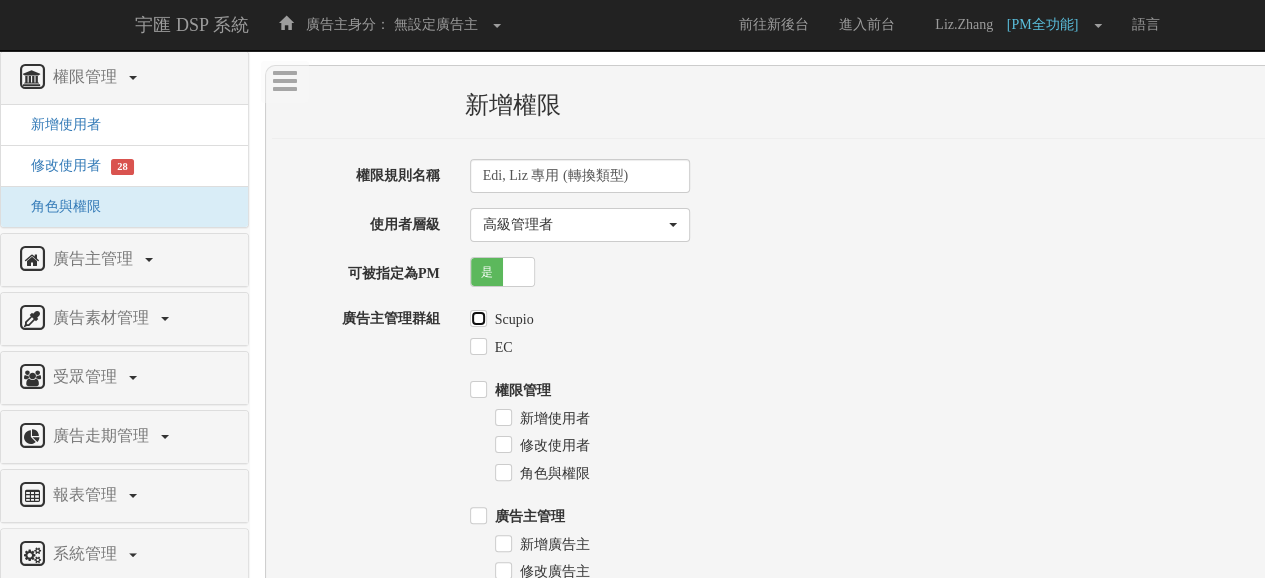 click on "Scupio" at bounding box center (476, 319) 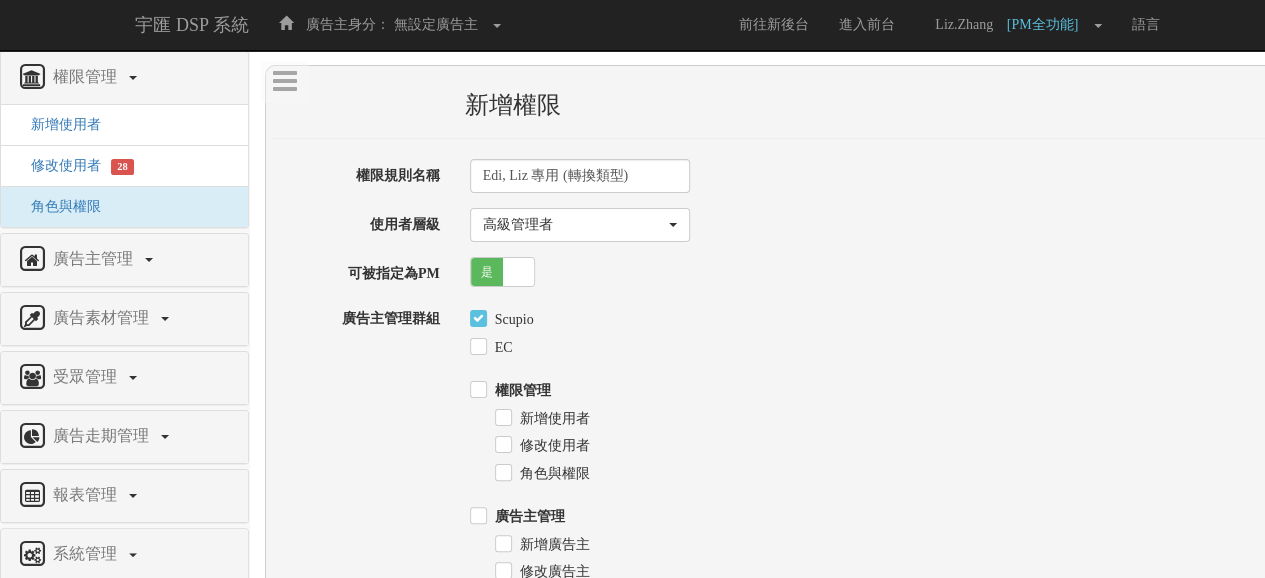 click on "EC" at bounding box center (900, 344) 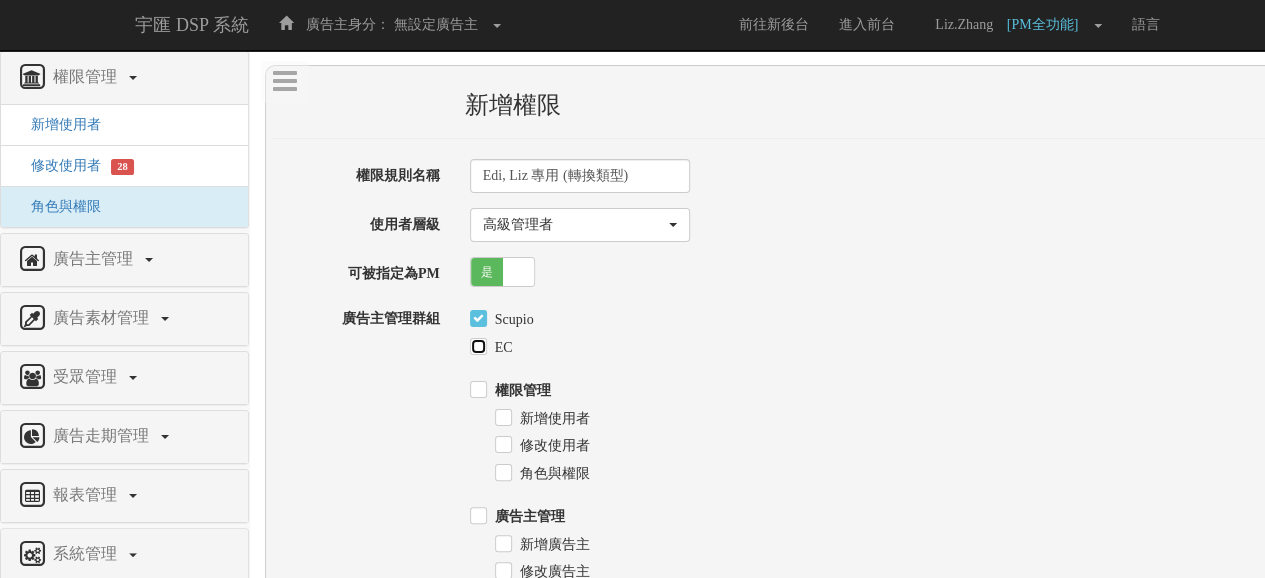 click on "EC" at bounding box center [476, 347] 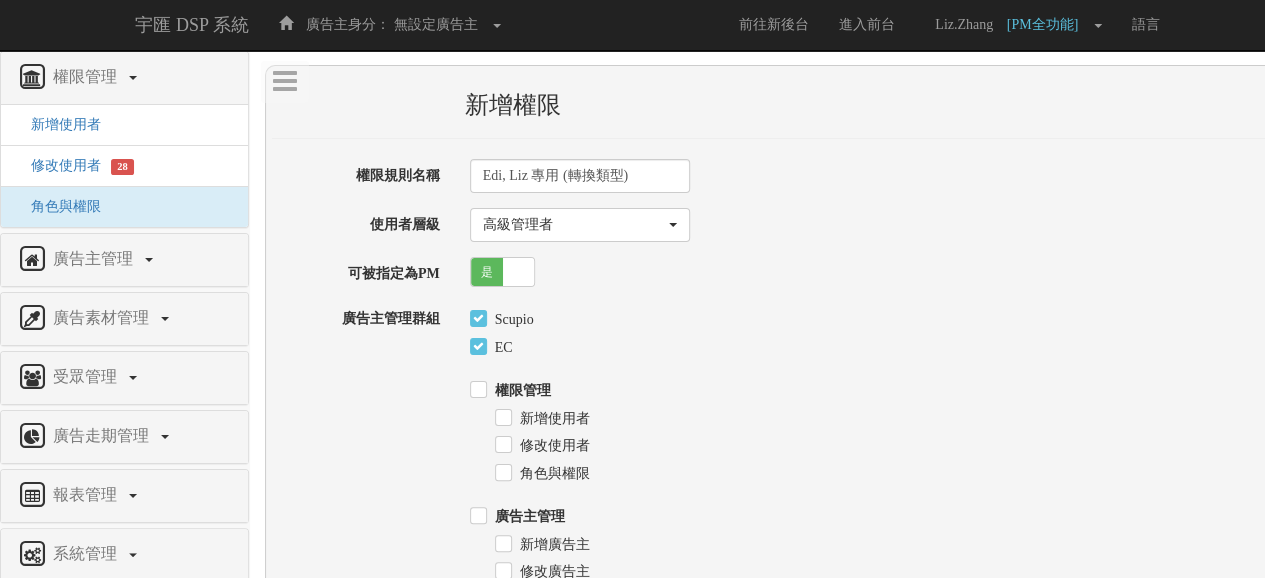 click on "EC" at bounding box center [900, 344] 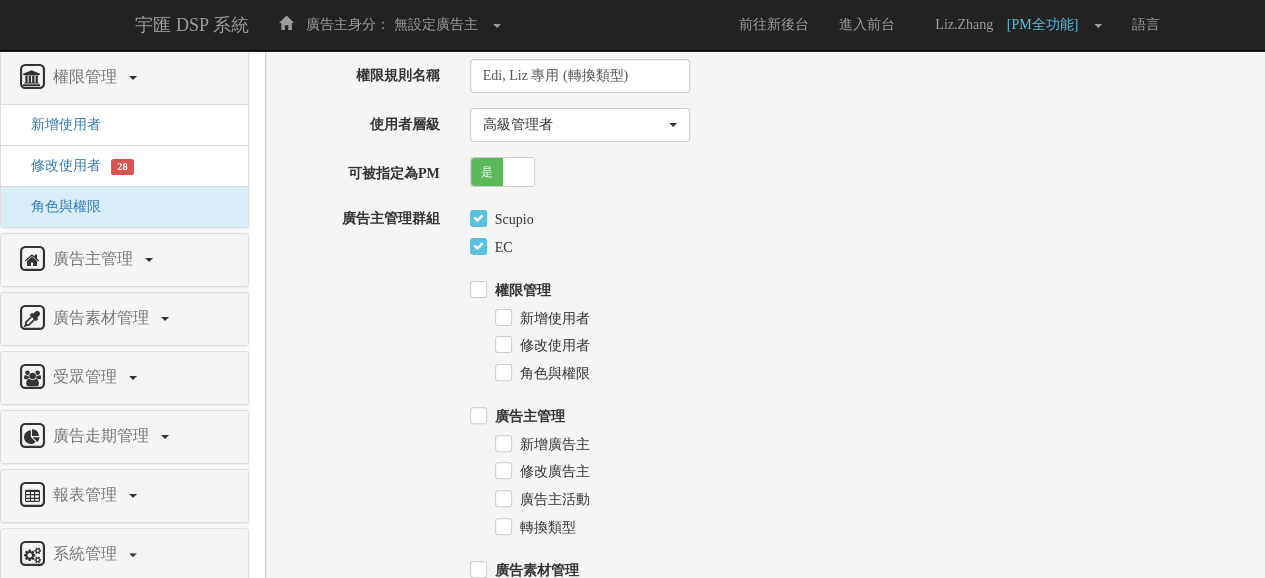 scroll, scrollTop: 200, scrollLeft: 0, axis: vertical 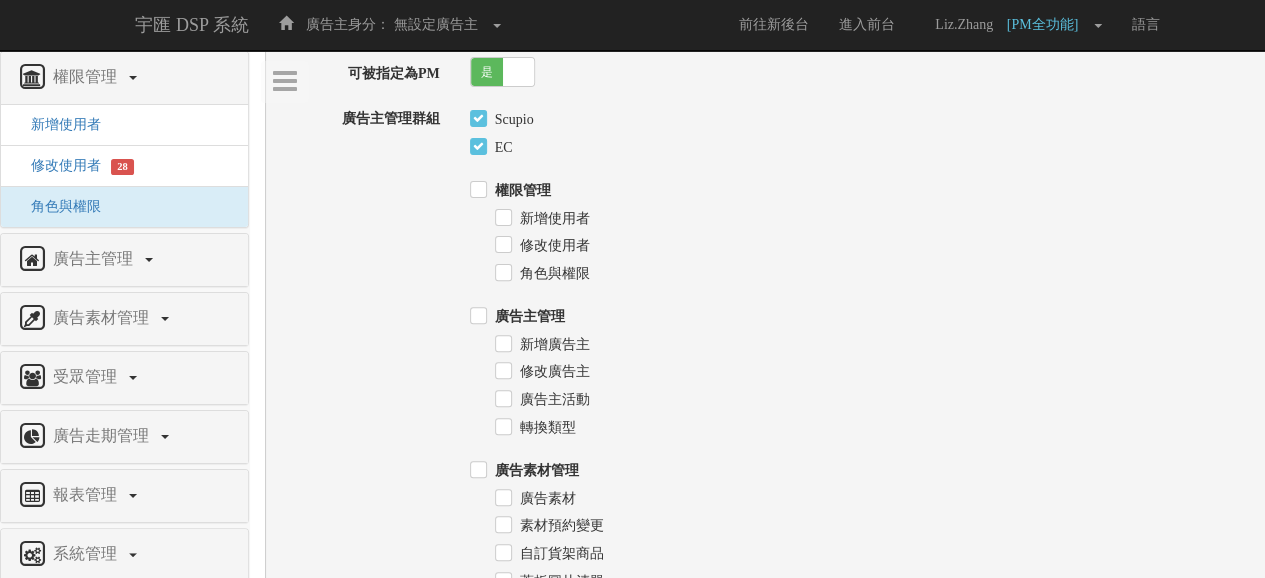 click on "權限管理" at bounding box center (520, 191) 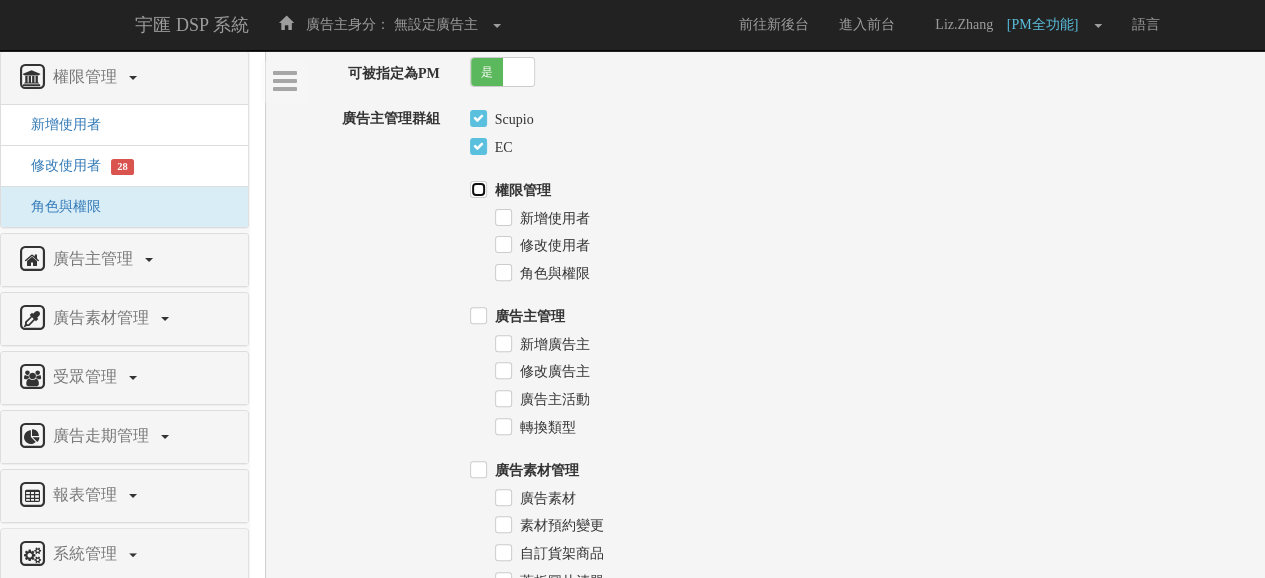 click on "權限管理" at bounding box center (476, 190) 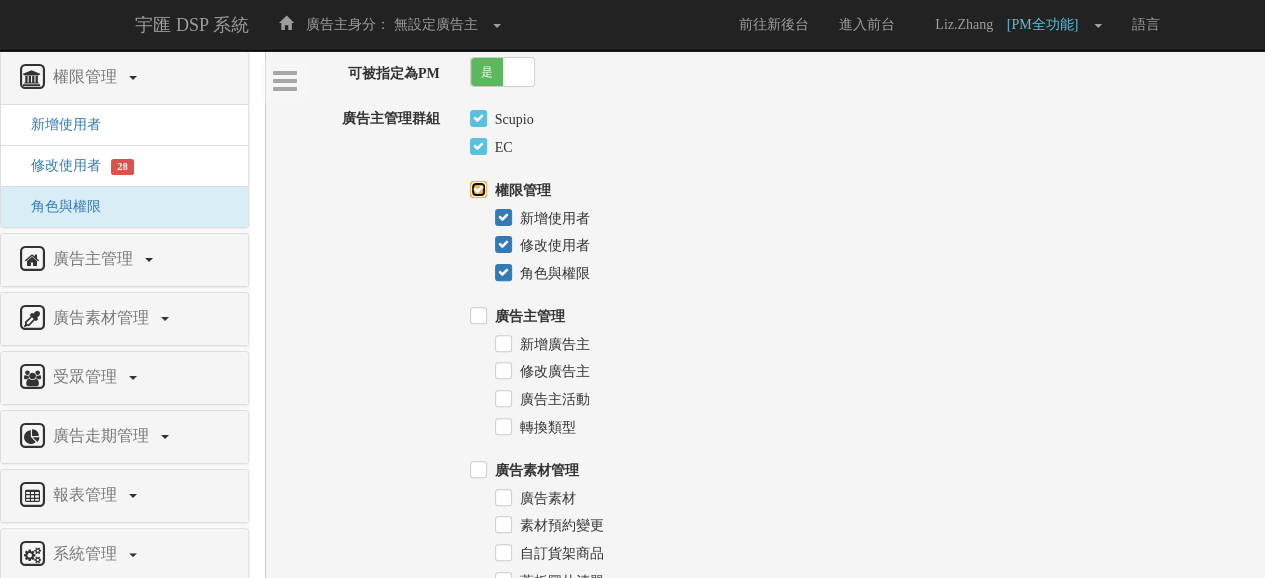 checkbox on "true" 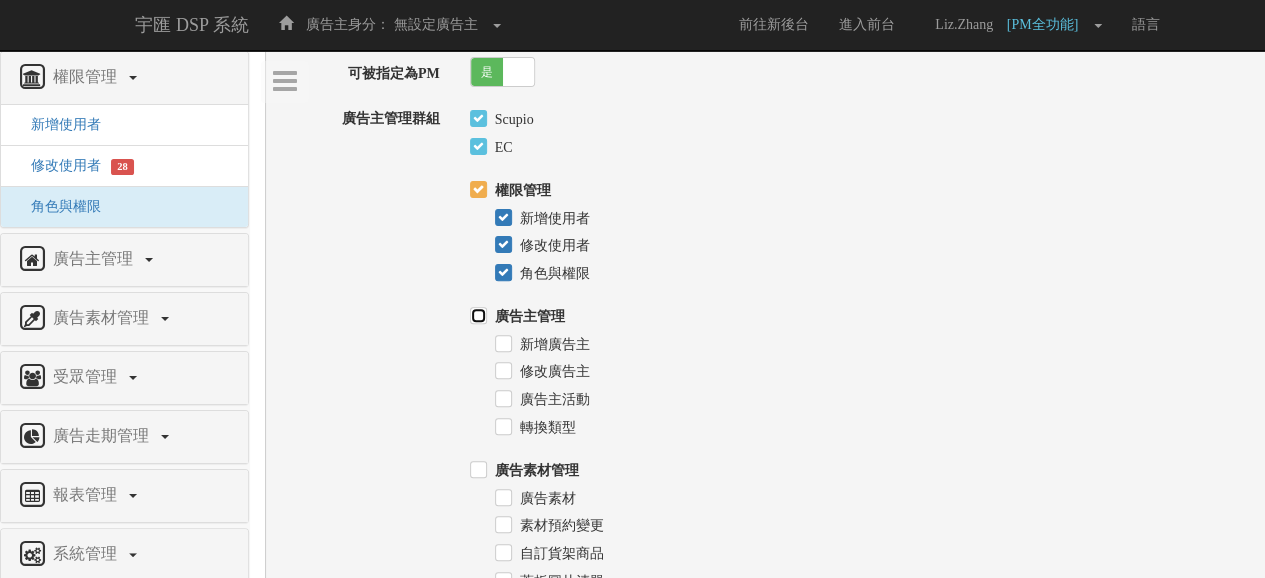 click on "廣告主管理" at bounding box center [476, 316] 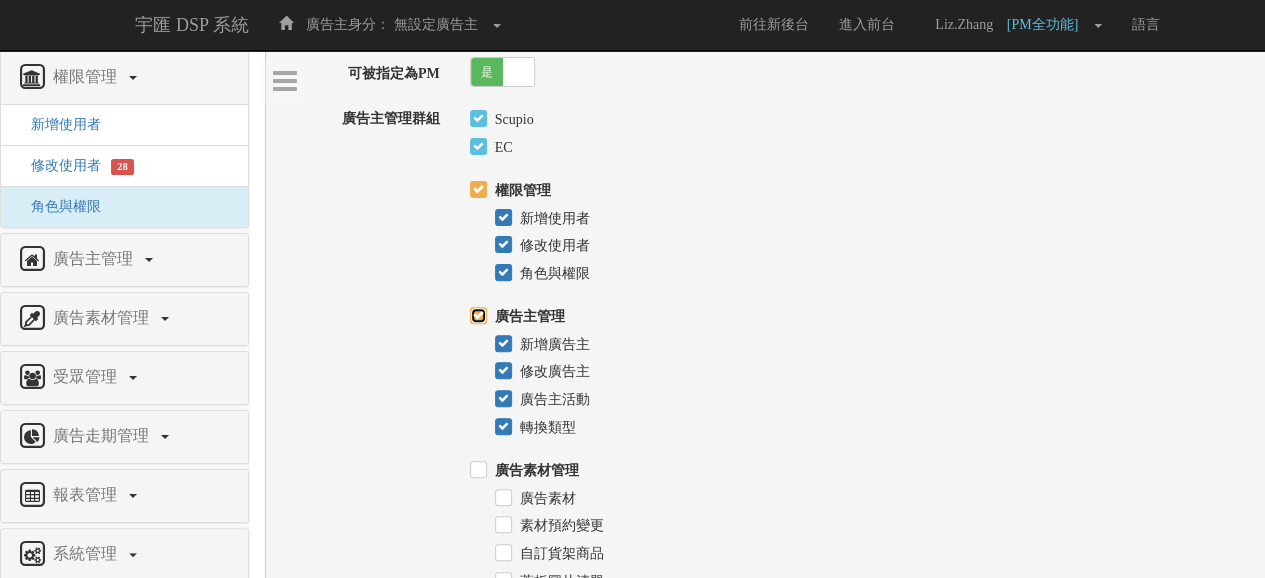 checkbox on "true" 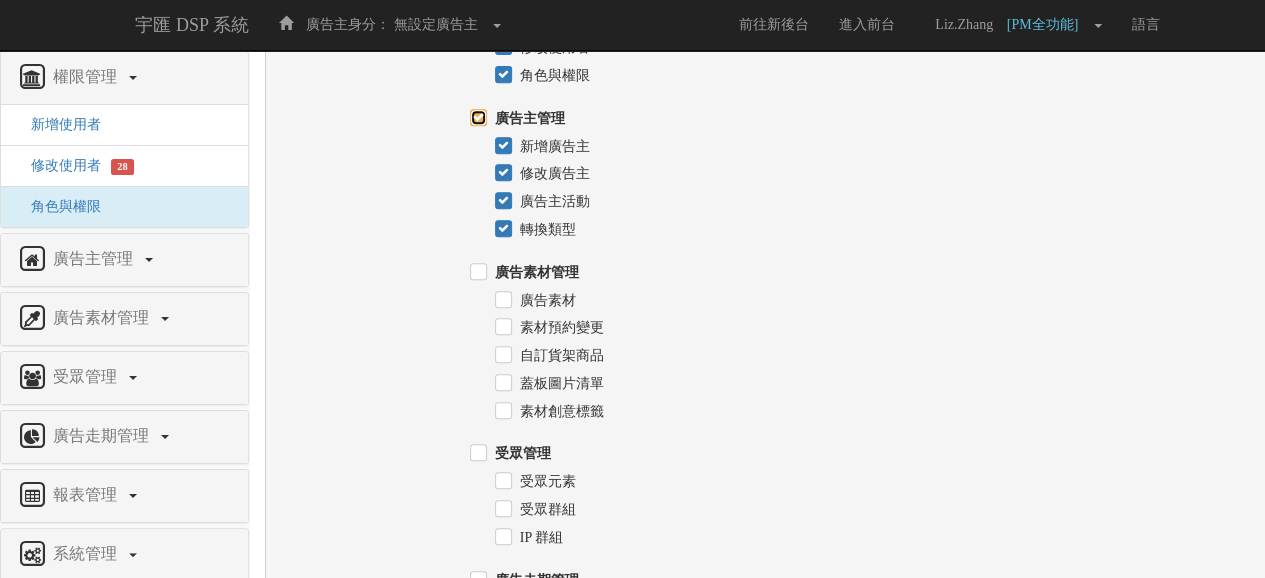 scroll, scrollTop: 400, scrollLeft: 0, axis: vertical 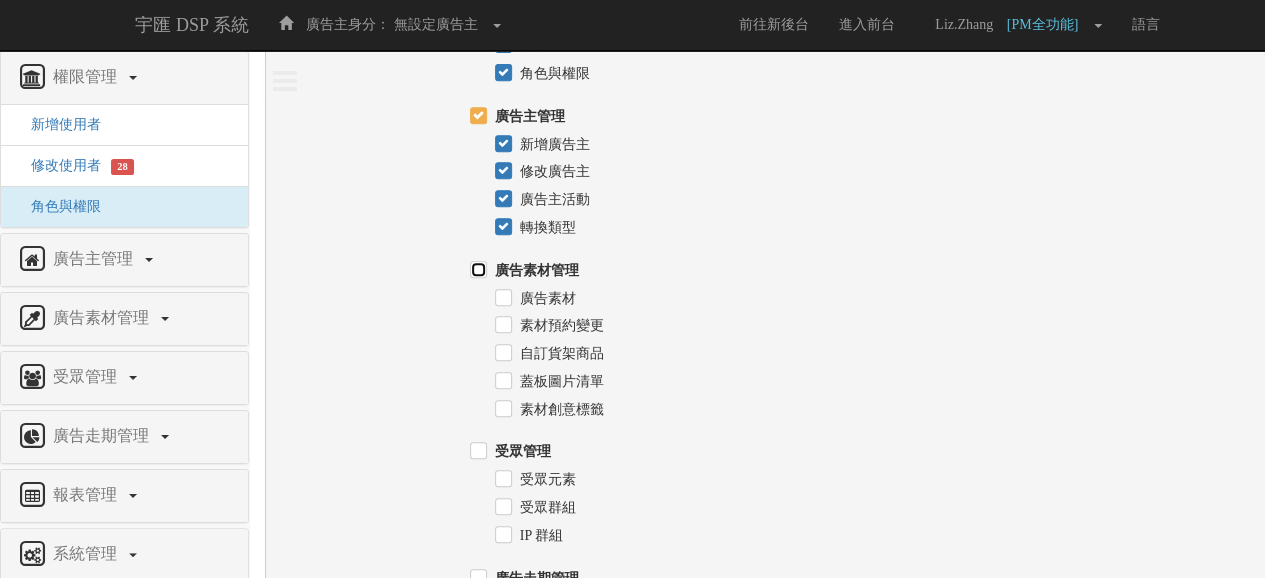click on "廣告素材管理" at bounding box center (476, 270) 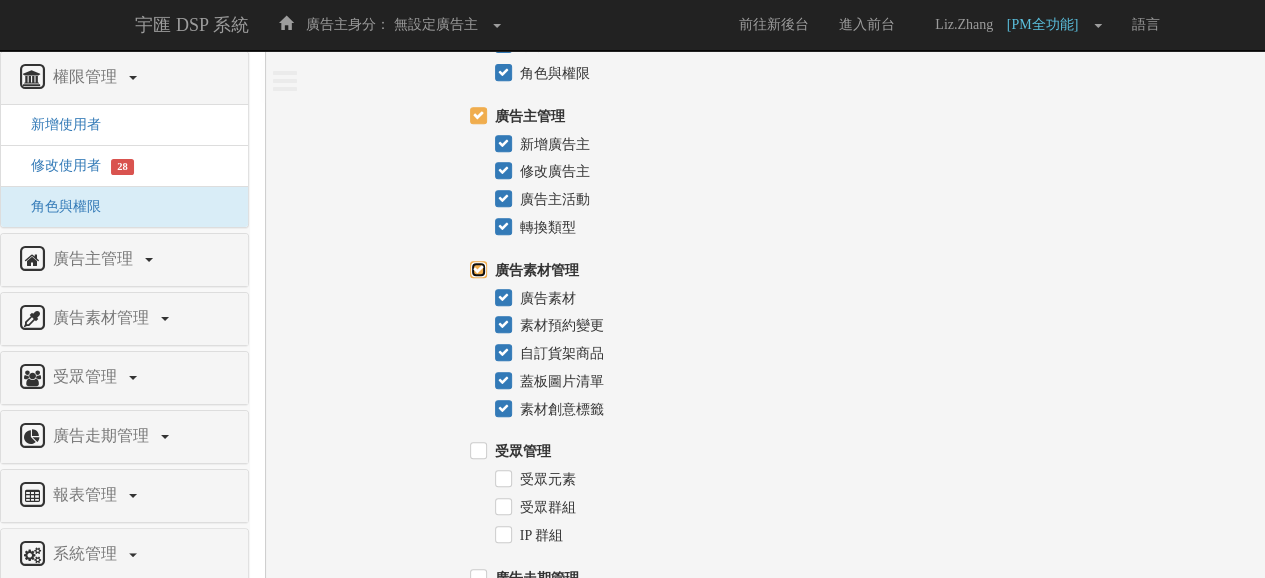 checkbox on "true" 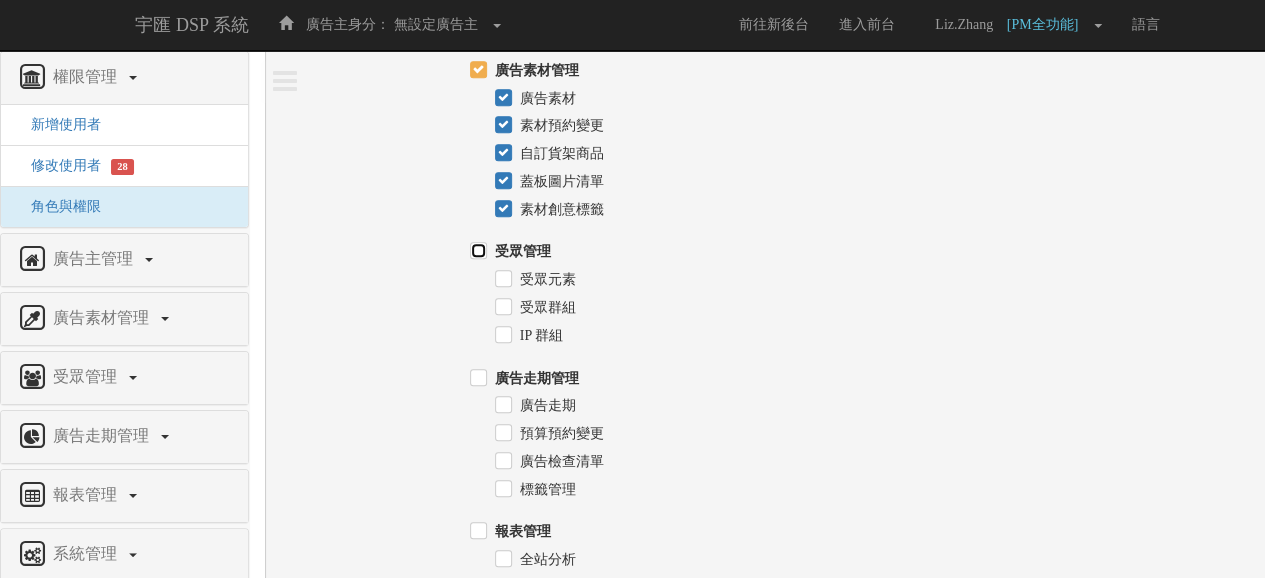click on "受眾管理" at bounding box center [476, 252] 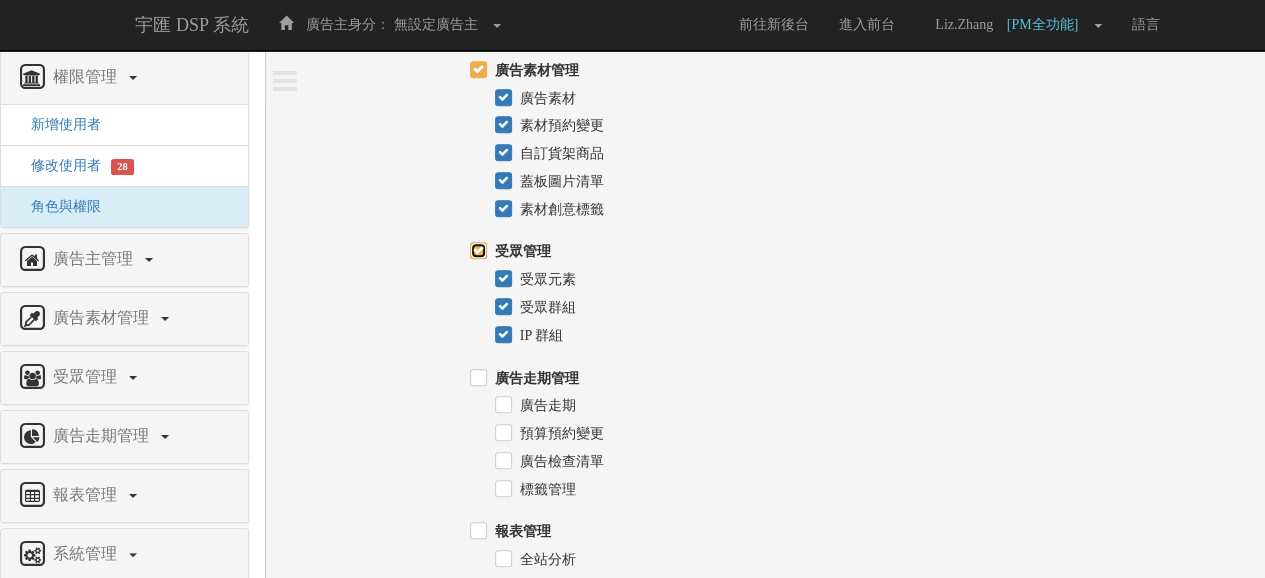 checkbox on "true" 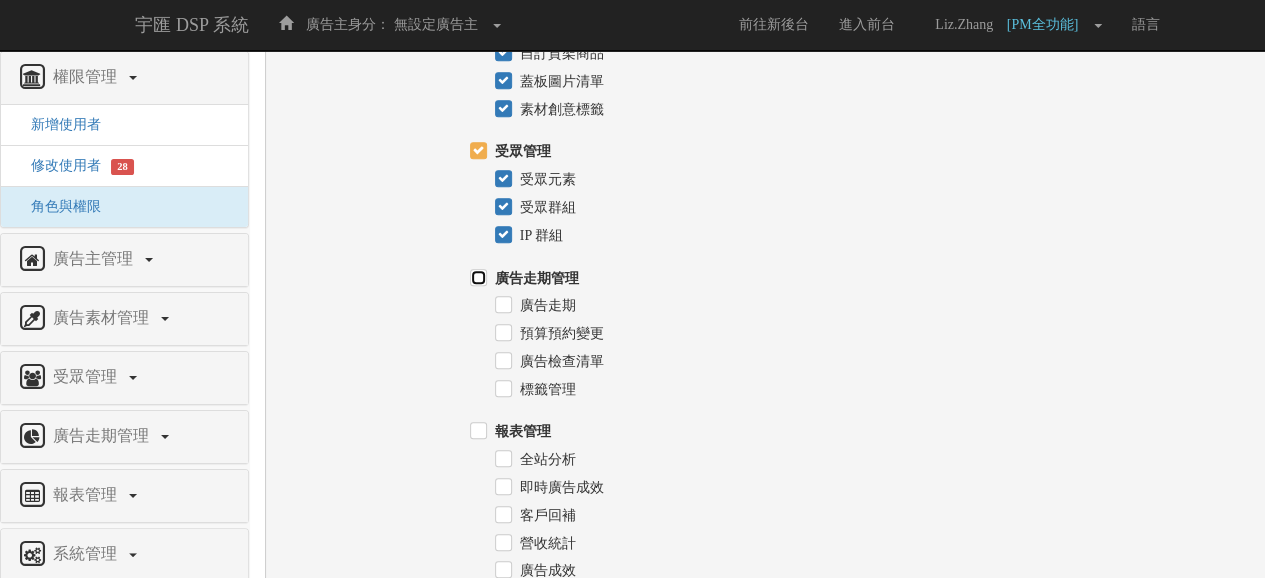 click on "廣告走期管理" at bounding box center (476, 278) 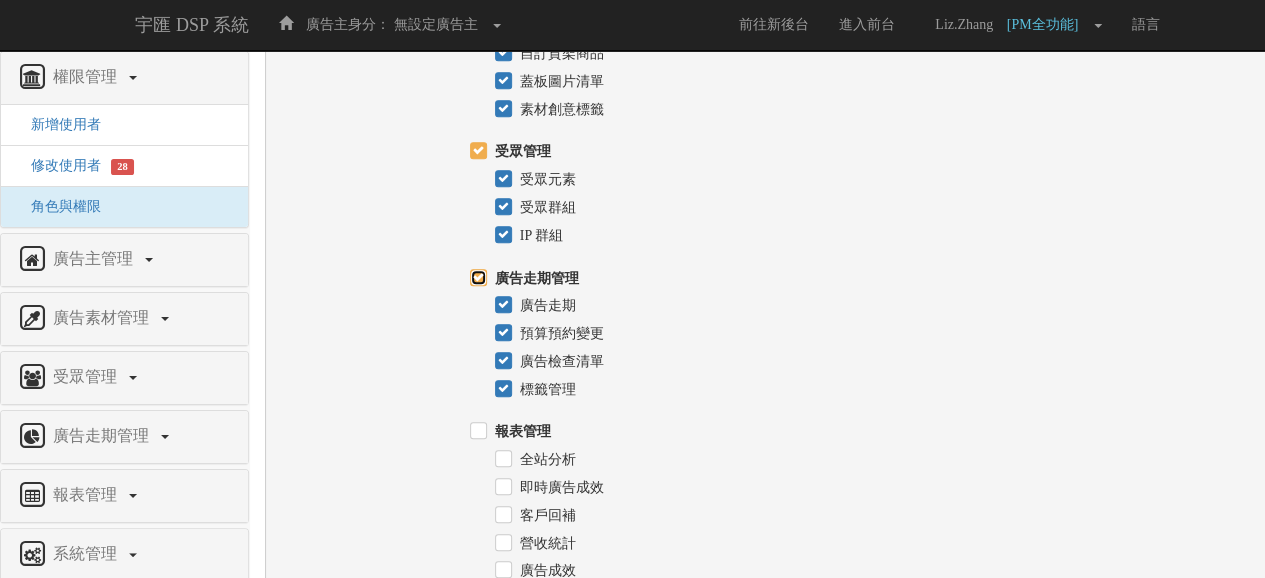 checkbox on "true" 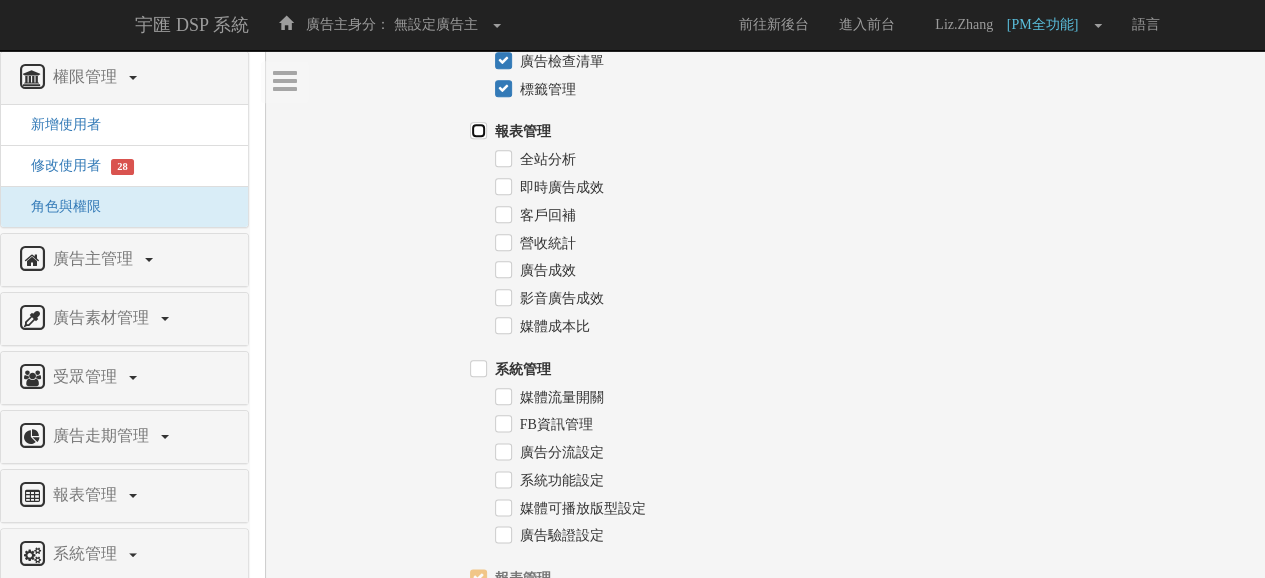 click on "報表管理" at bounding box center [476, 132] 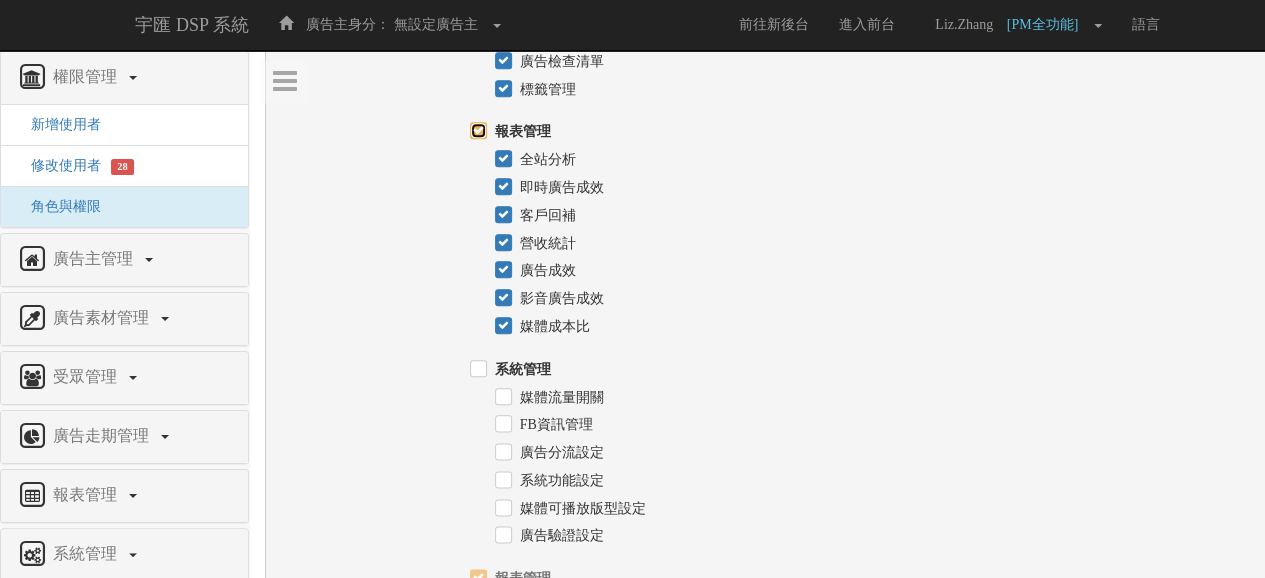 checkbox on "true" 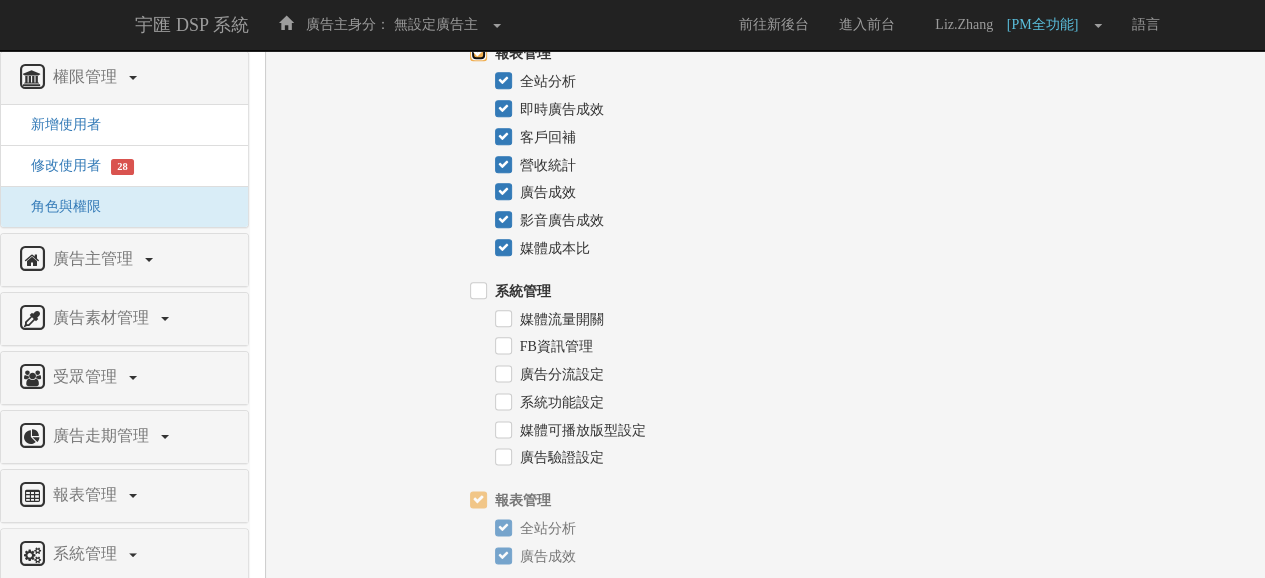 scroll, scrollTop: 1200, scrollLeft: 0, axis: vertical 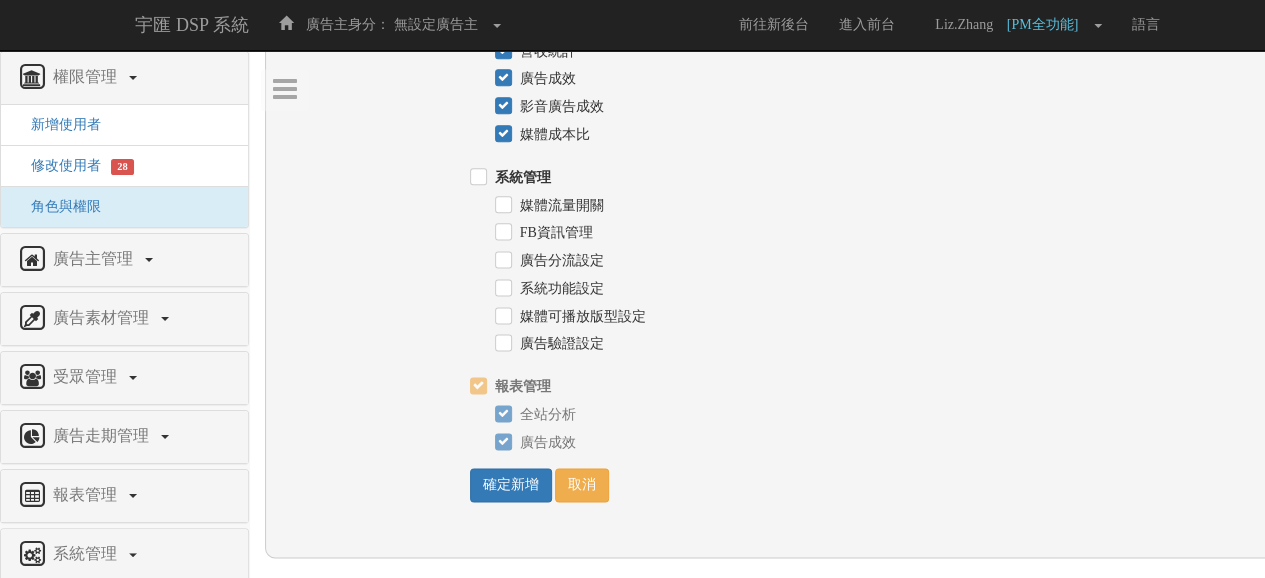 click on "系統管理" at bounding box center [520, 178] 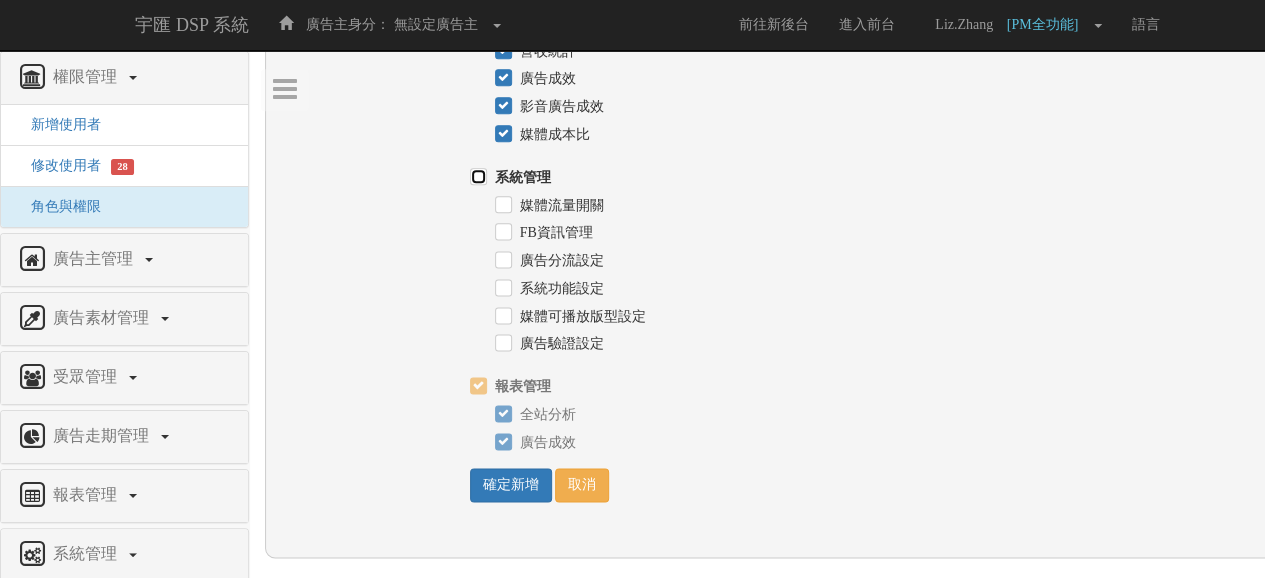 click on "系統管理" at bounding box center (476, 177) 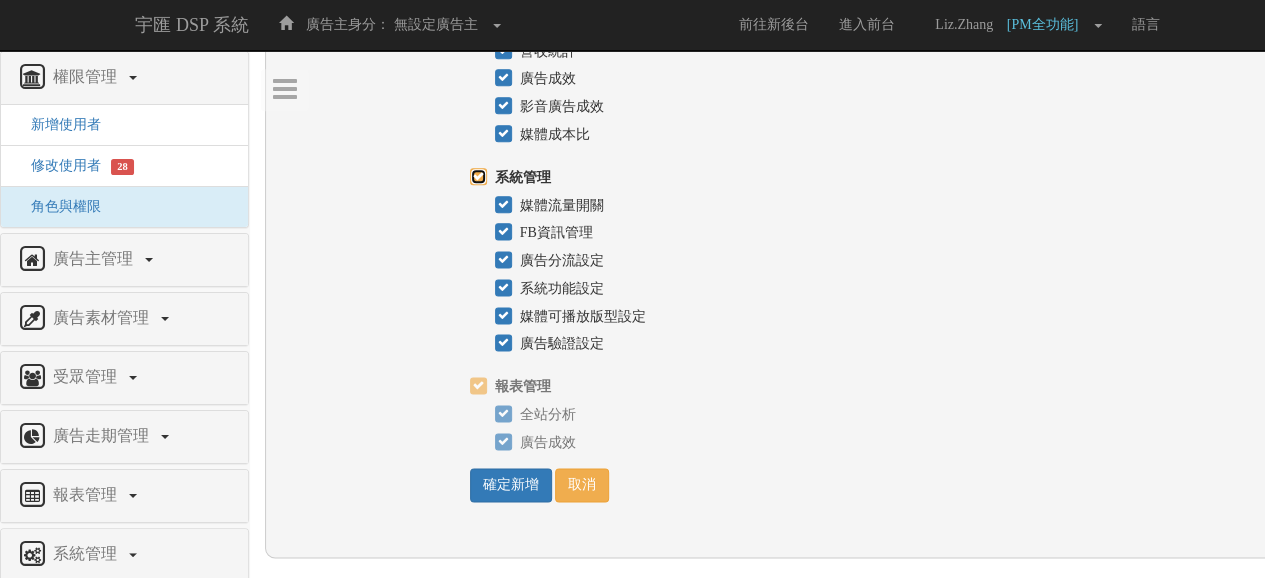 checkbox on "true" 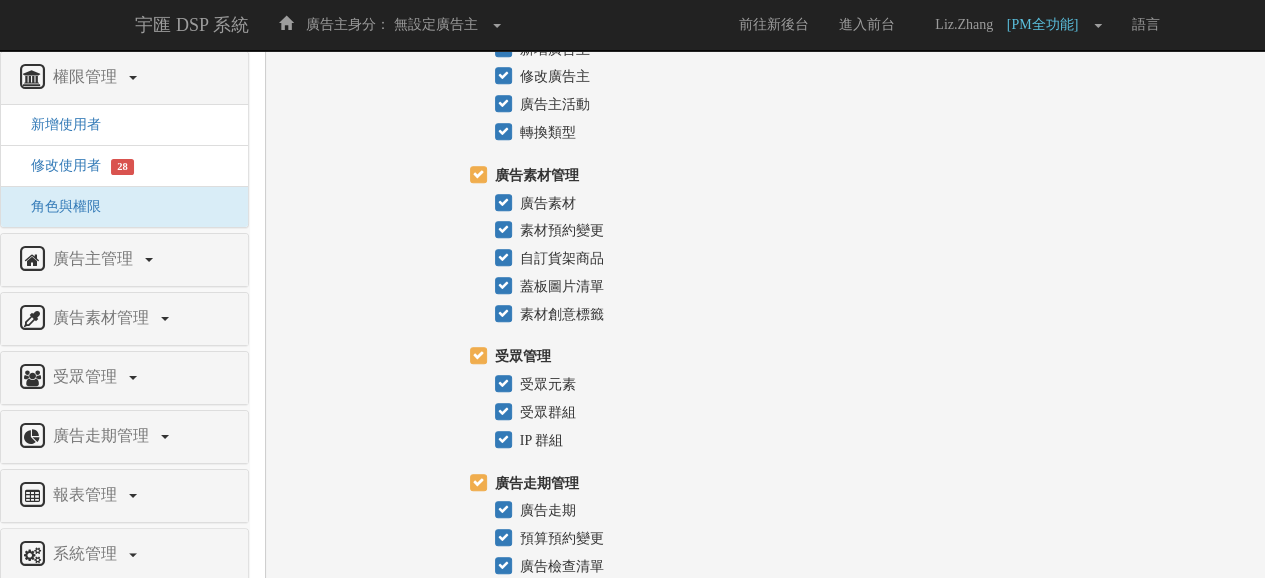 scroll, scrollTop: 1252, scrollLeft: 0, axis: vertical 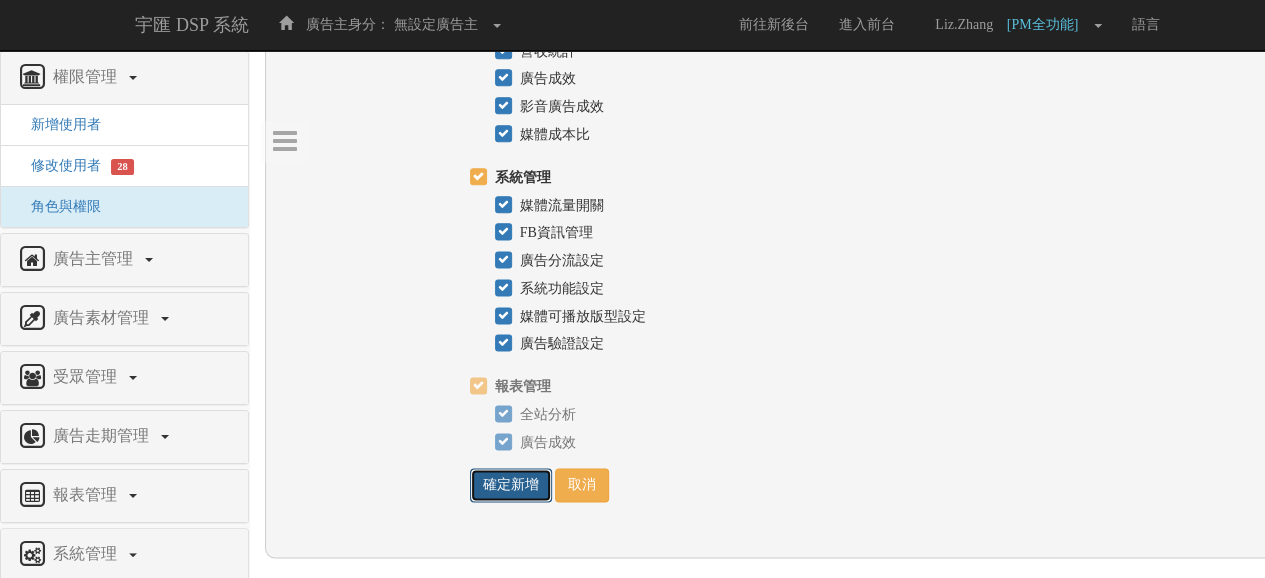 click on "確定新增" at bounding box center (511, 485) 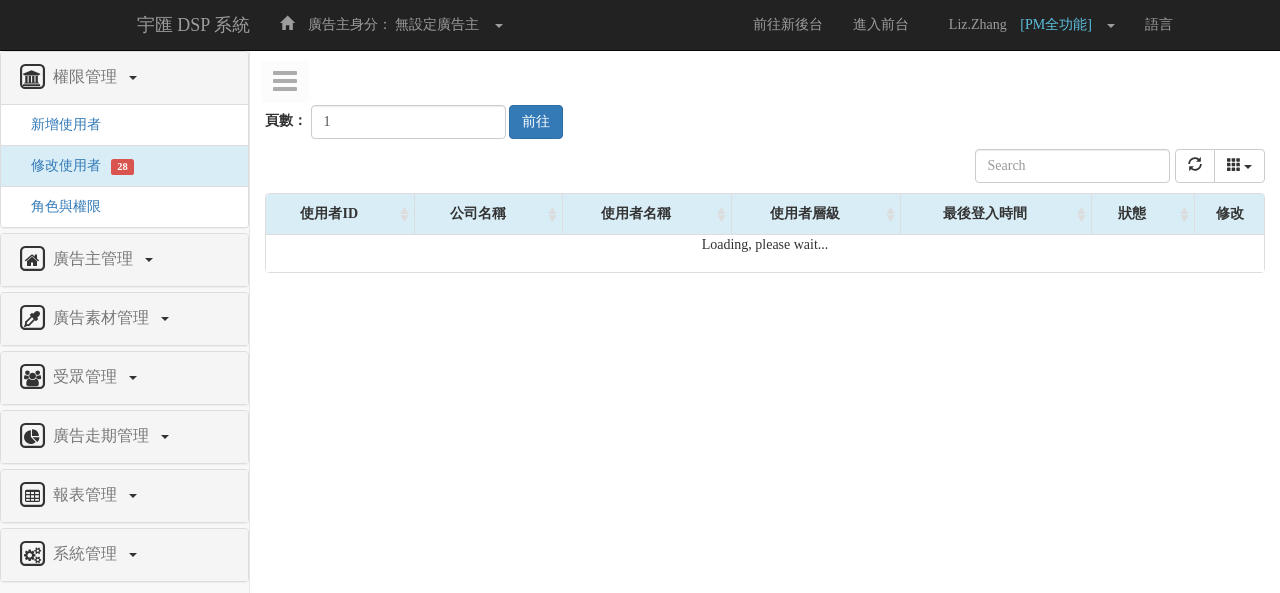 scroll, scrollTop: 0, scrollLeft: 0, axis: both 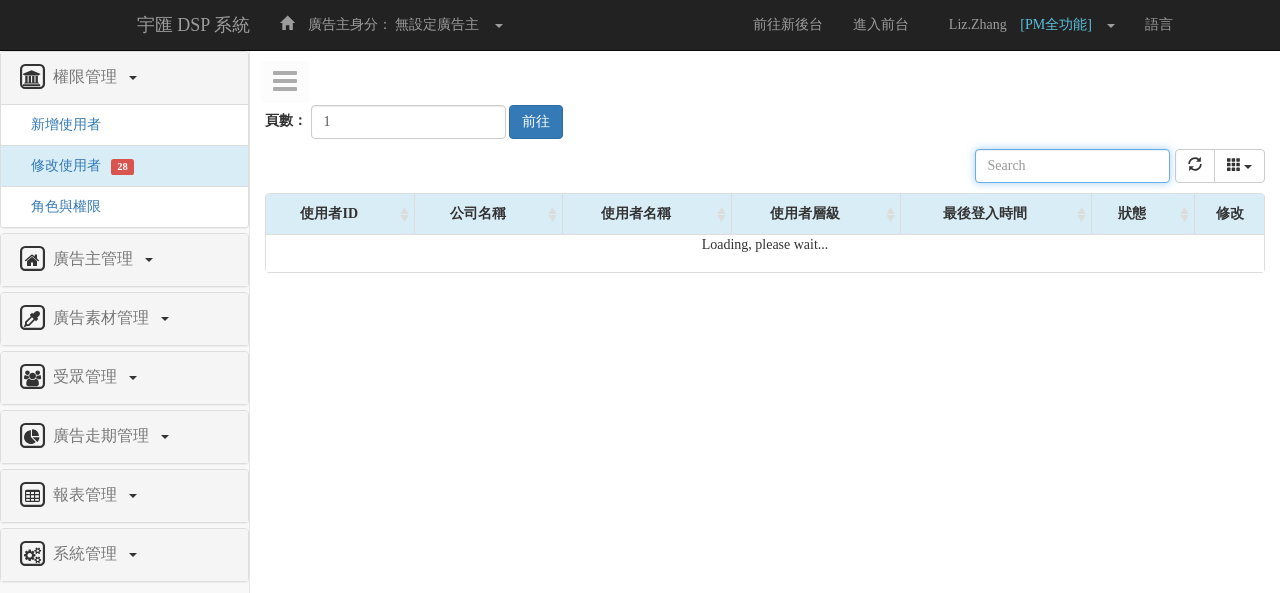 click at bounding box center (1072, 166) 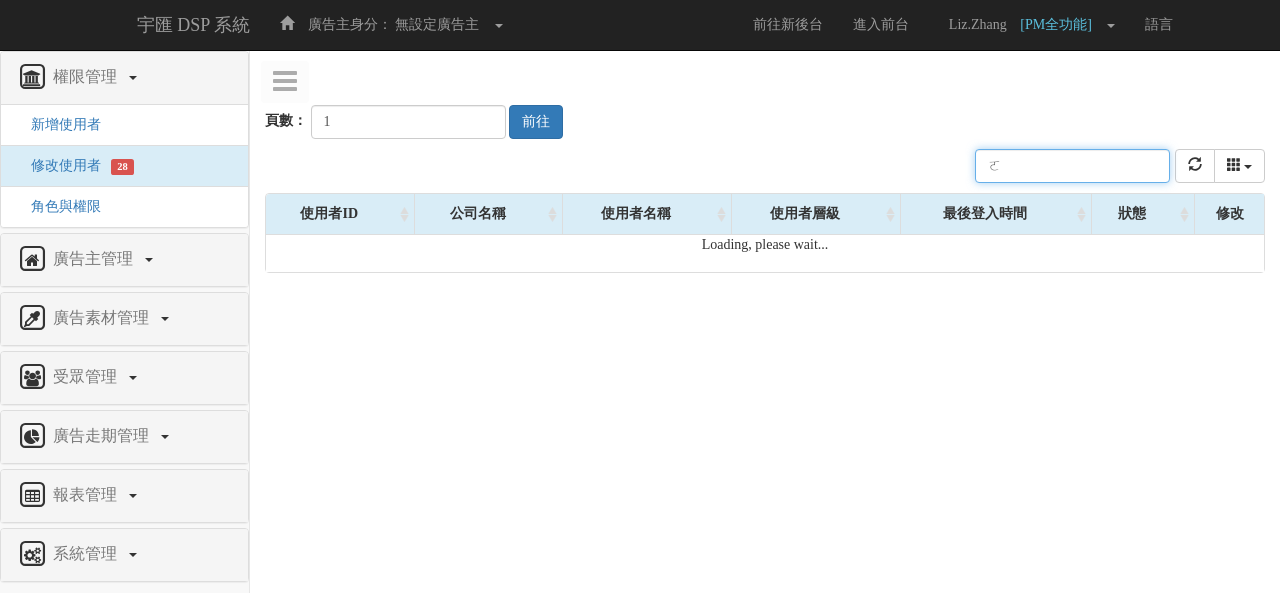 type on "ㄈㄛ" 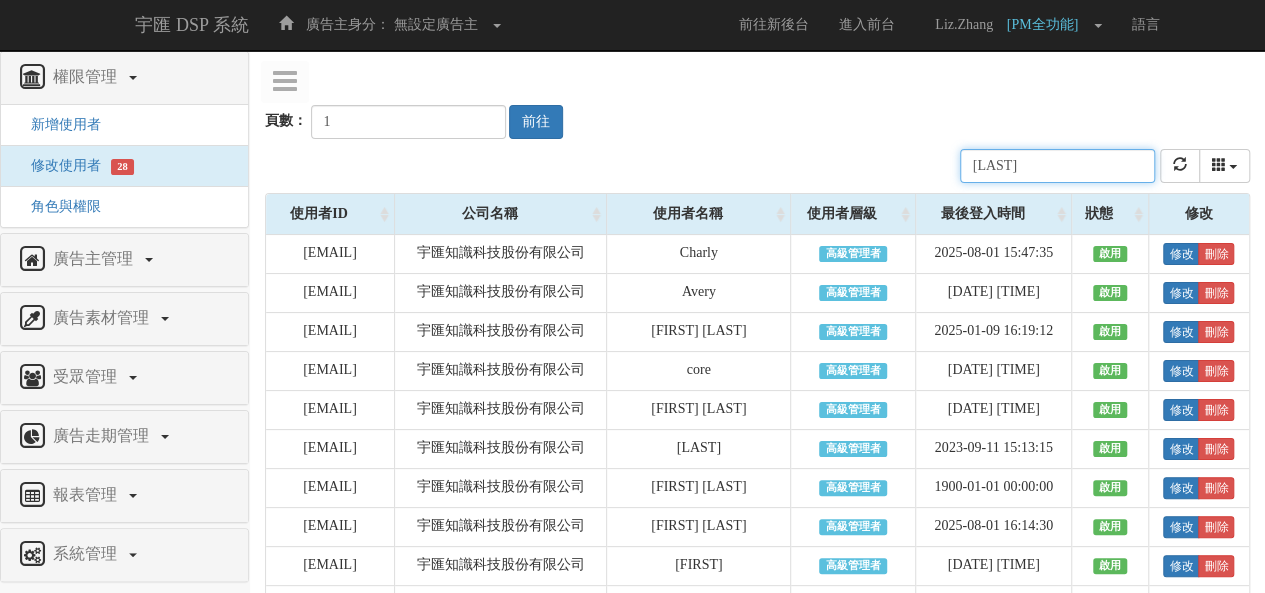 type on "L" 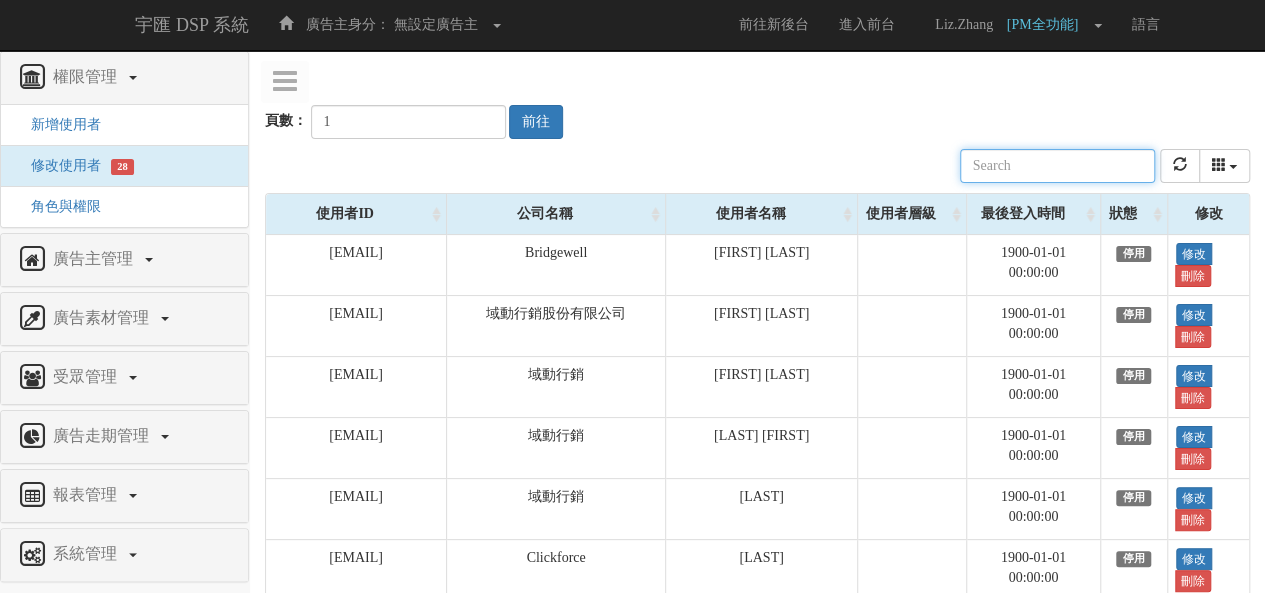 type 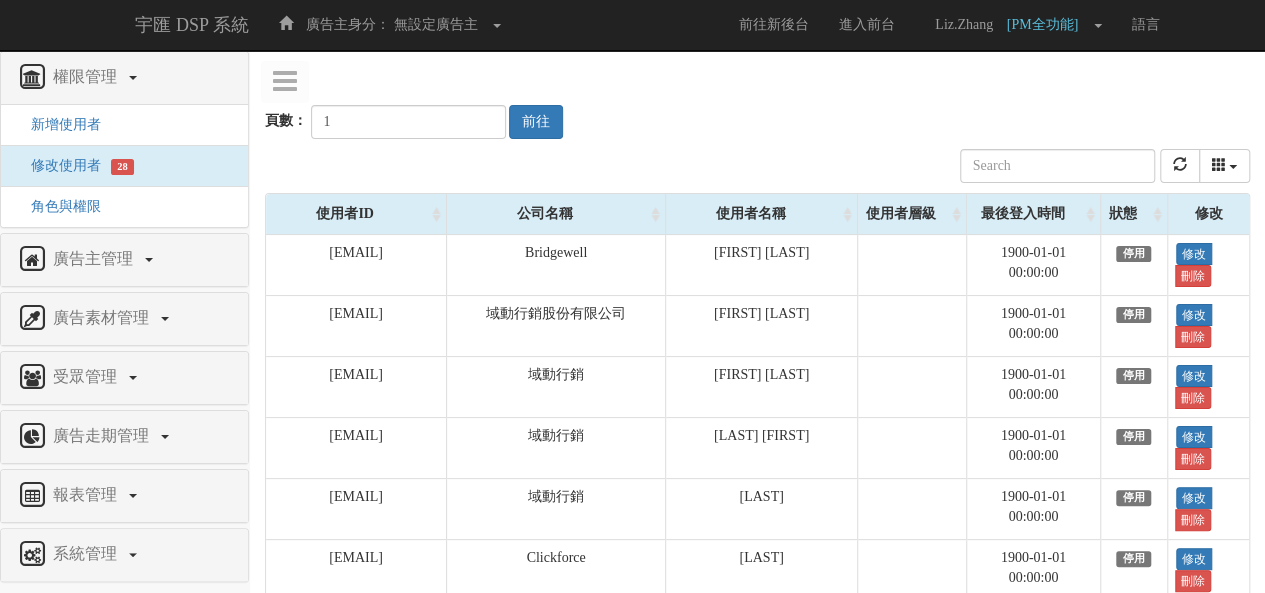 click on "最後登入時間" at bounding box center [1033, 214] 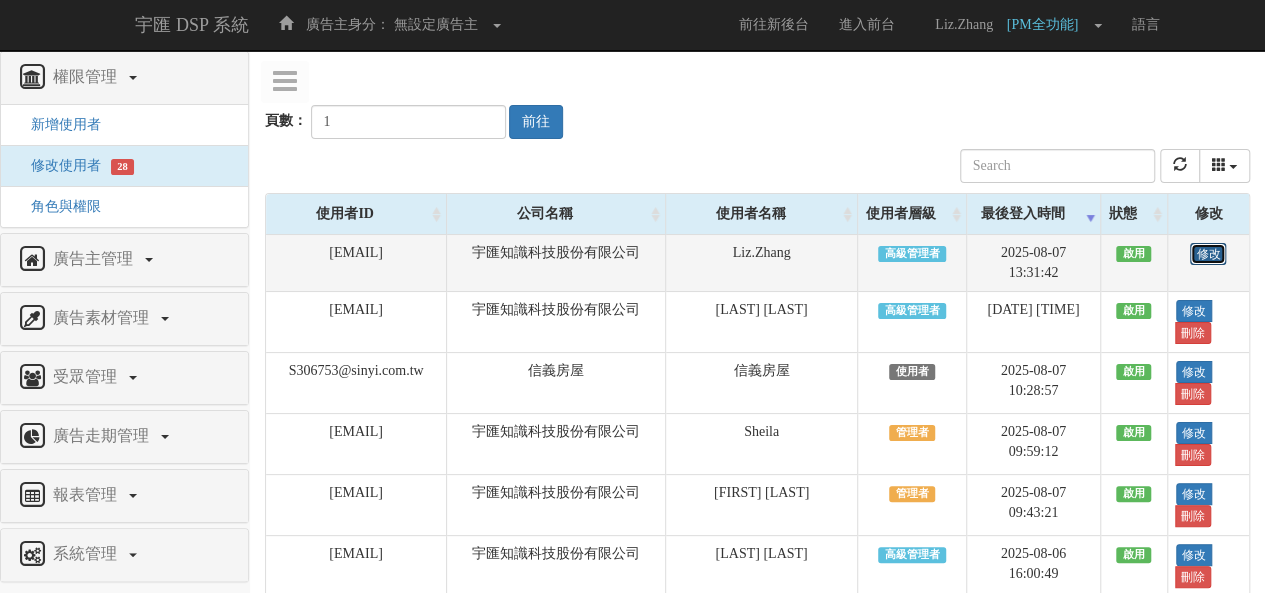 click on "修改" at bounding box center (1208, 254) 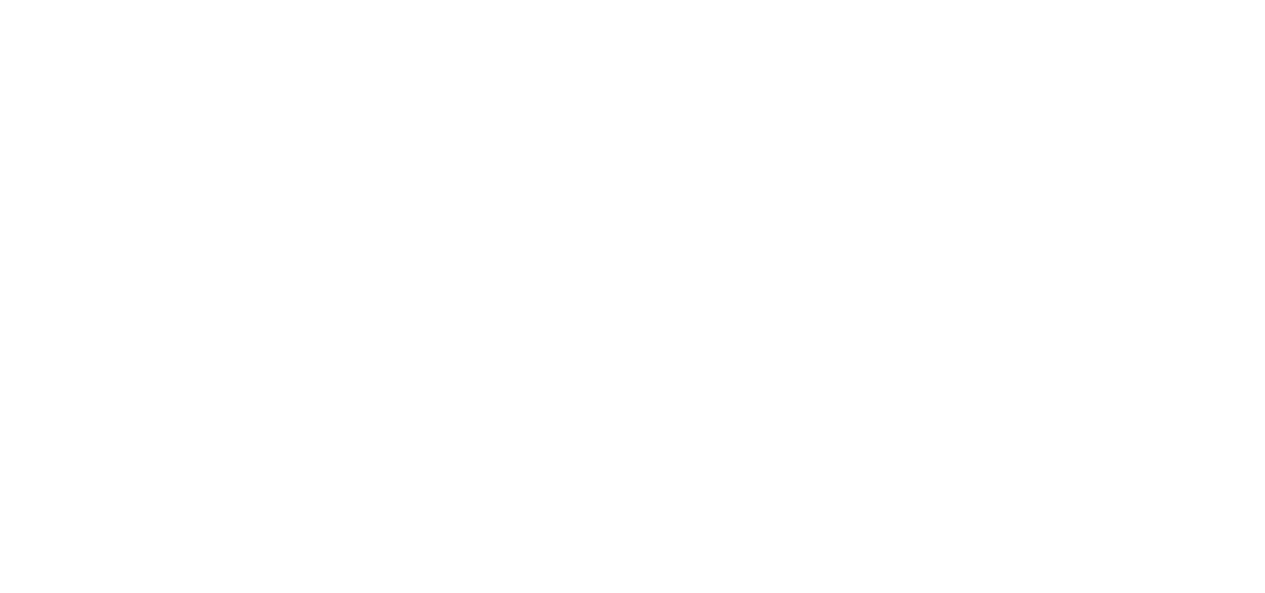 select on "SuperManager" 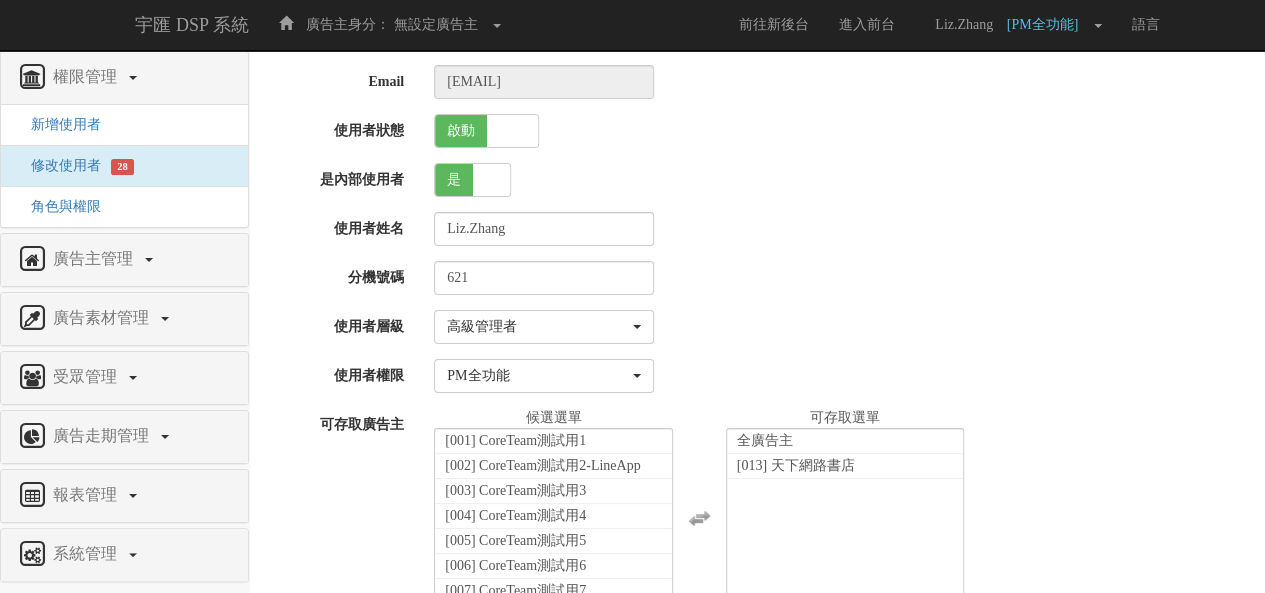 scroll, scrollTop: 100, scrollLeft: 0, axis: vertical 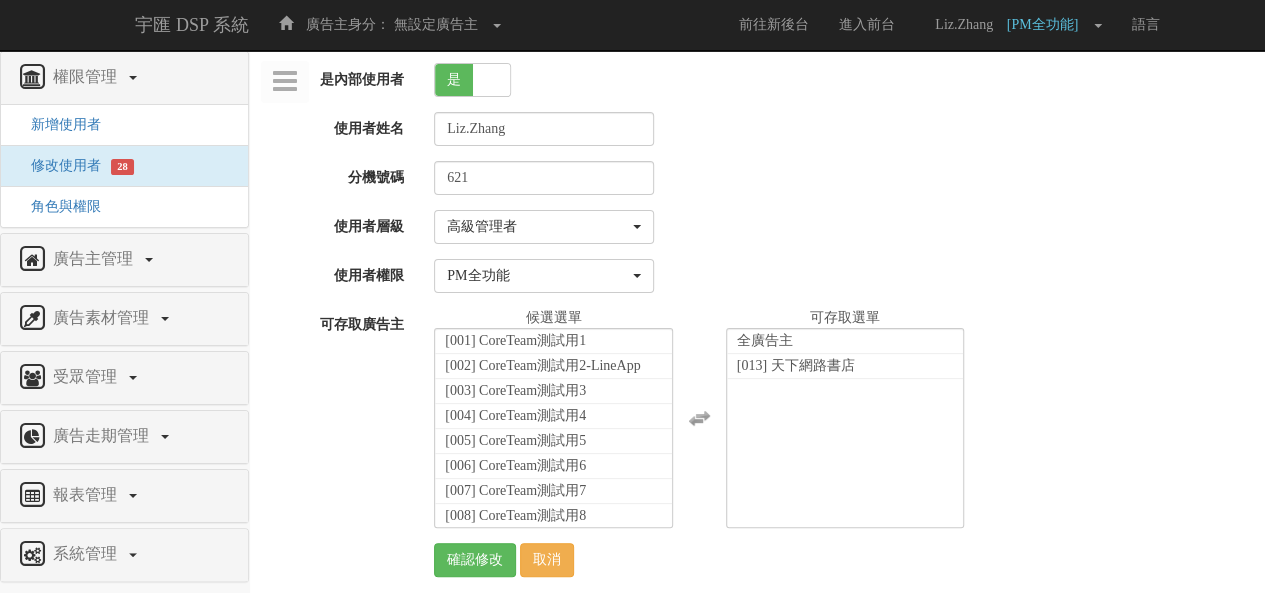 click on "Liz.Zhang" at bounding box center (842, 129) 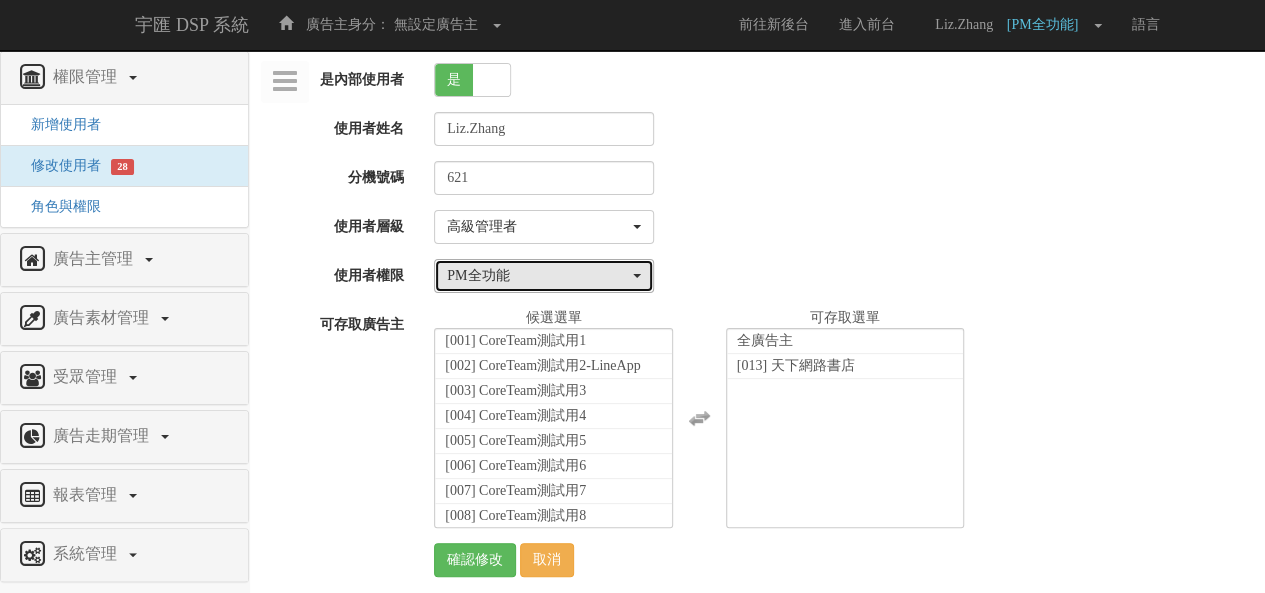 click on "PM全功能" at bounding box center (538, 276) 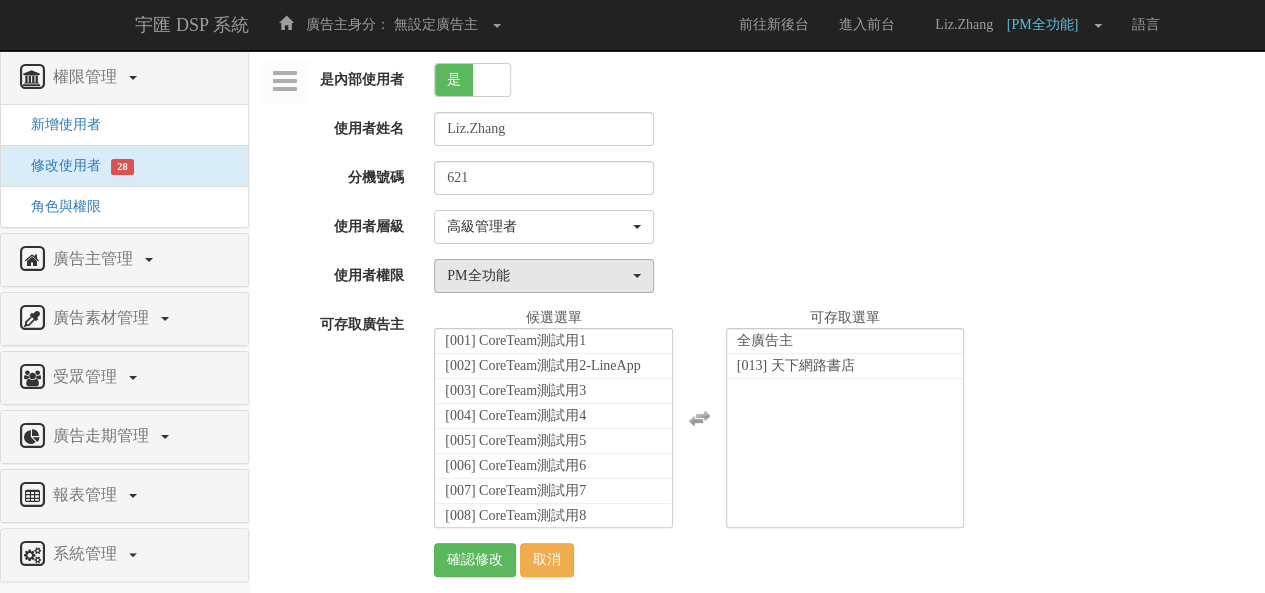 scroll, scrollTop: 32, scrollLeft: 0, axis: vertical 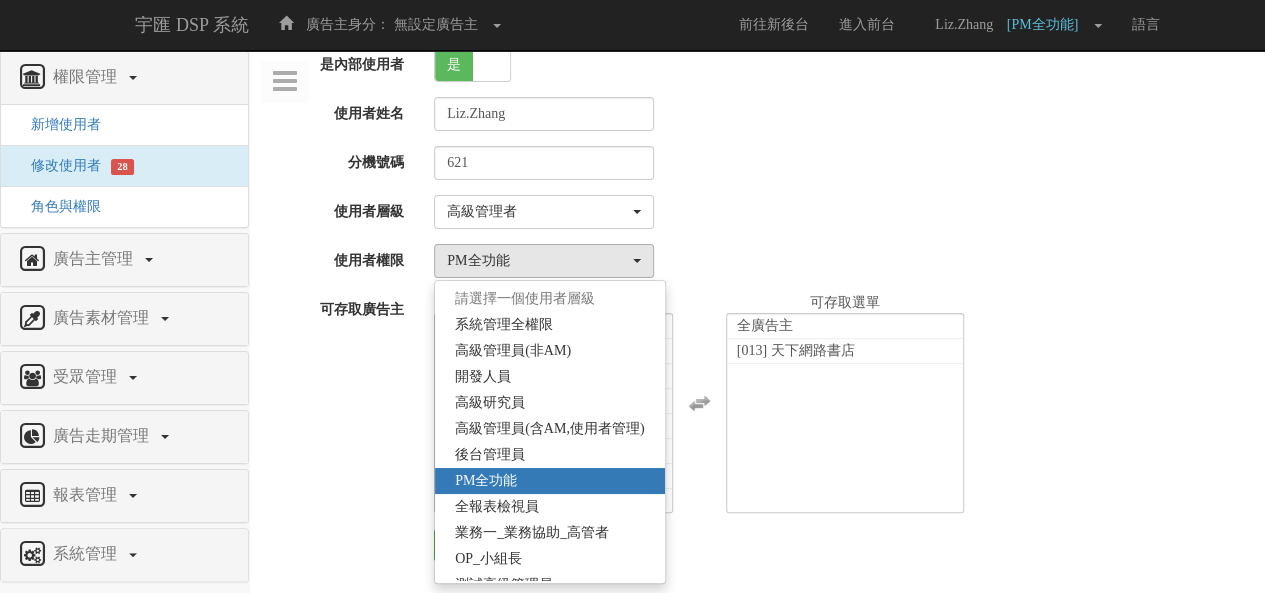 click on "621" at bounding box center [842, 163] 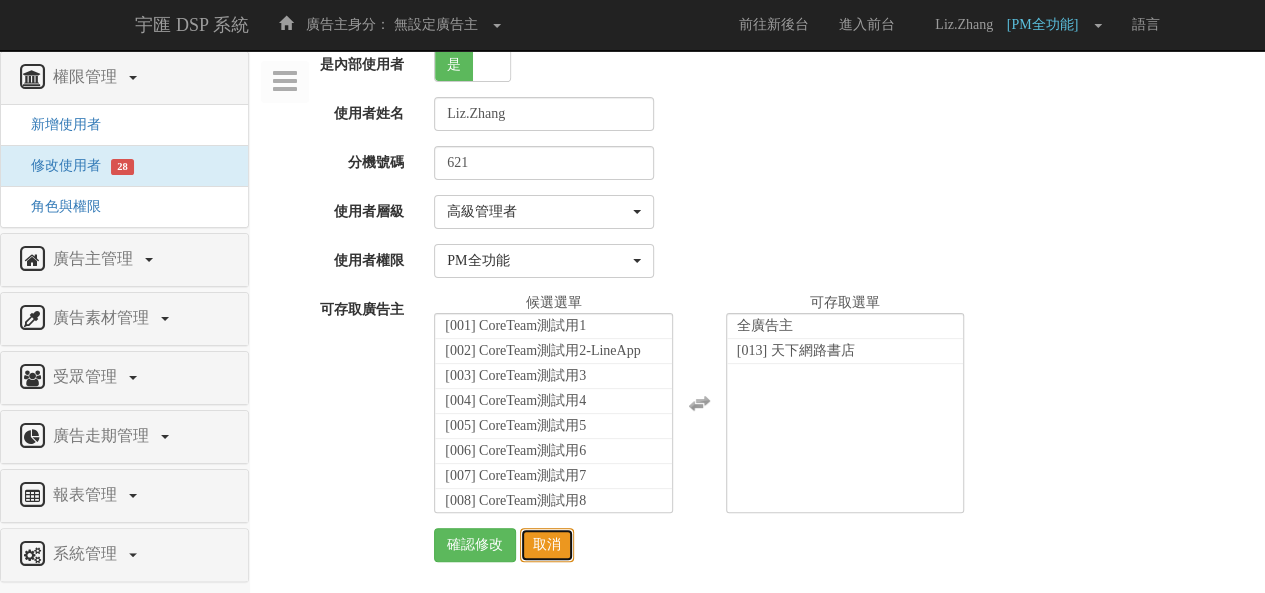 click on "取消" at bounding box center [547, 545] 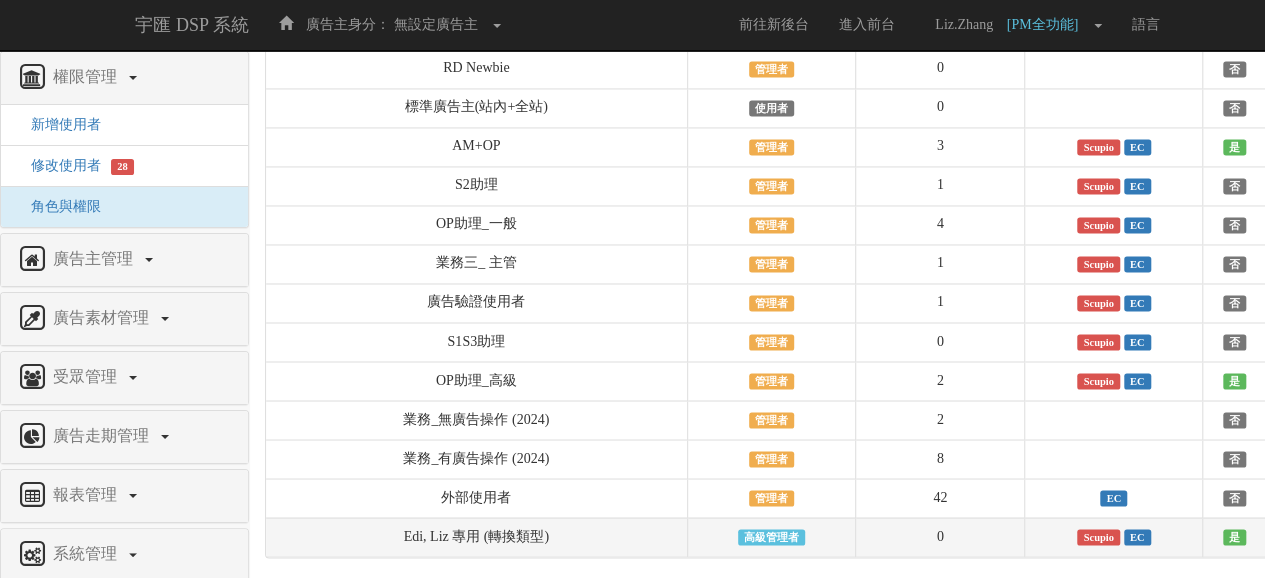 scroll, scrollTop: 1582, scrollLeft: 0, axis: vertical 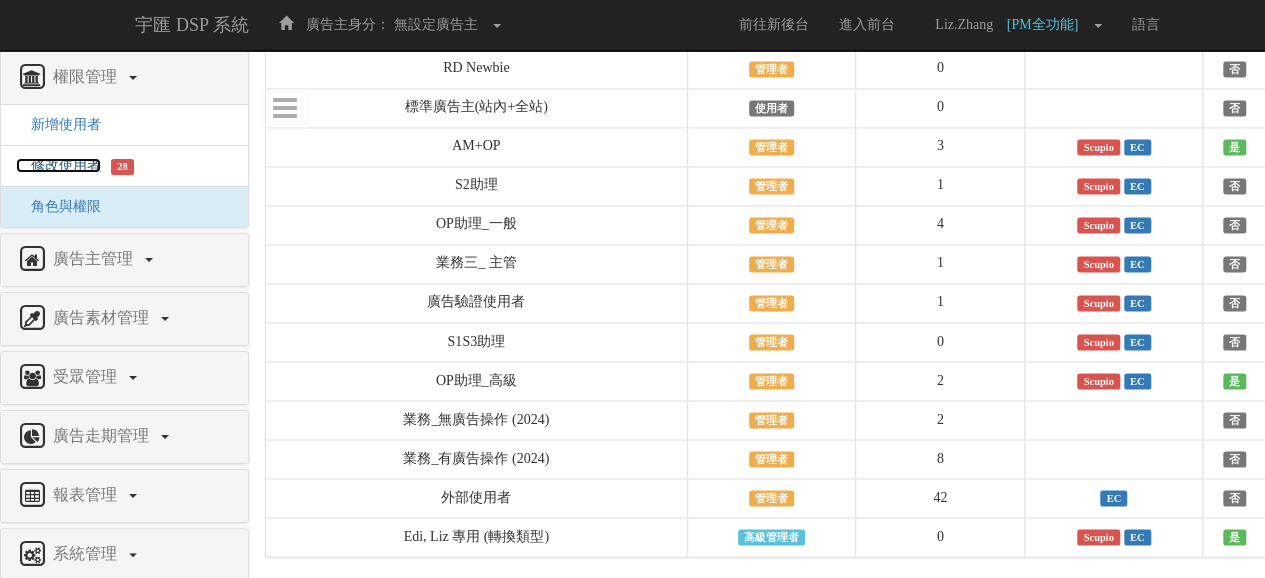 click on "修改使用者" at bounding box center (58, 165) 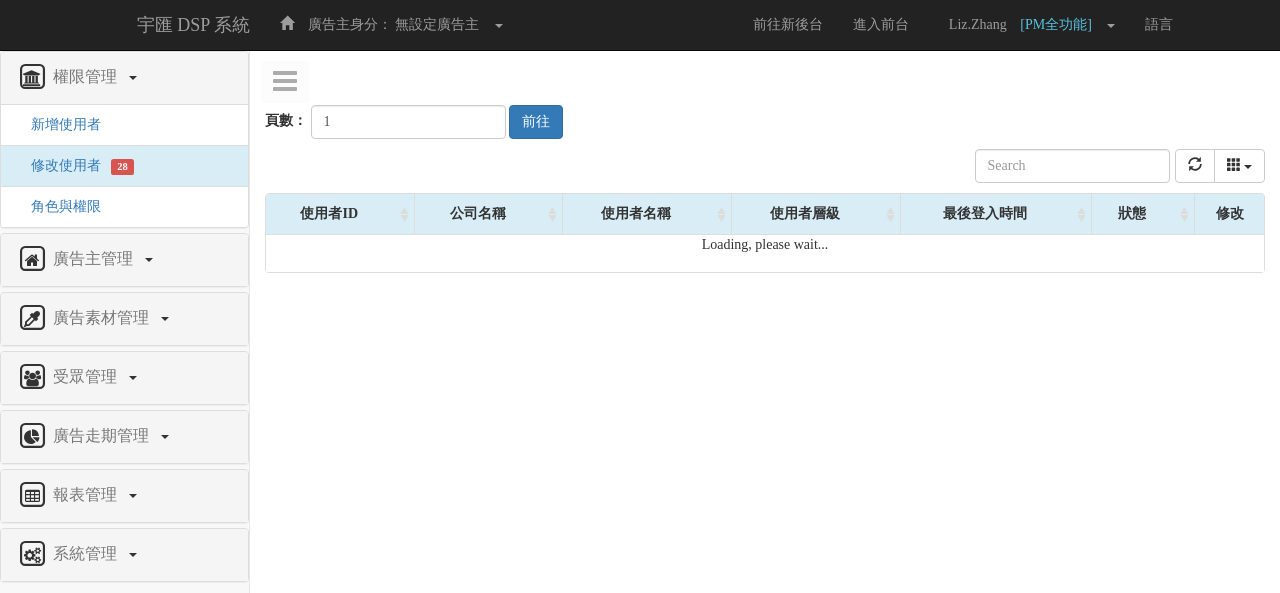 scroll, scrollTop: 0, scrollLeft: 0, axis: both 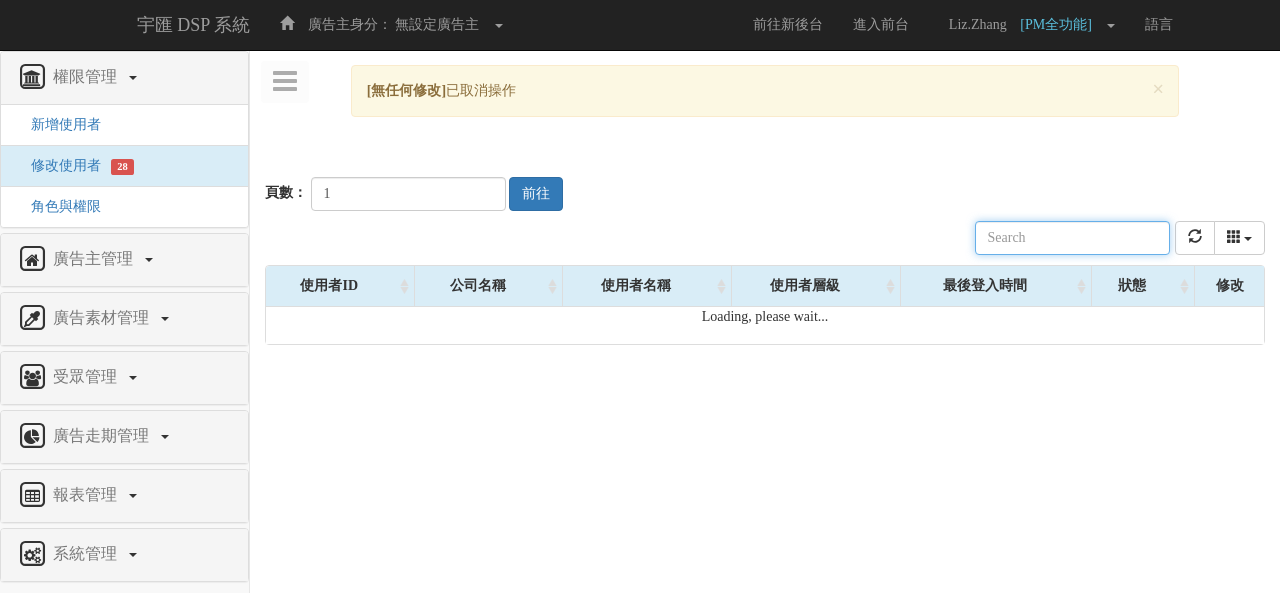 click on "公司名稱  使用者名稱  聯絡電話  角色  使用者層級  廣告主  註冊時間  最後登入時間  近一個月登入次數  狀態" at bounding box center [765, 238] 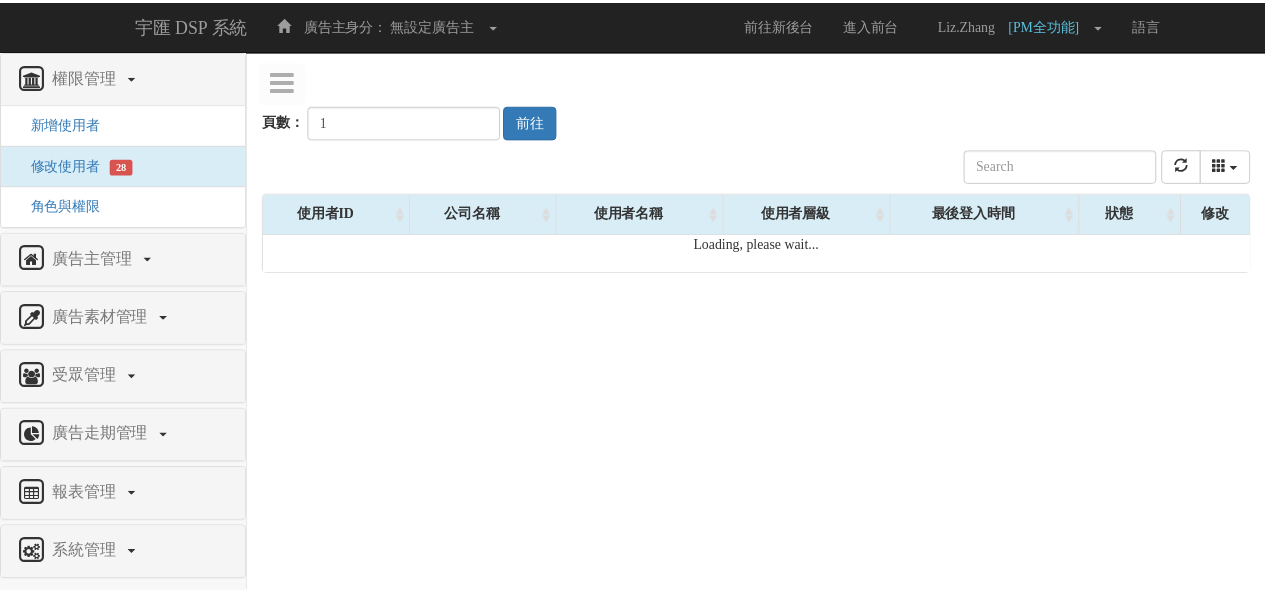 scroll, scrollTop: 0, scrollLeft: 0, axis: both 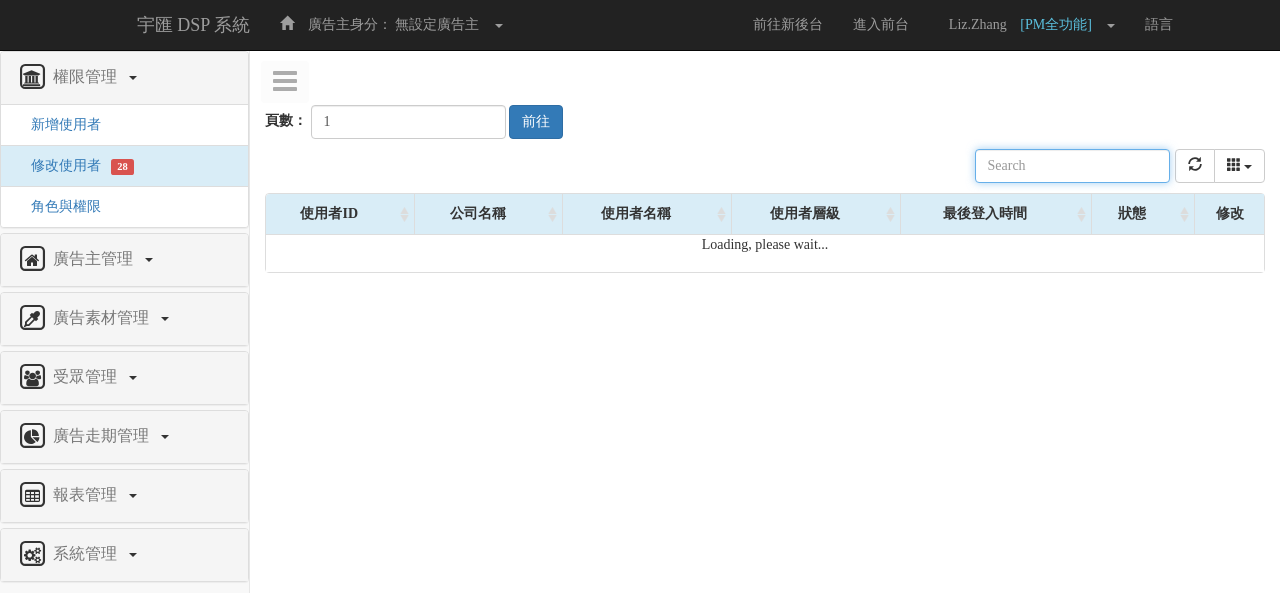 click on "公司名稱  使用者名稱  聯絡電話  角色  使用者層級  廣告主  註冊時間  最後登入時間  近一個月登入次數  狀態" at bounding box center [765, 166] 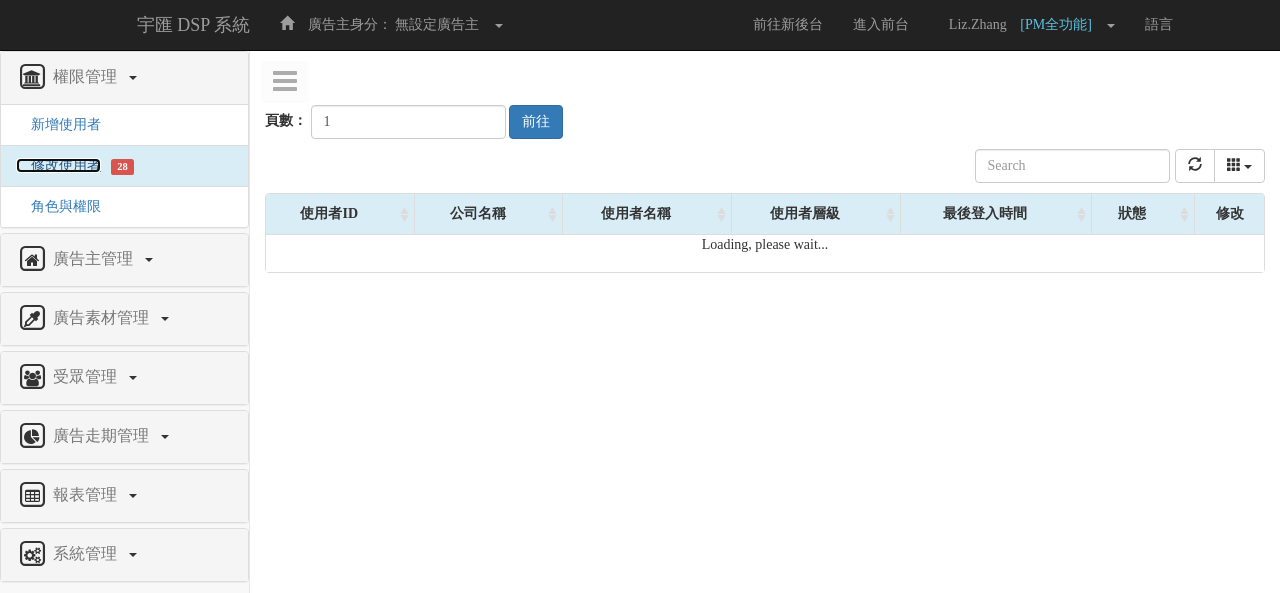 click on "修改使用者" at bounding box center (58, 165) 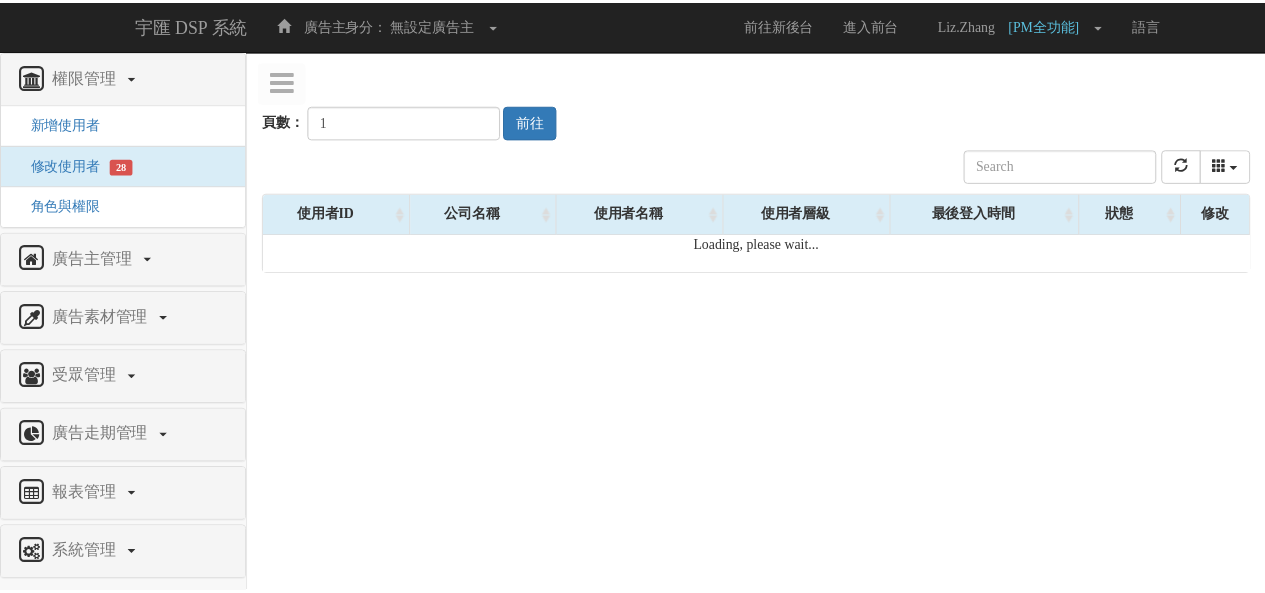 scroll, scrollTop: 0, scrollLeft: 0, axis: both 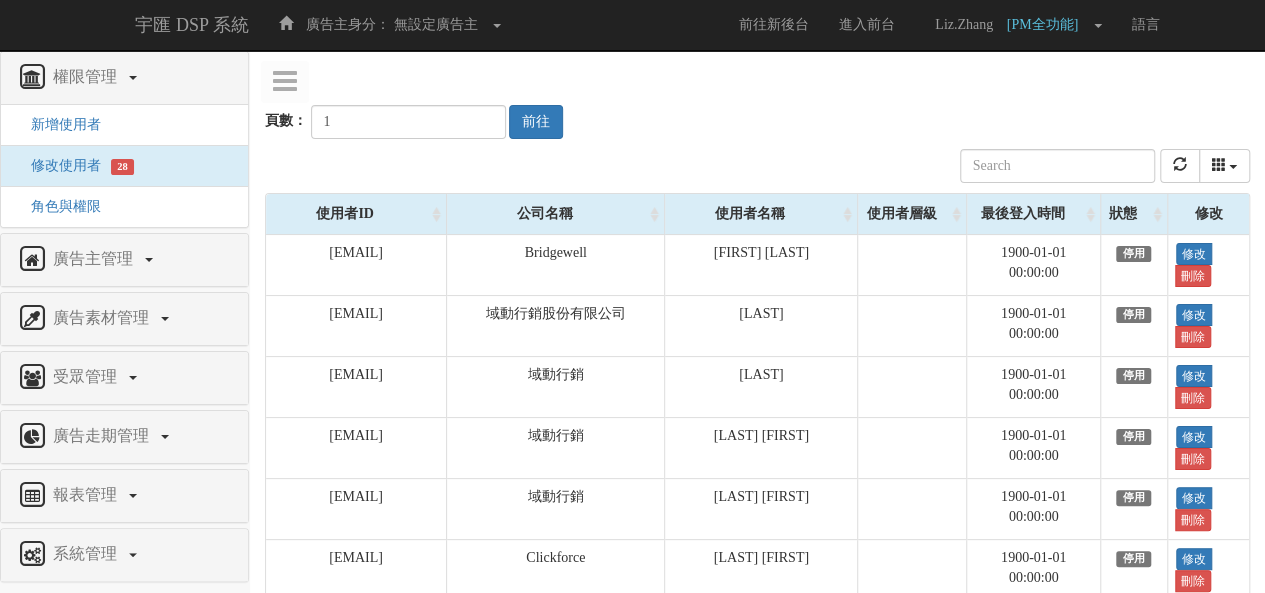 click on "最後登入時間" at bounding box center (1033, 214) 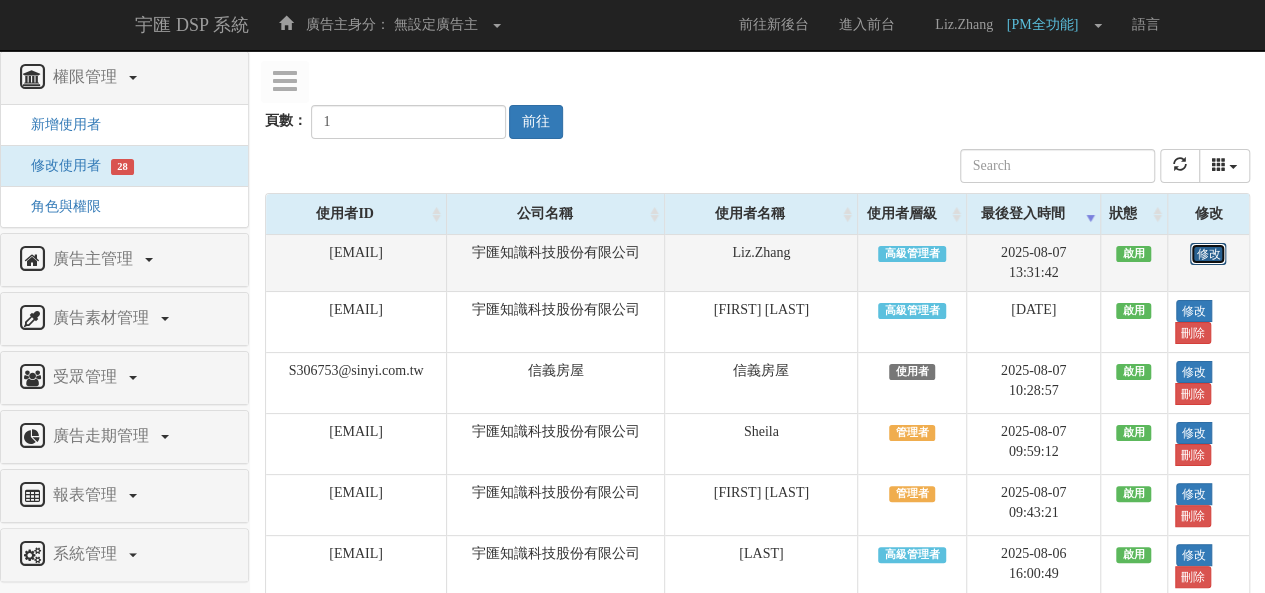 click on "修改" at bounding box center (1208, 254) 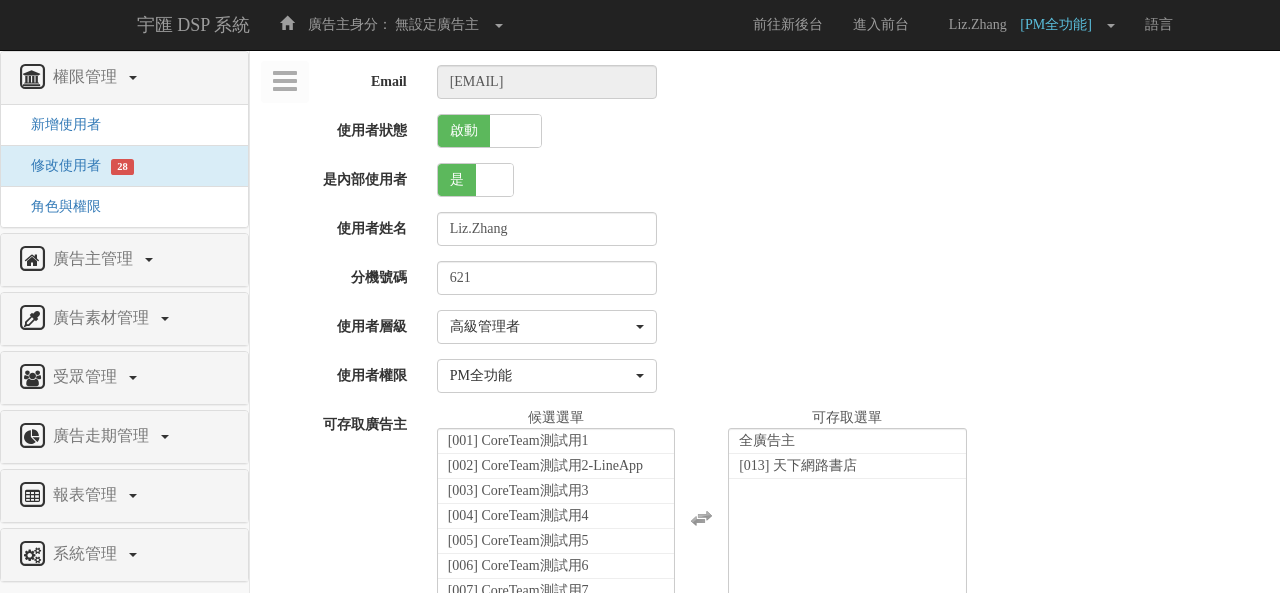select on "SuperManager" 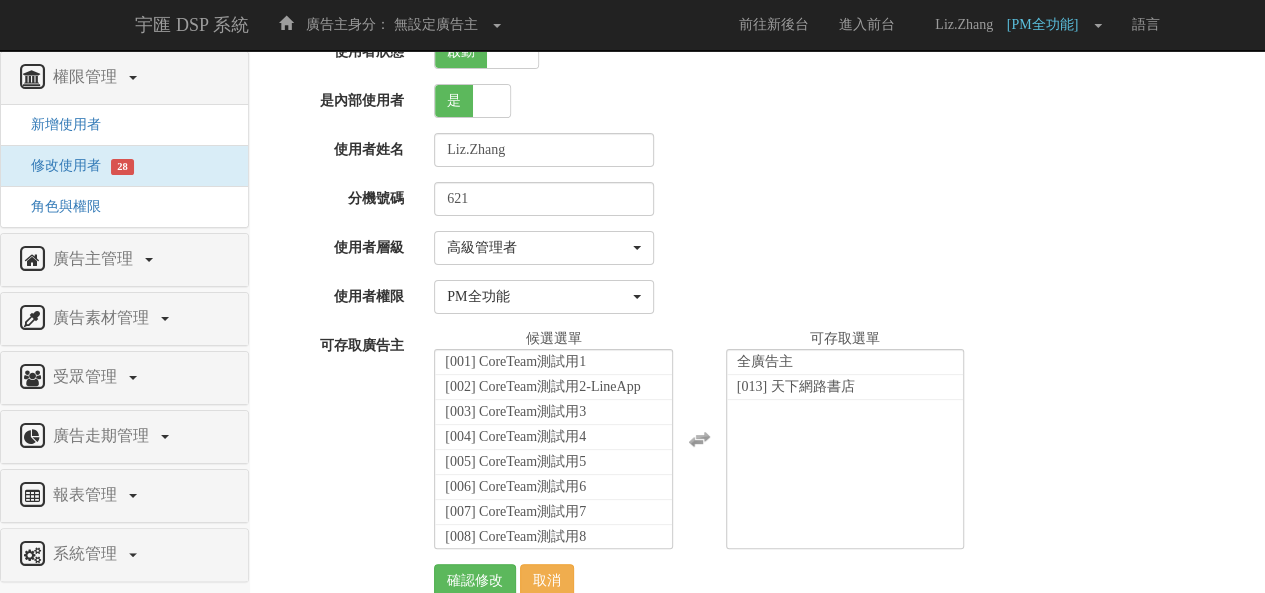 scroll, scrollTop: 115, scrollLeft: 0, axis: vertical 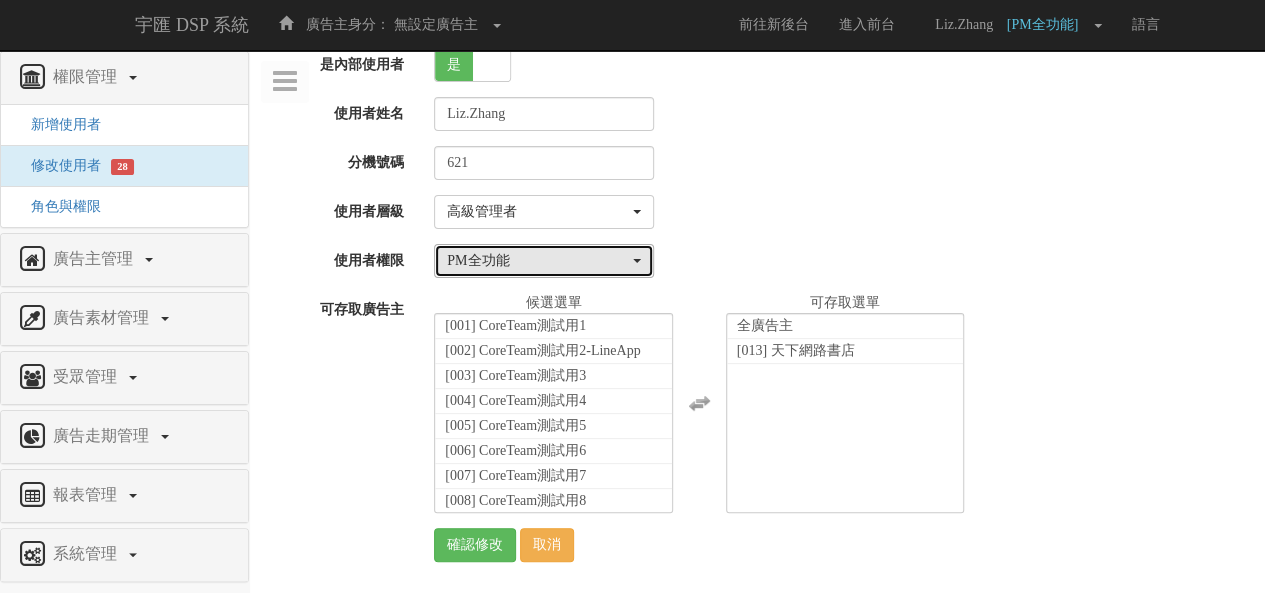 click on "PM全功能" at bounding box center (544, 261) 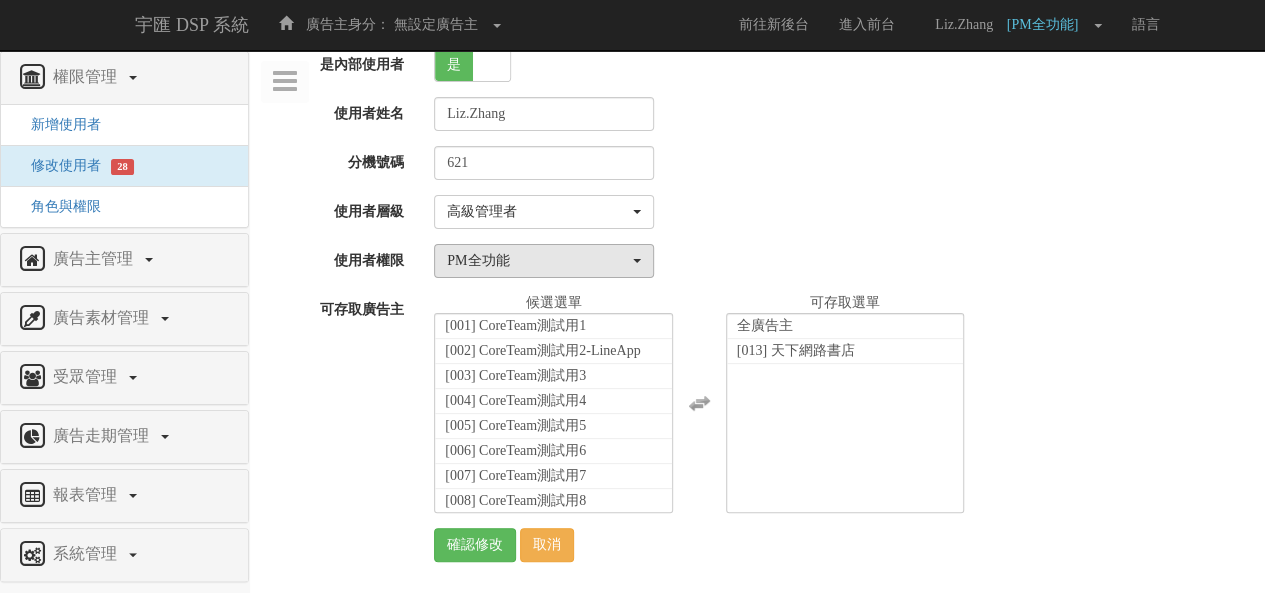 scroll, scrollTop: 43, scrollLeft: 0, axis: vertical 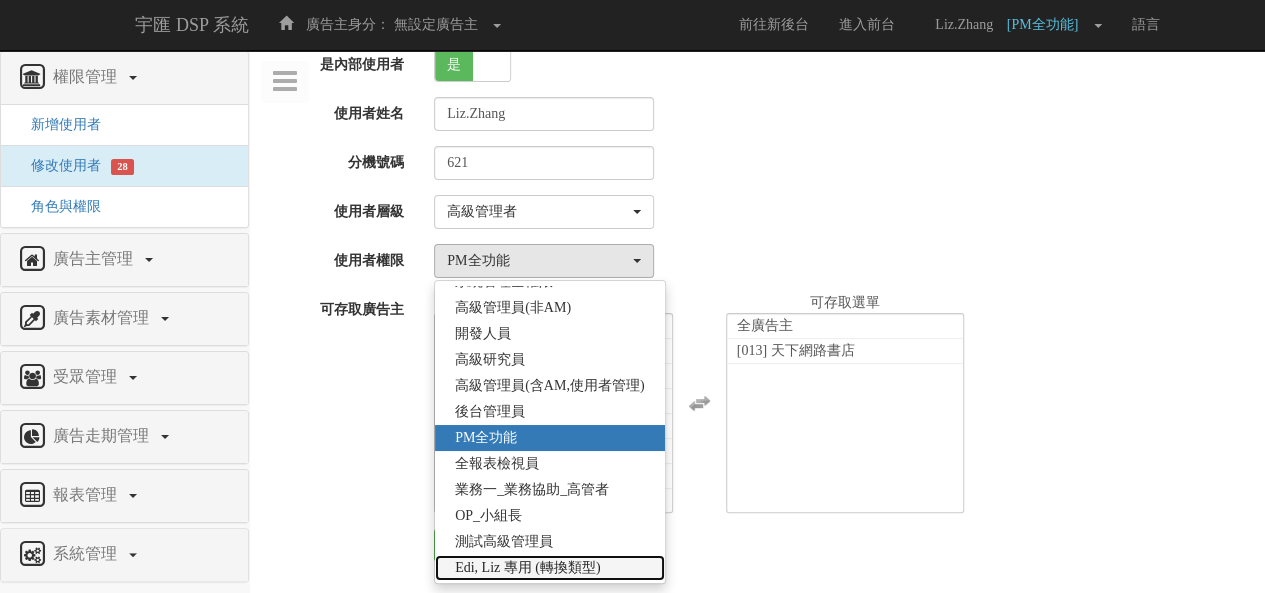 click on "Edi, Liz 專用 (轉換類型)" at bounding box center [527, 568] 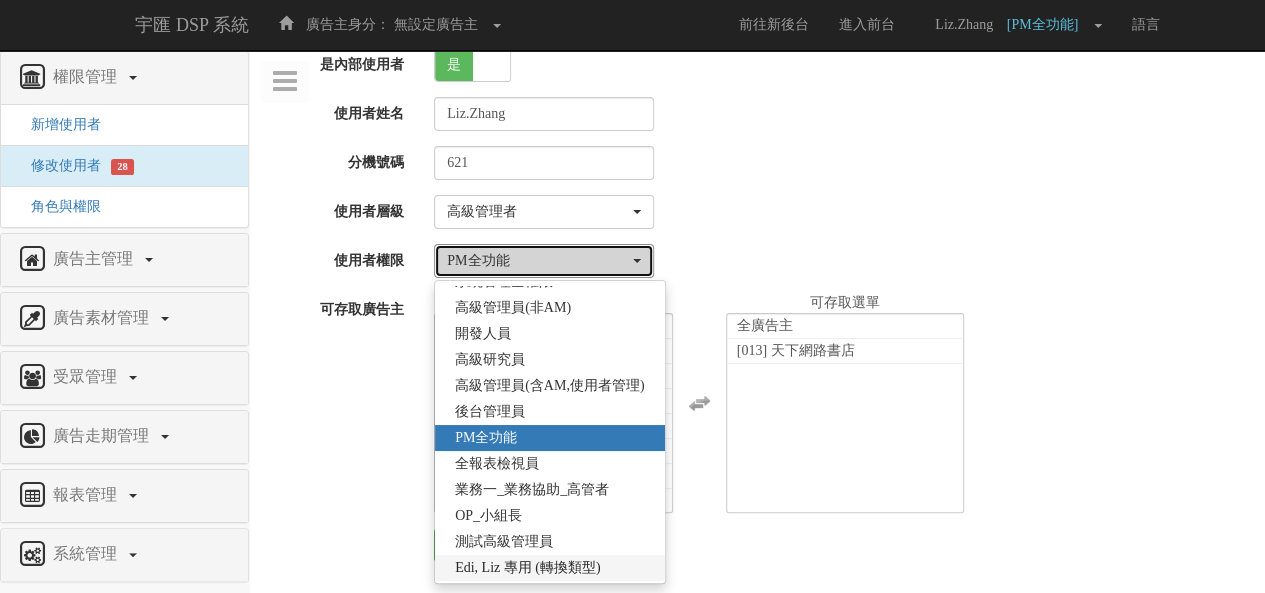select on "70" 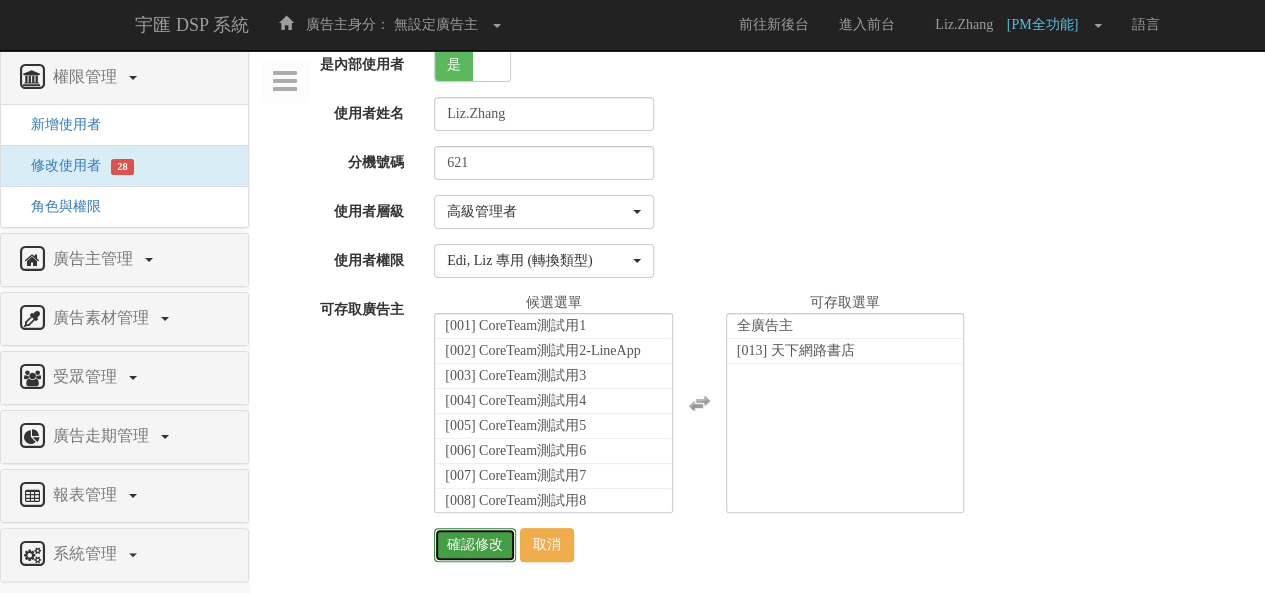click on "確認修改" at bounding box center (475, 545) 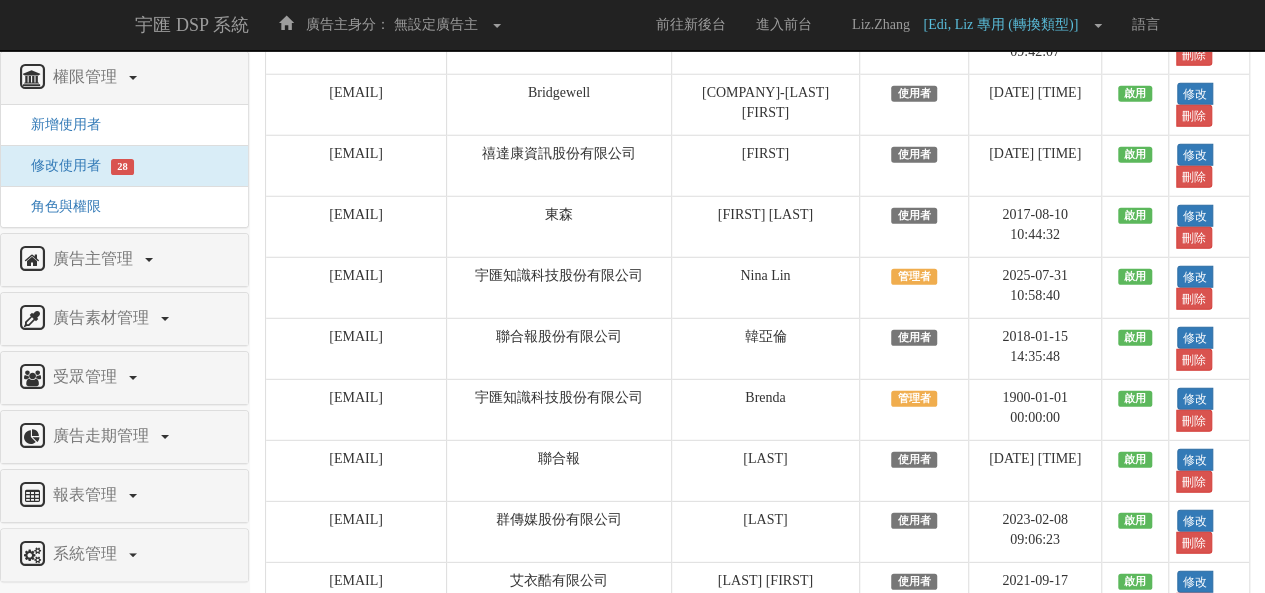 scroll, scrollTop: 16546, scrollLeft: 0, axis: vertical 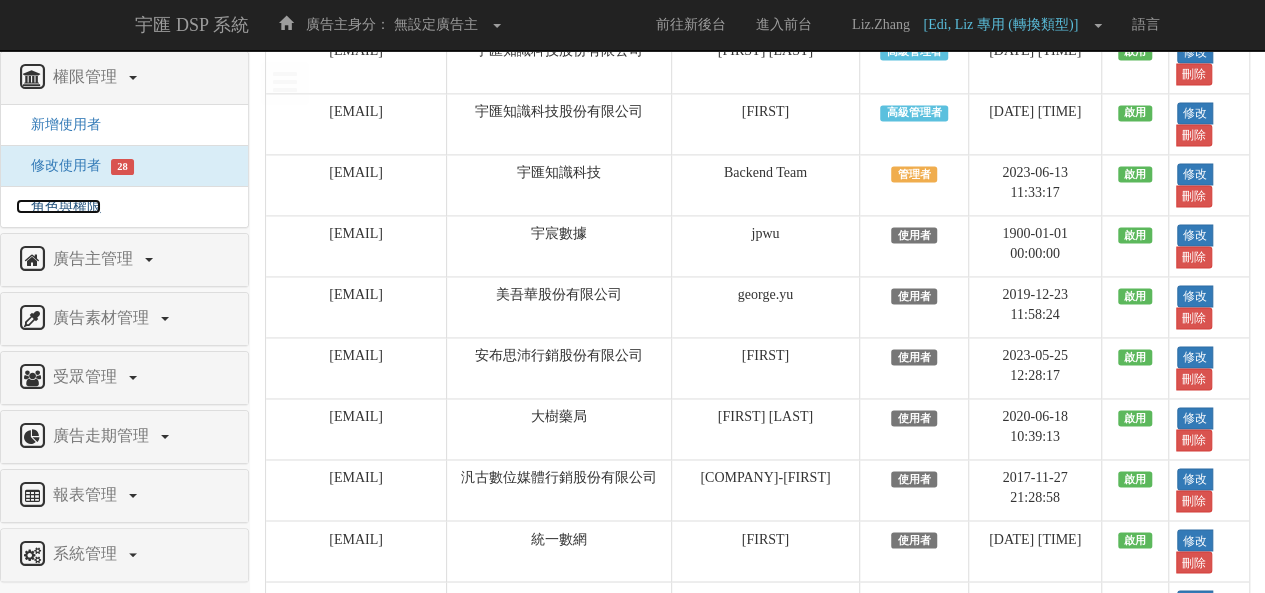click on "角色與權限" at bounding box center [58, 206] 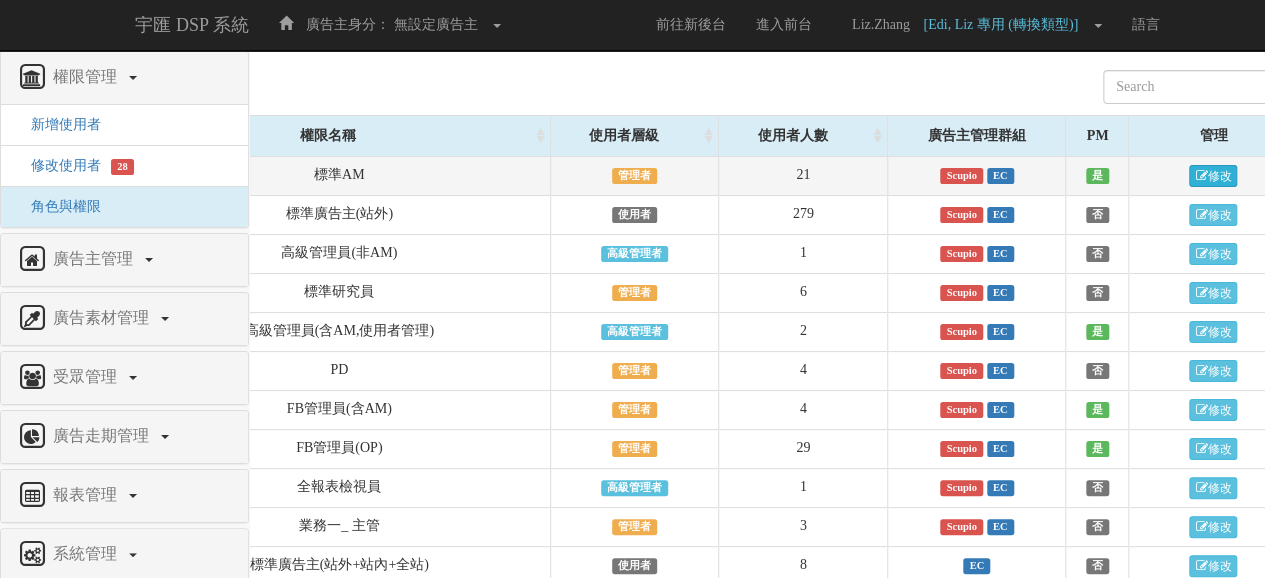 scroll, scrollTop: 5, scrollLeft: 135, axis: both 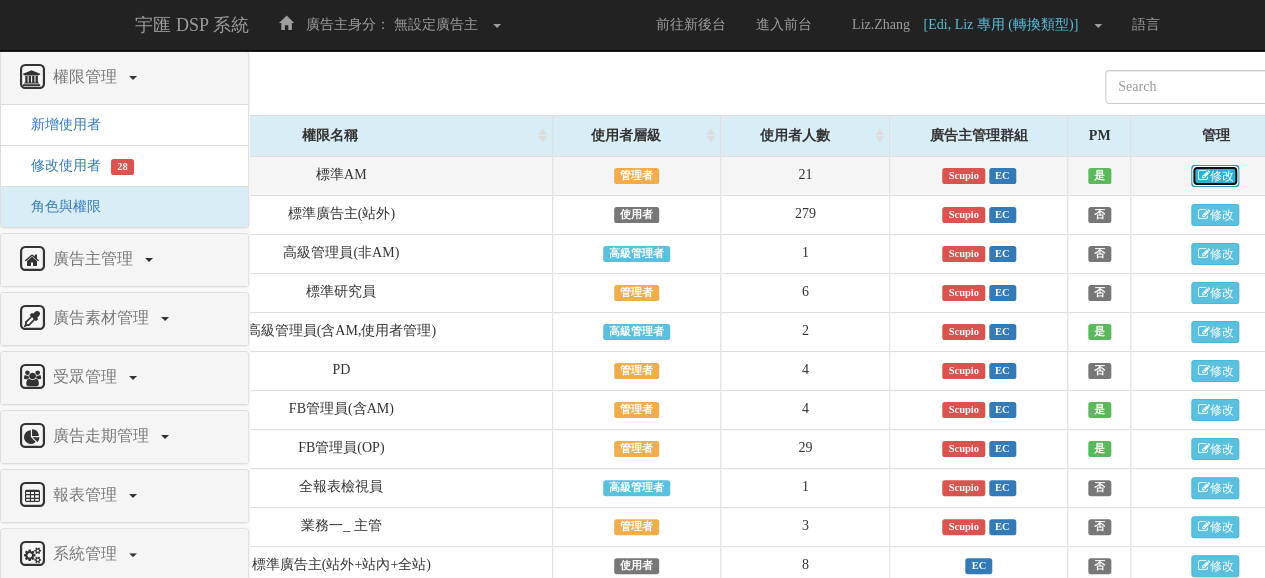 click on "修改" at bounding box center (1215, 176) 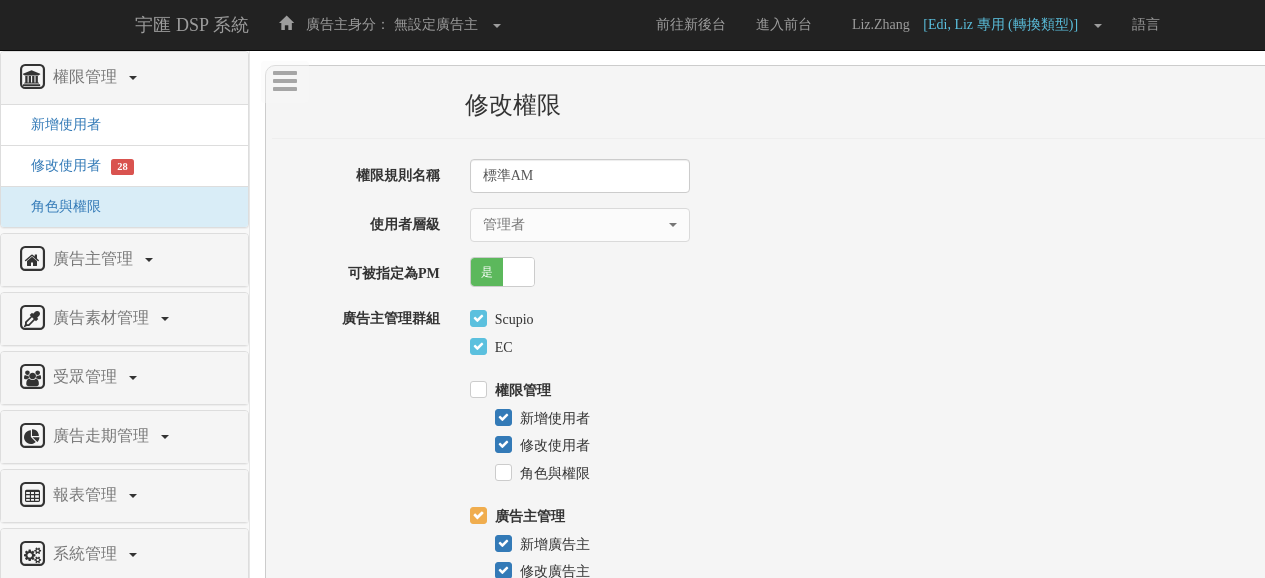 select on "Manager" 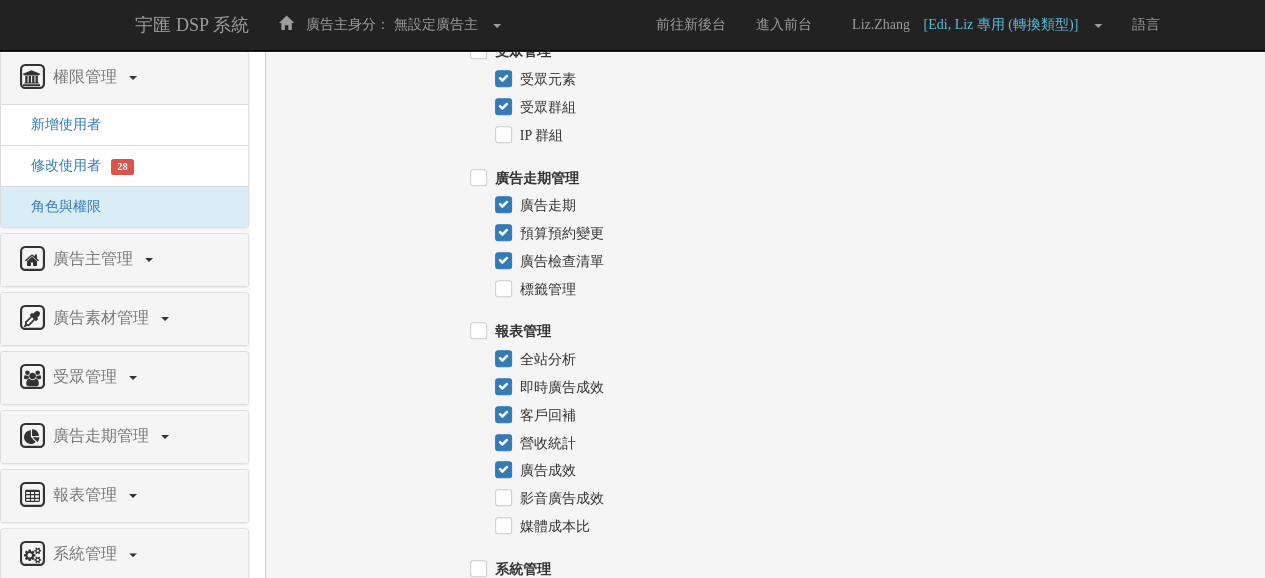 scroll, scrollTop: 1252, scrollLeft: 0, axis: vertical 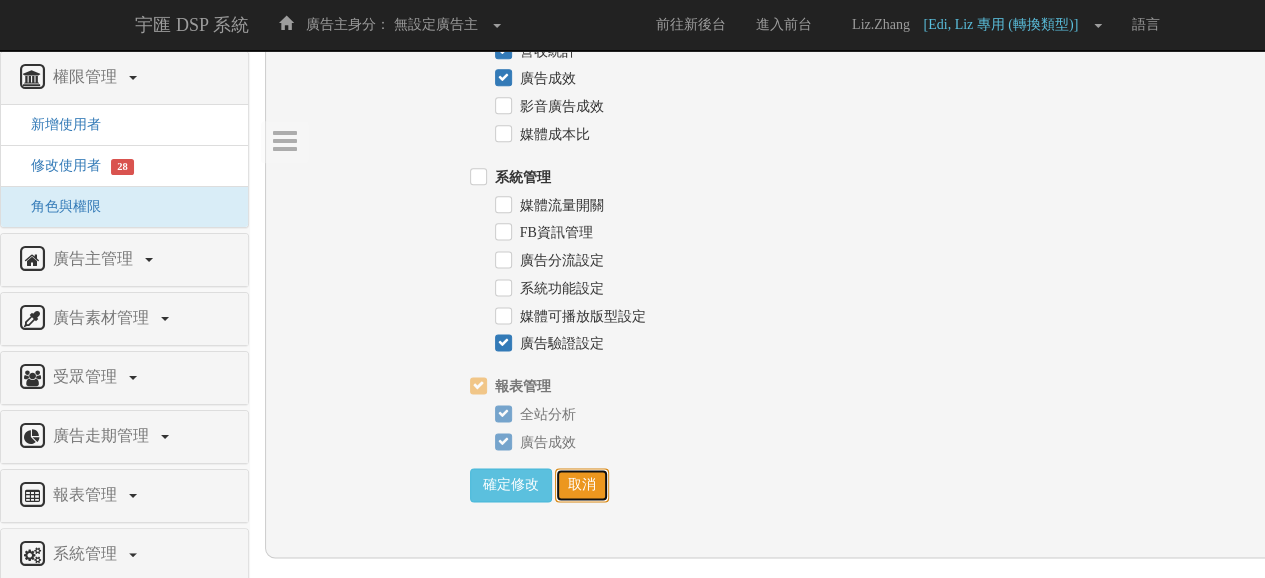 click on "取消" at bounding box center (582, 485) 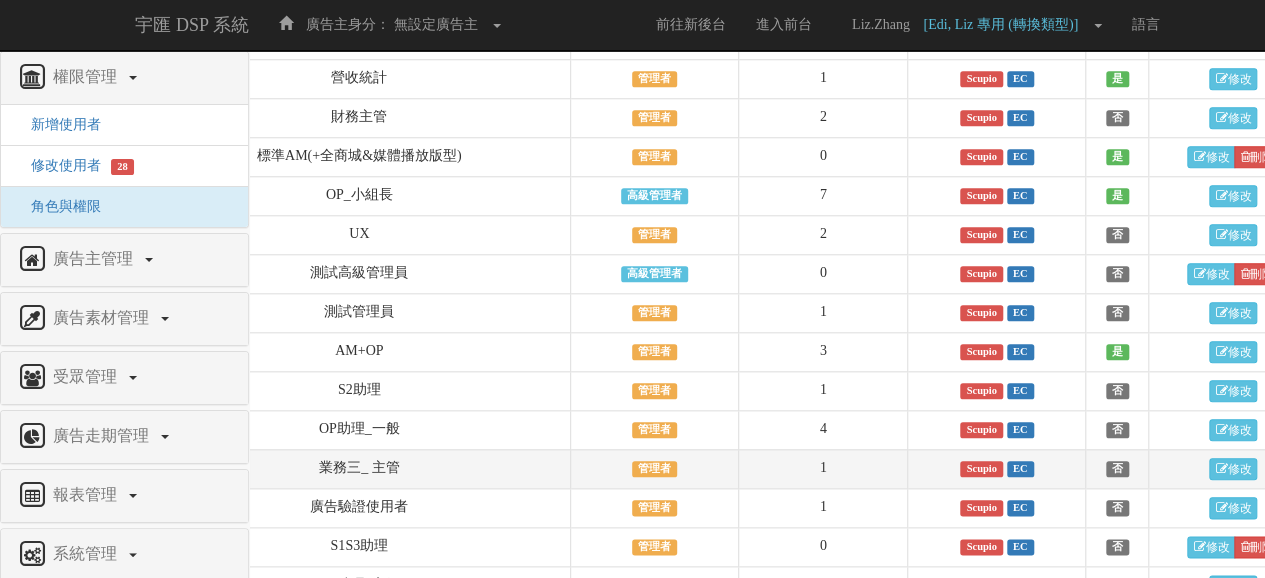 scroll, scrollTop: 868, scrollLeft: 117, axis: both 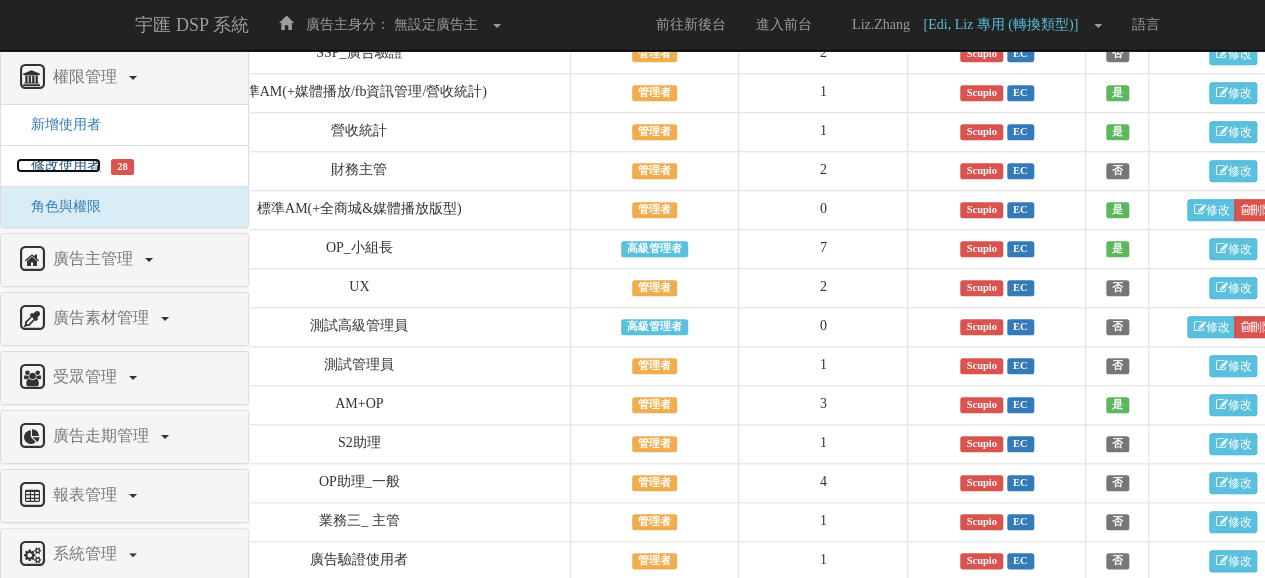 click on "修改使用者" at bounding box center (58, 165) 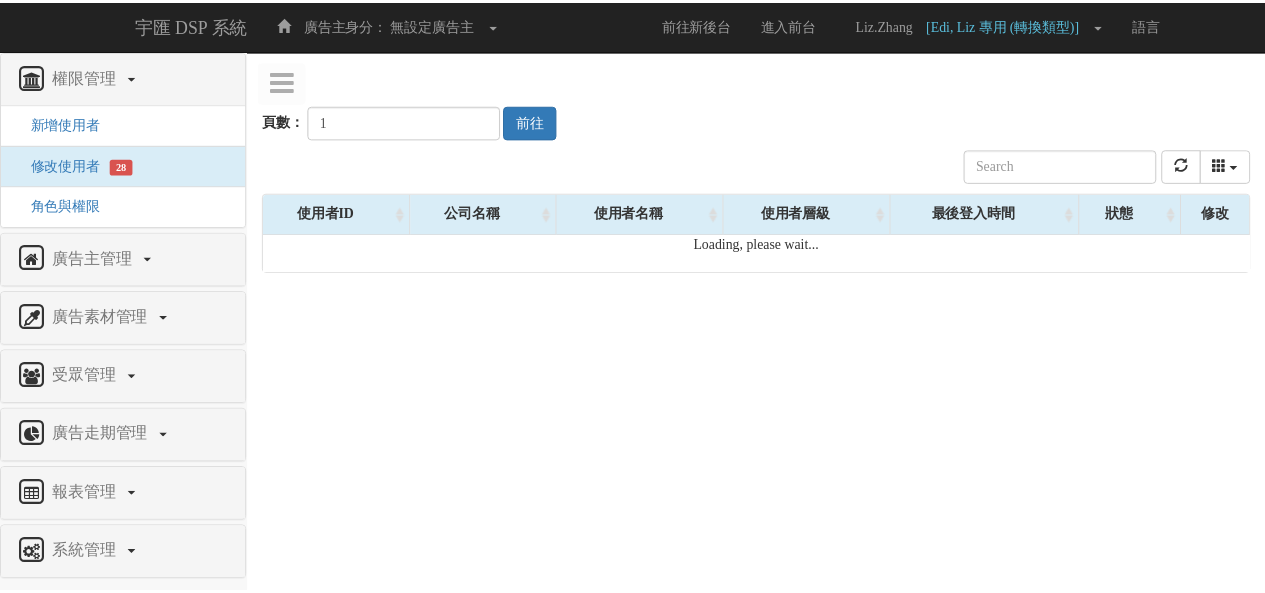 scroll, scrollTop: 0, scrollLeft: 0, axis: both 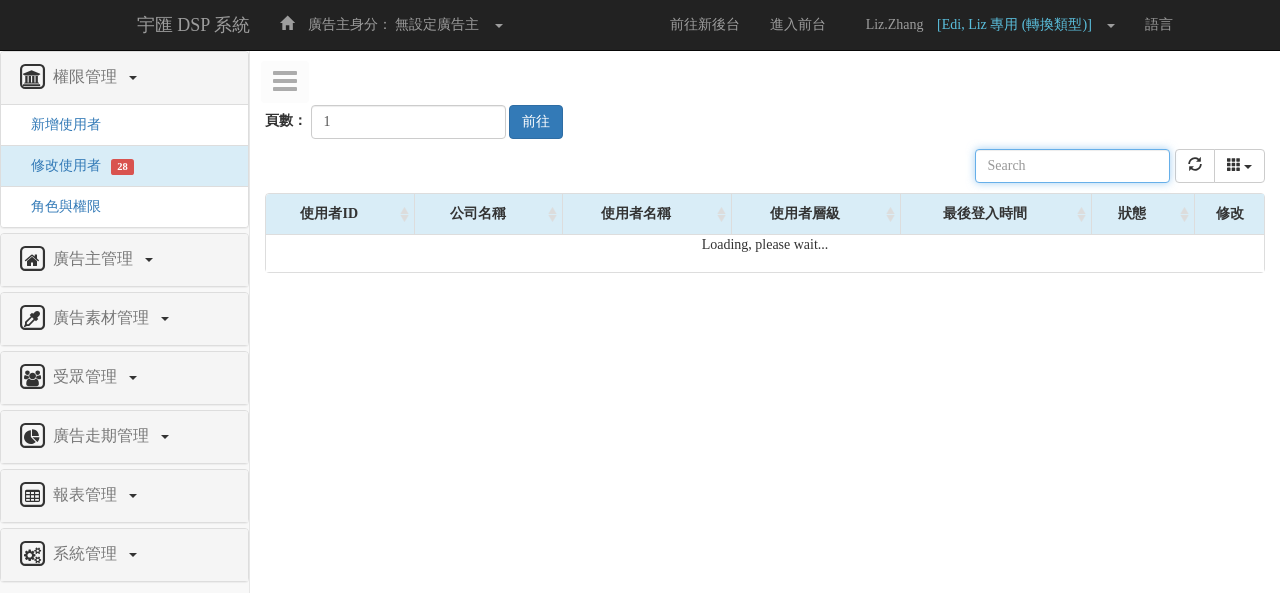 click at bounding box center [1072, 166] 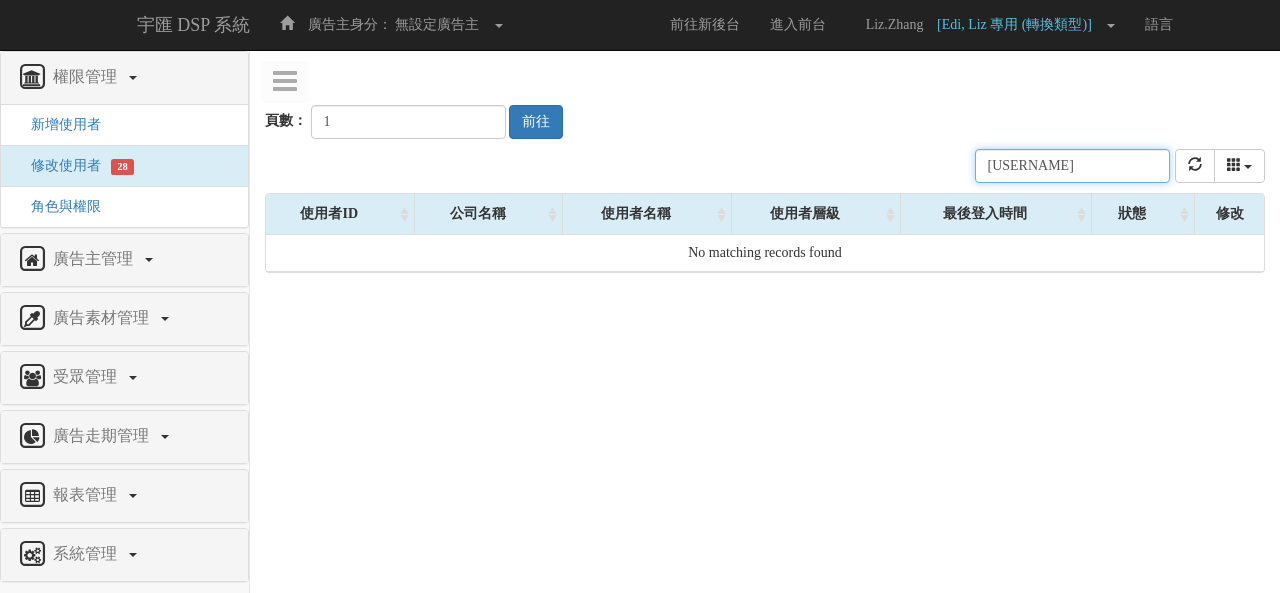 type on "E" 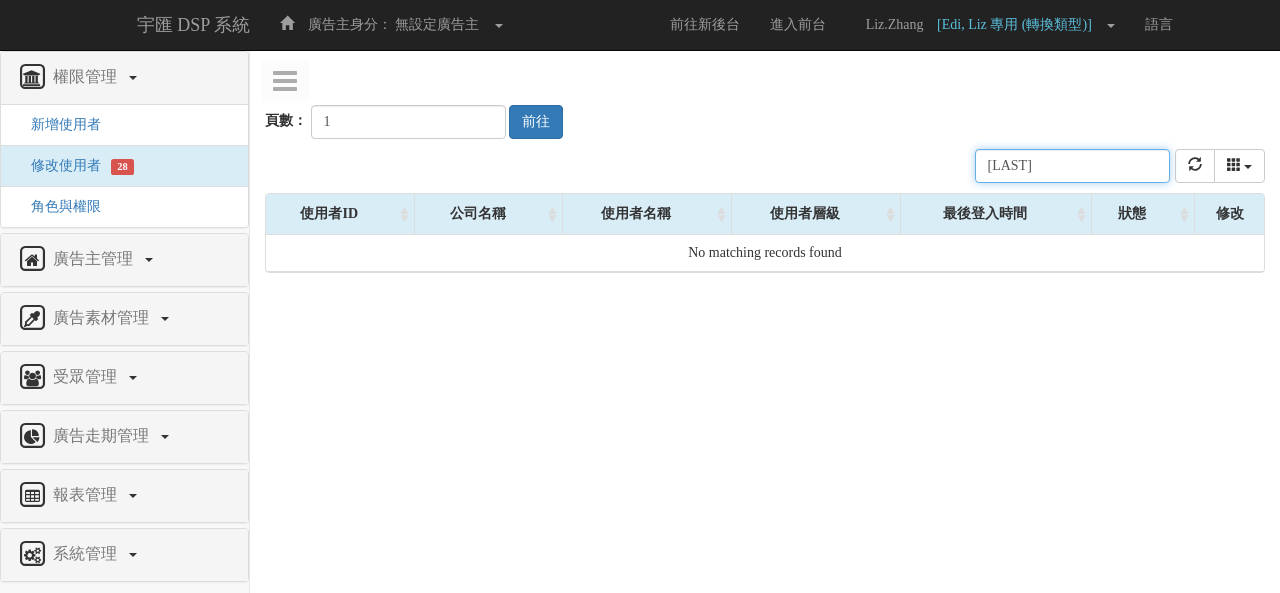 type on "[LAST]" 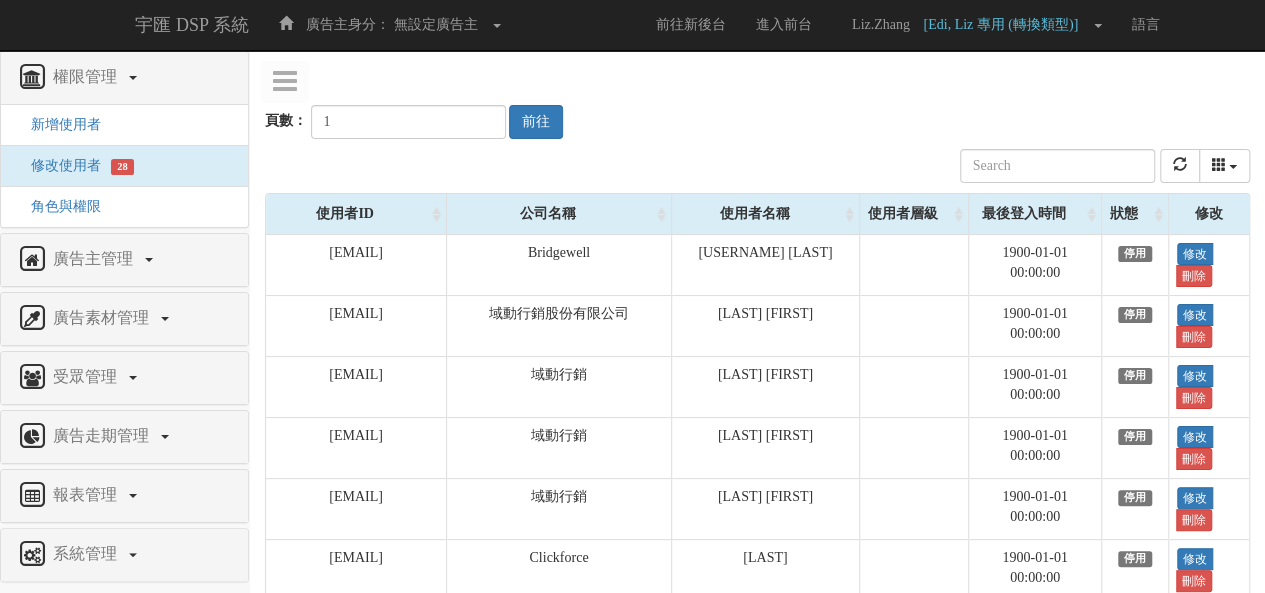 click on "最後登入時間" at bounding box center (1035, 214) 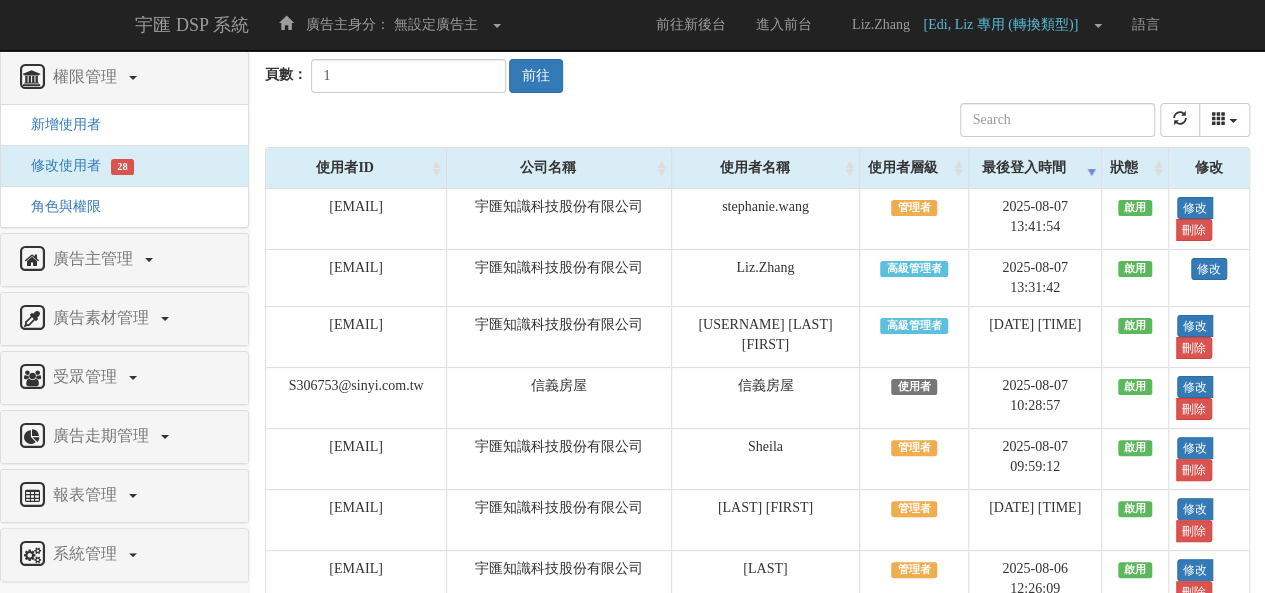 scroll, scrollTop: 0, scrollLeft: 0, axis: both 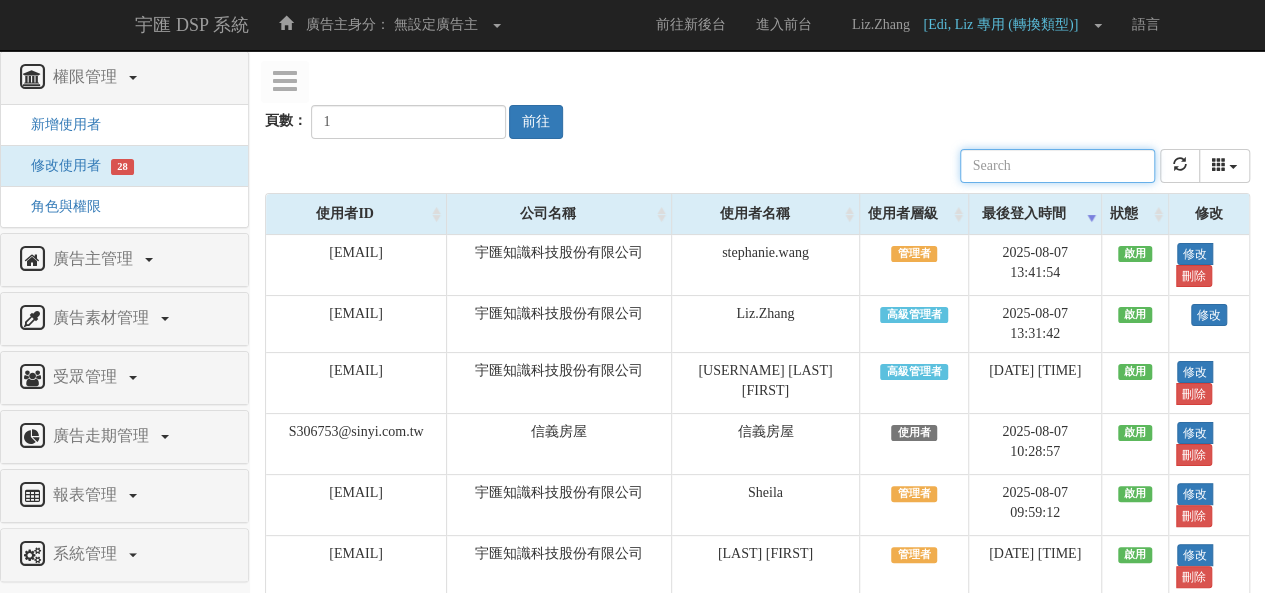 click at bounding box center (1057, 166) 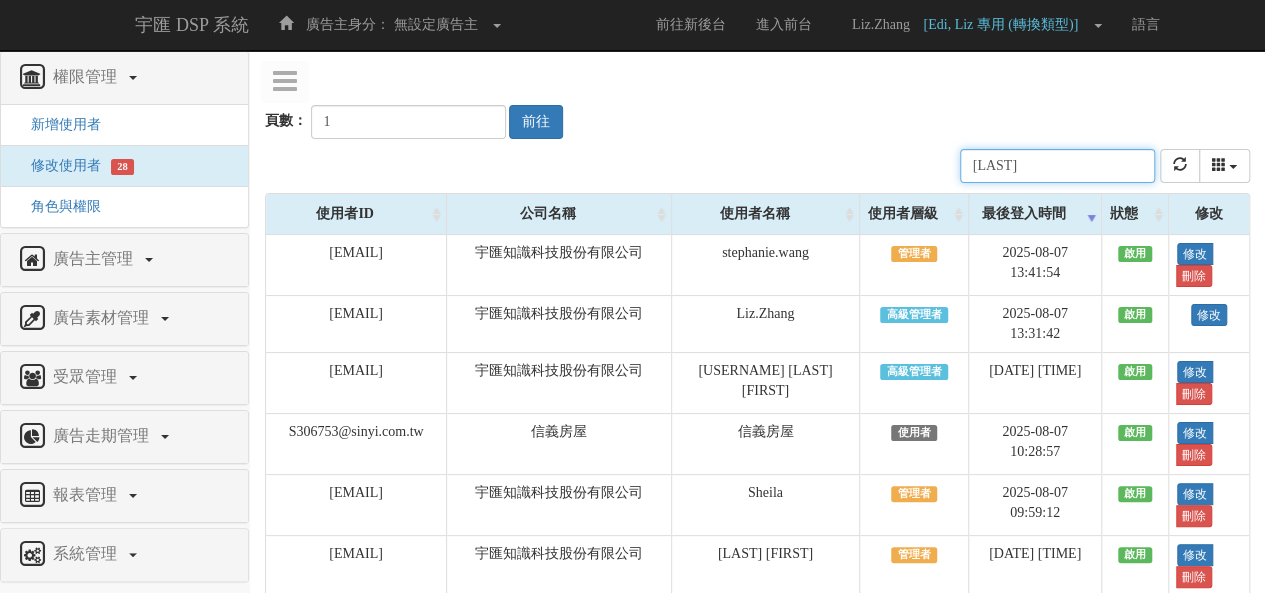 type on "劉" 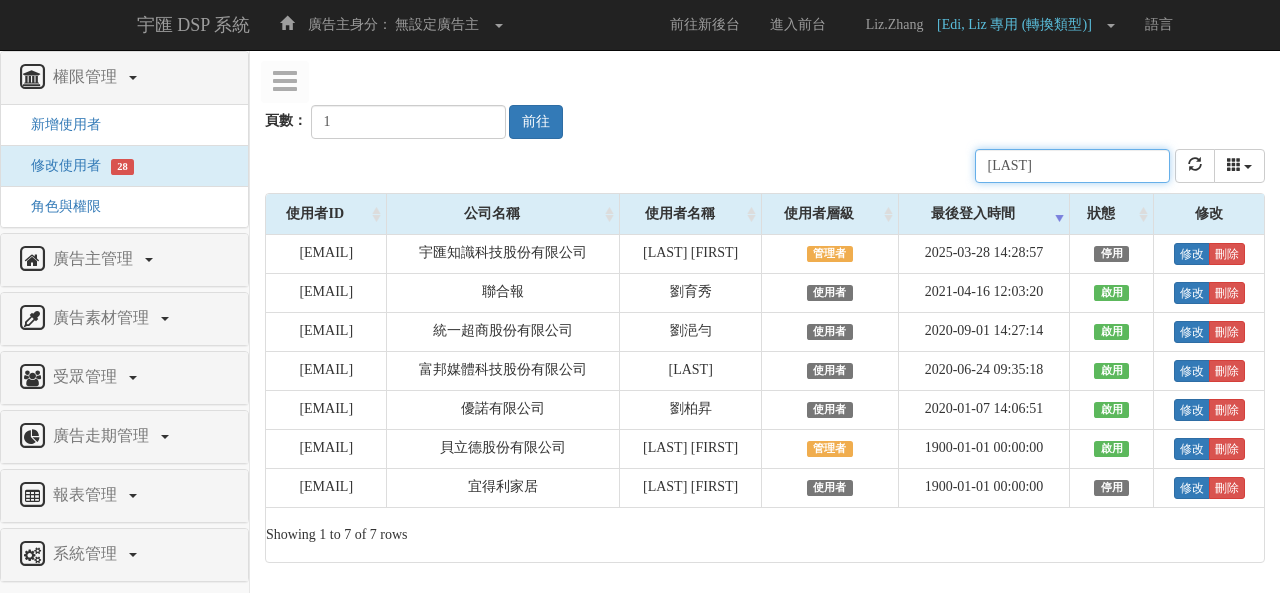 type 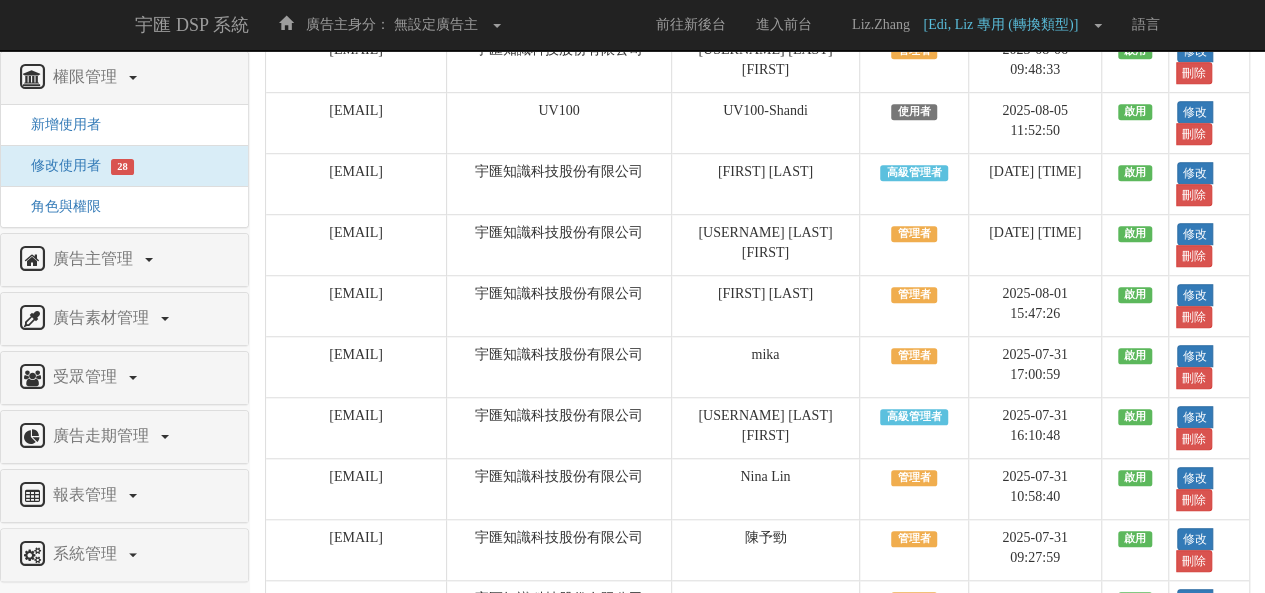 scroll, scrollTop: 0, scrollLeft: 0, axis: both 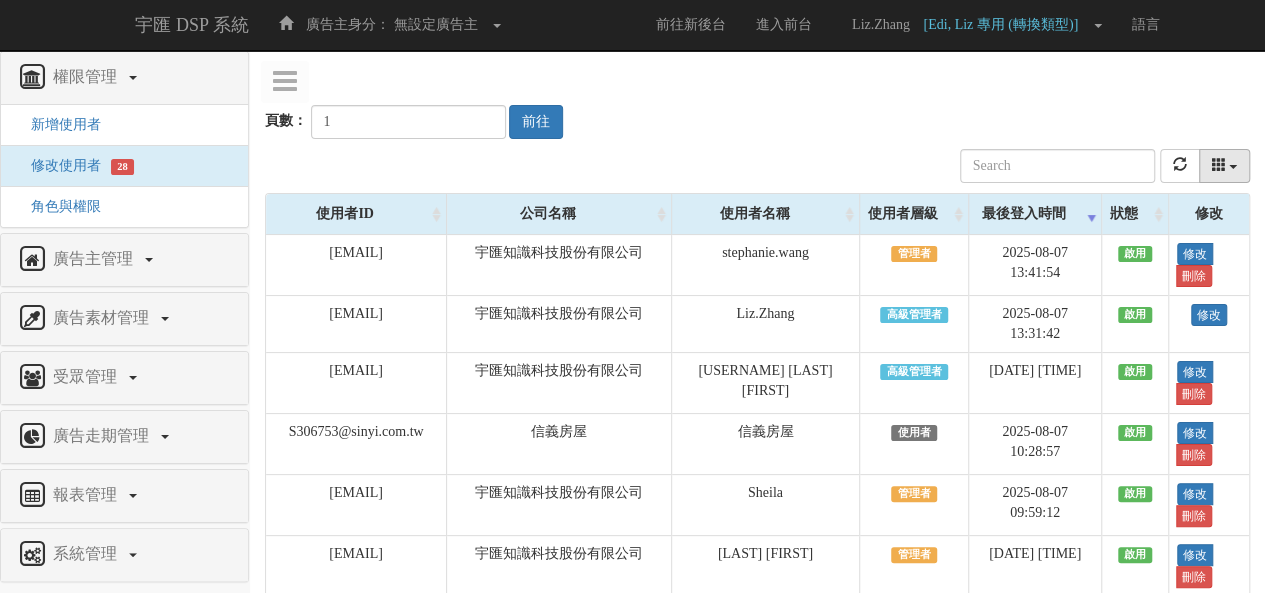 click at bounding box center (1219, 164) 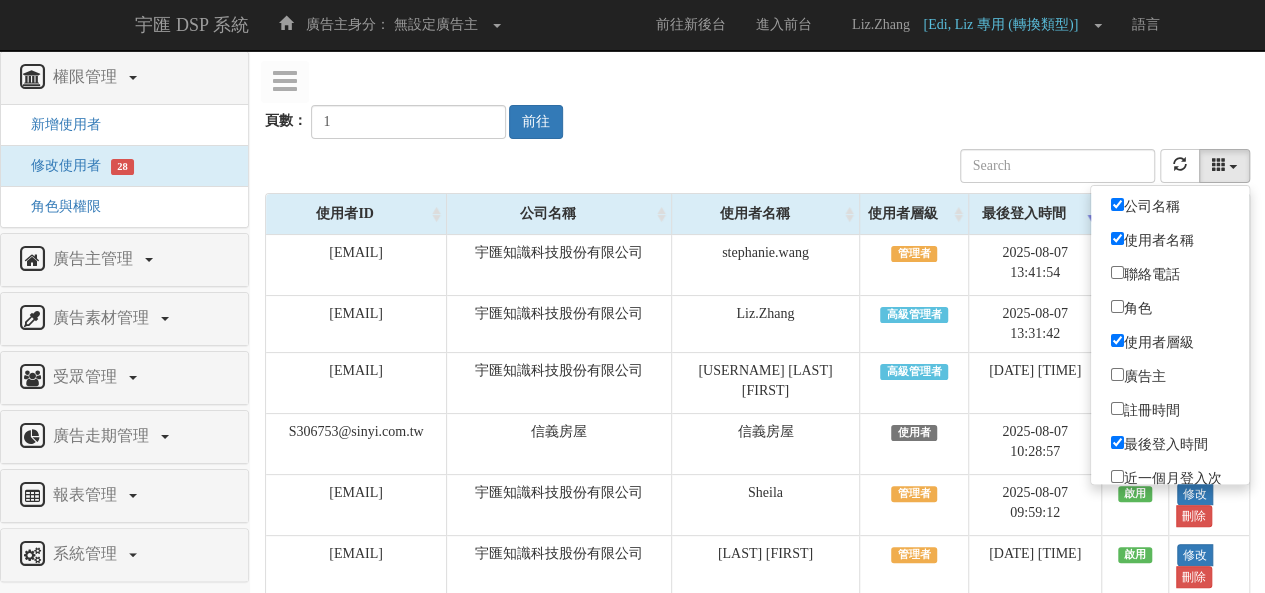 click on "聯絡電話" at bounding box center (1170, 273) 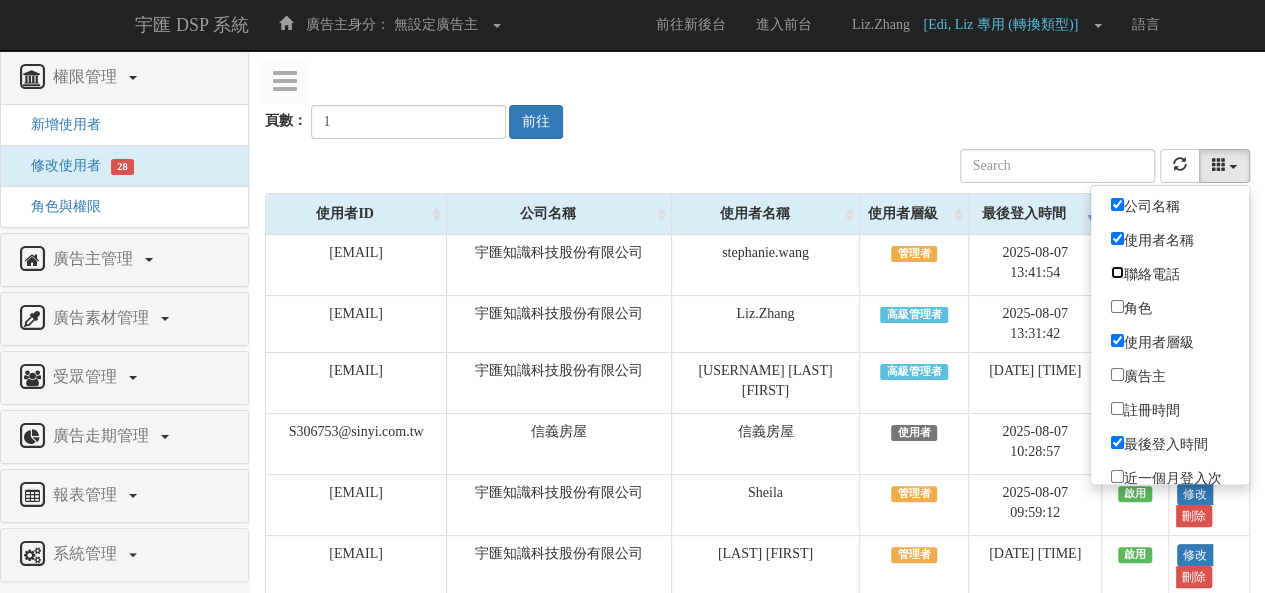 click on "聯絡電話" at bounding box center [1117, 272] 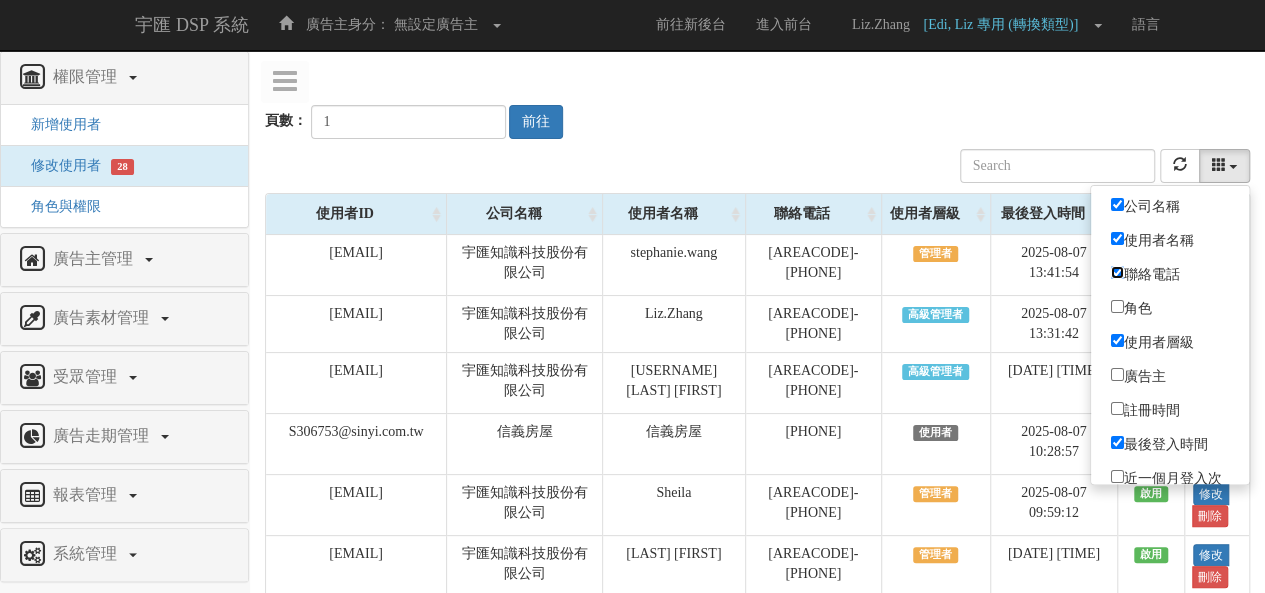 scroll, scrollTop: 51, scrollLeft: 0, axis: vertical 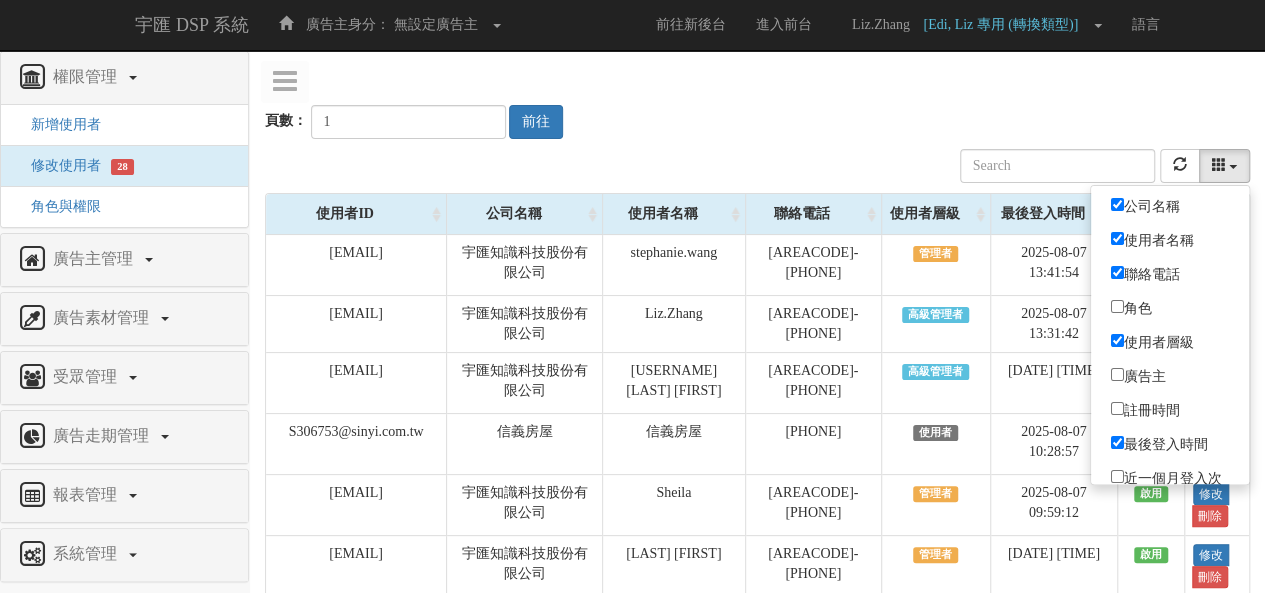 click on "頁數：
1
前往" at bounding box center (757, 102) 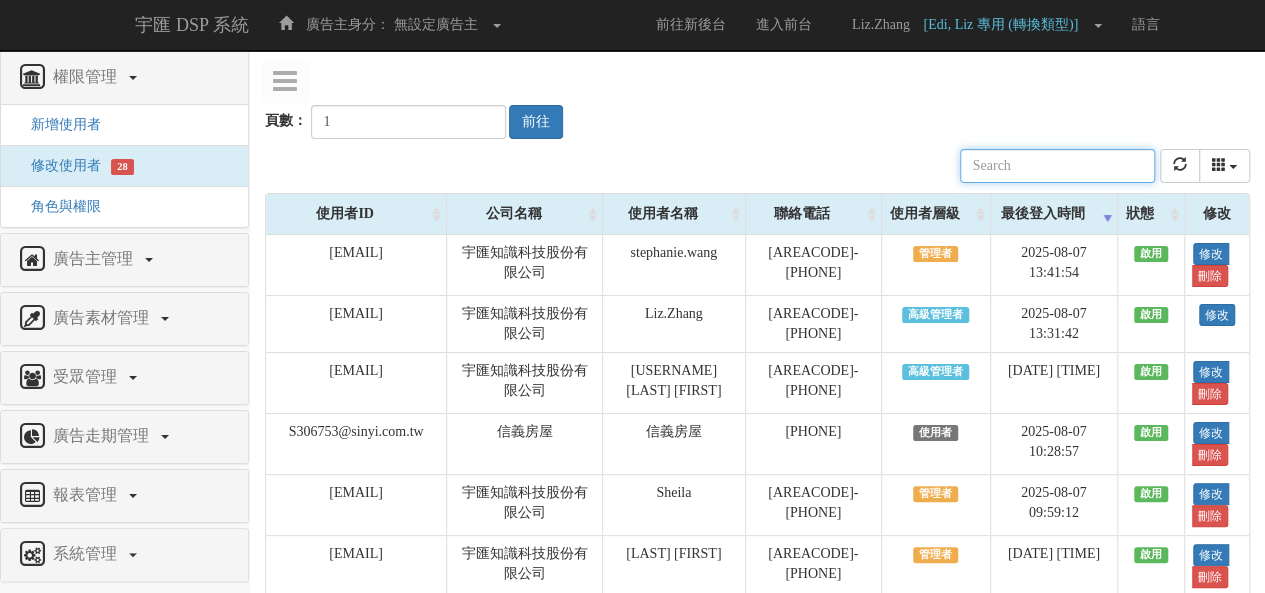 click at bounding box center [1057, 166] 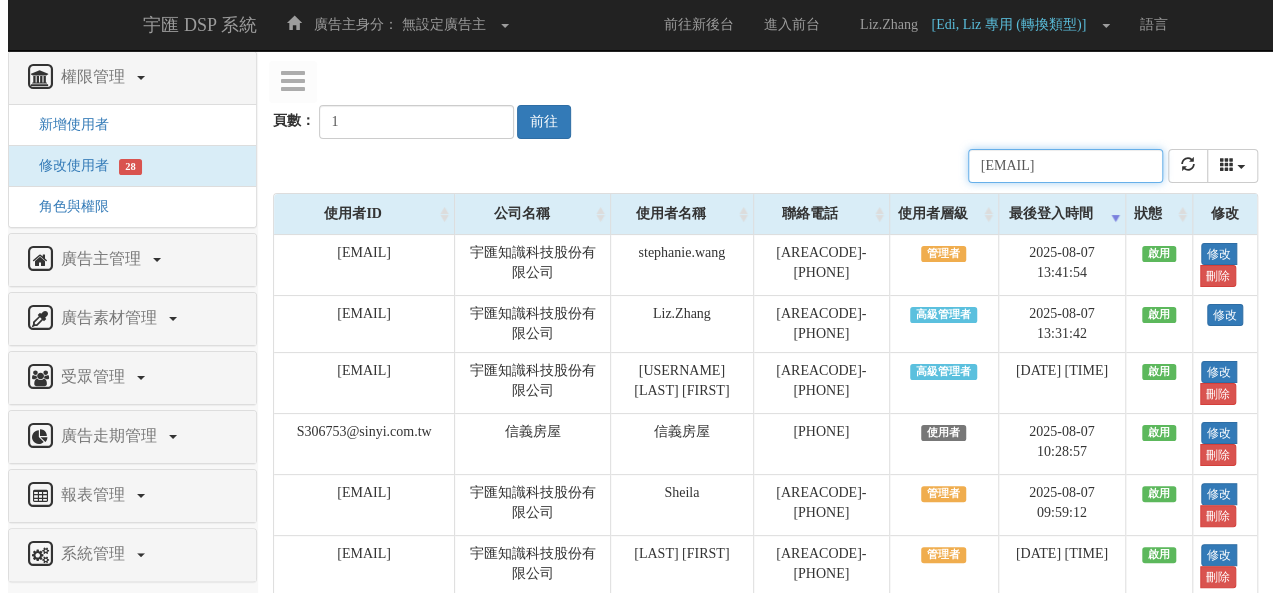scroll, scrollTop: 0, scrollLeft: 20, axis: horizontal 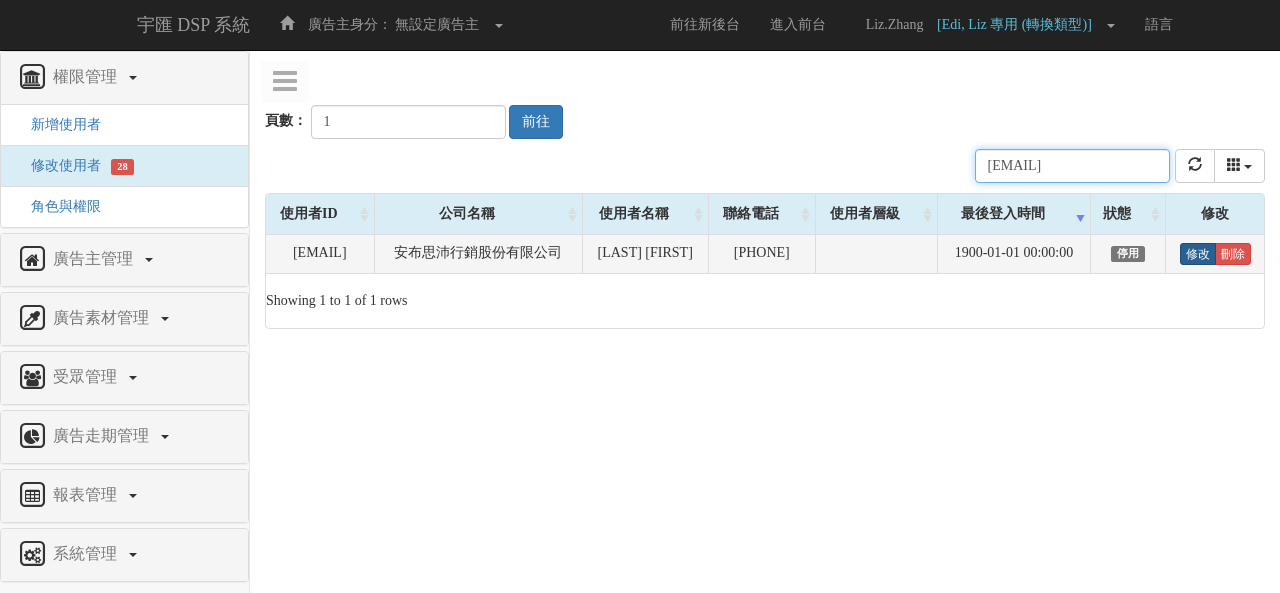 type on "[FIRST]@[DOMAIN]" 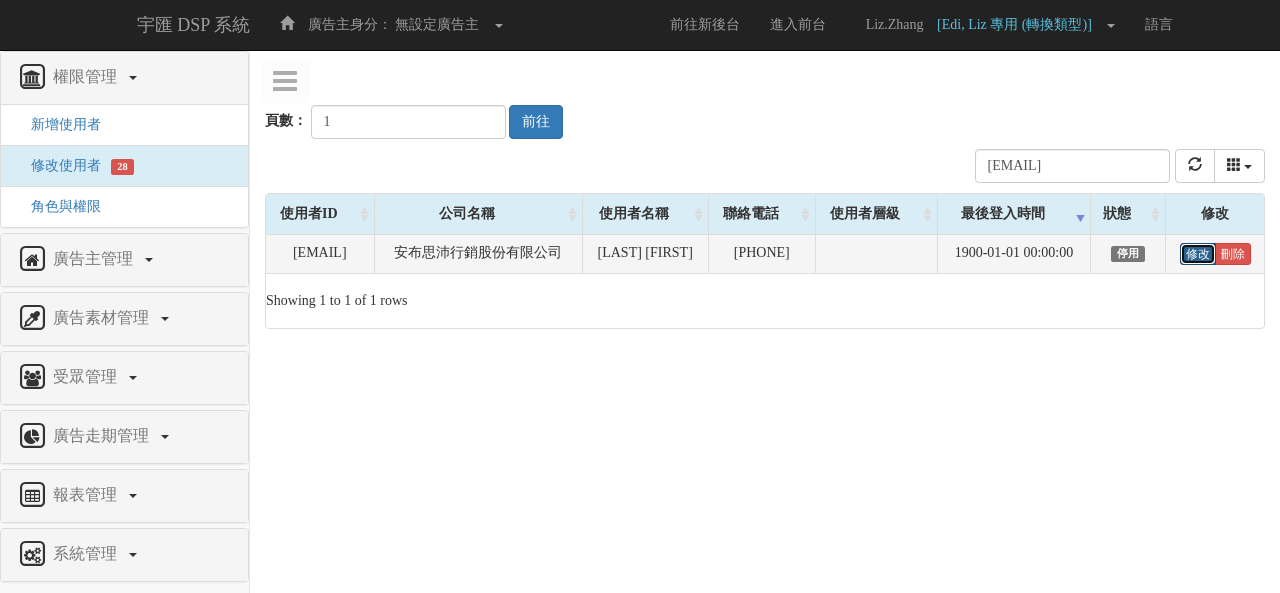 scroll, scrollTop: 0, scrollLeft: 0, axis: both 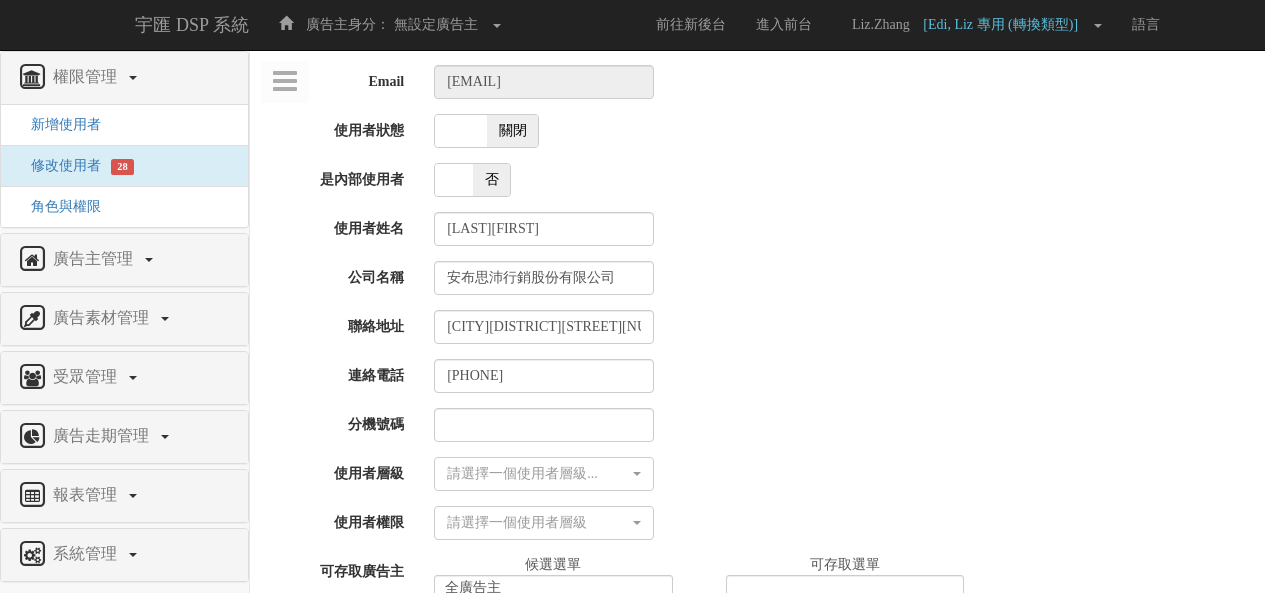 select 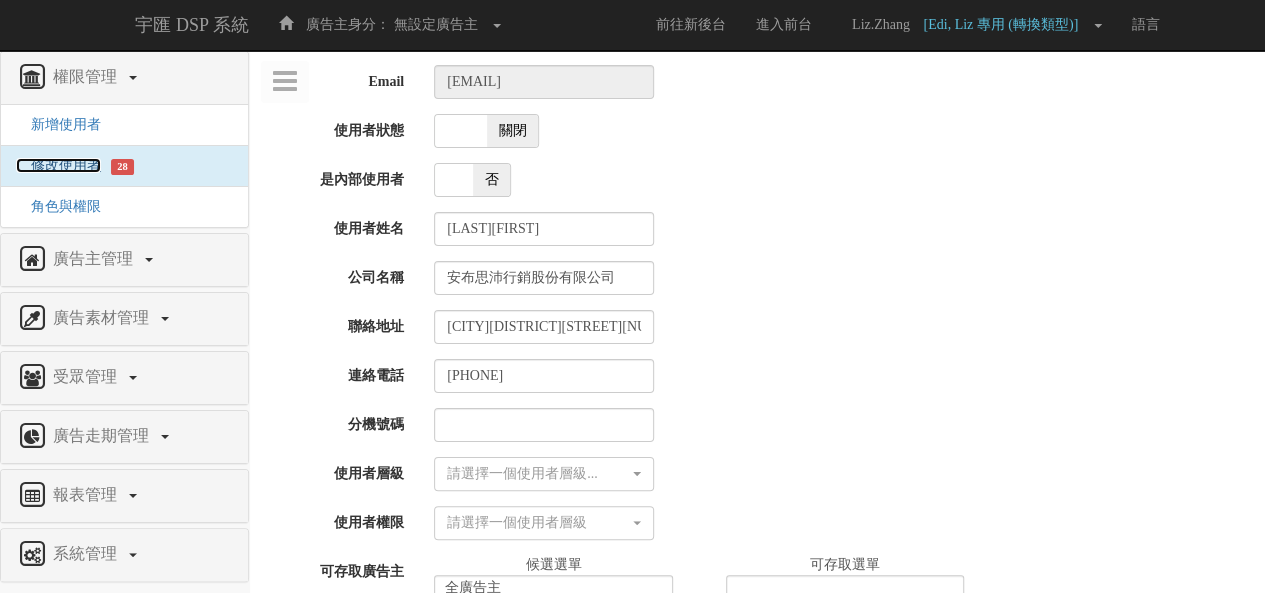 click at bounding box center (461, 131) 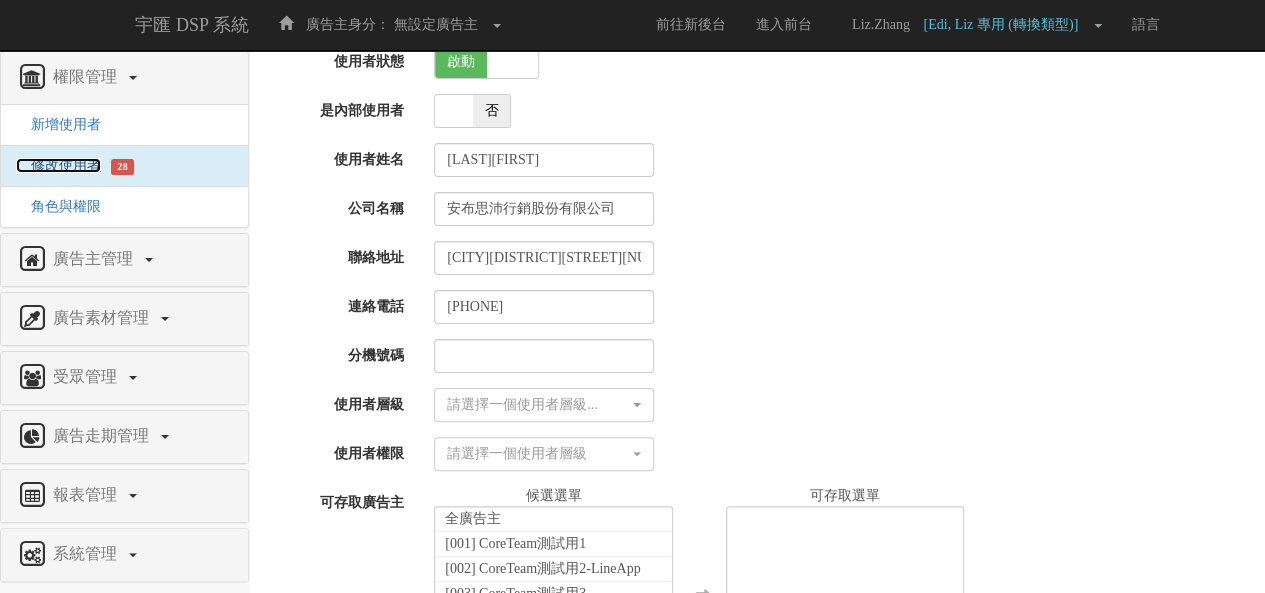 scroll, scrollTop: 100, scrollLeft: 0, axis: vertical 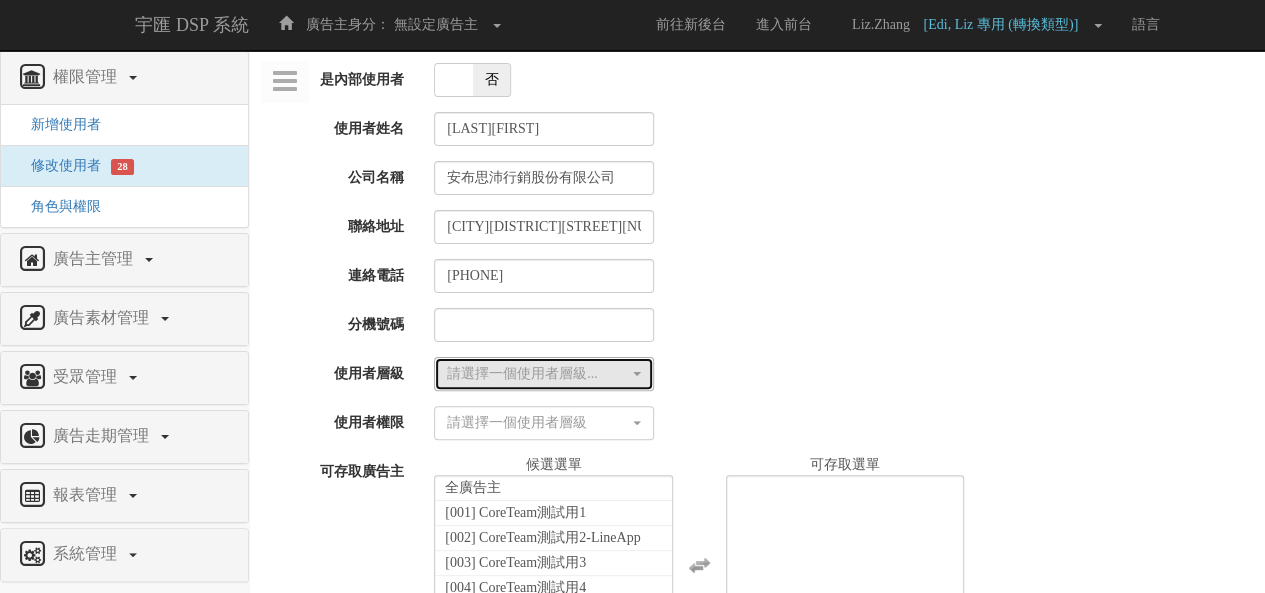 click on "請選擇一個使用者層級..." at bounding box center [538, 374] 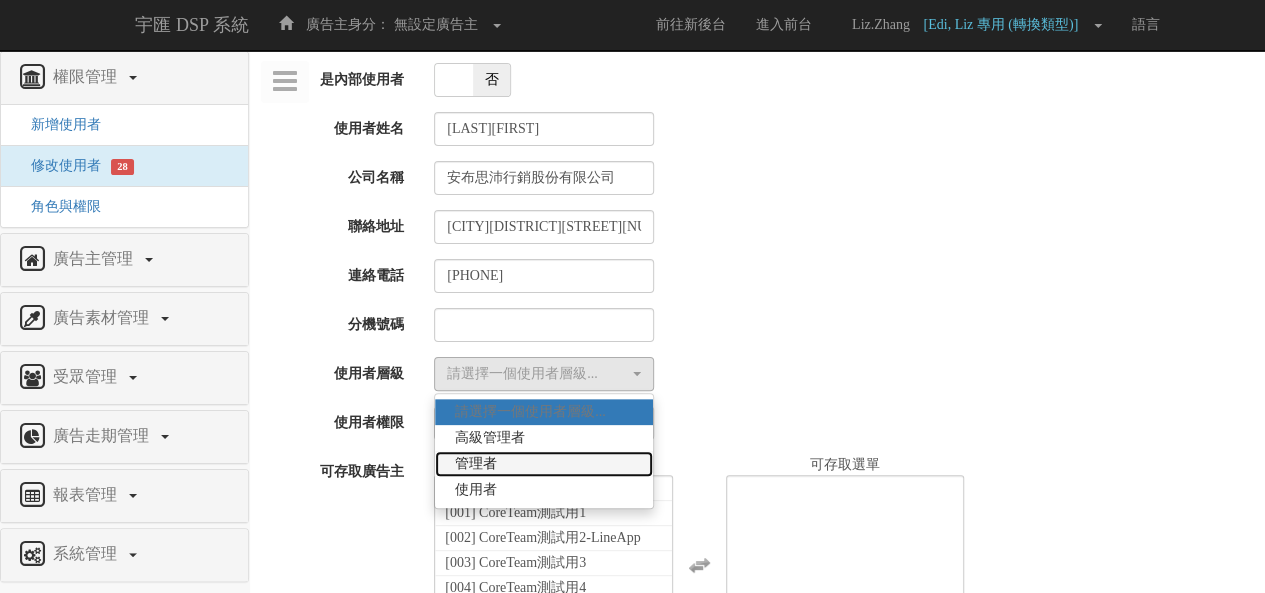 click on "管理者" at bounding box center [544, 464] 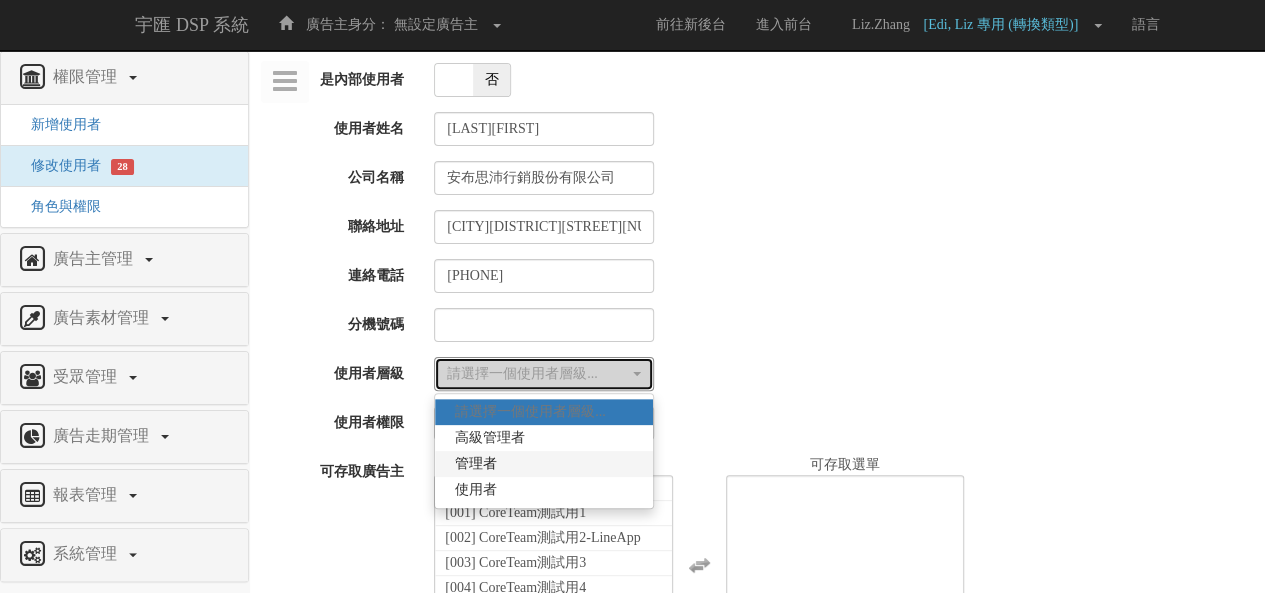 select on "Manager" 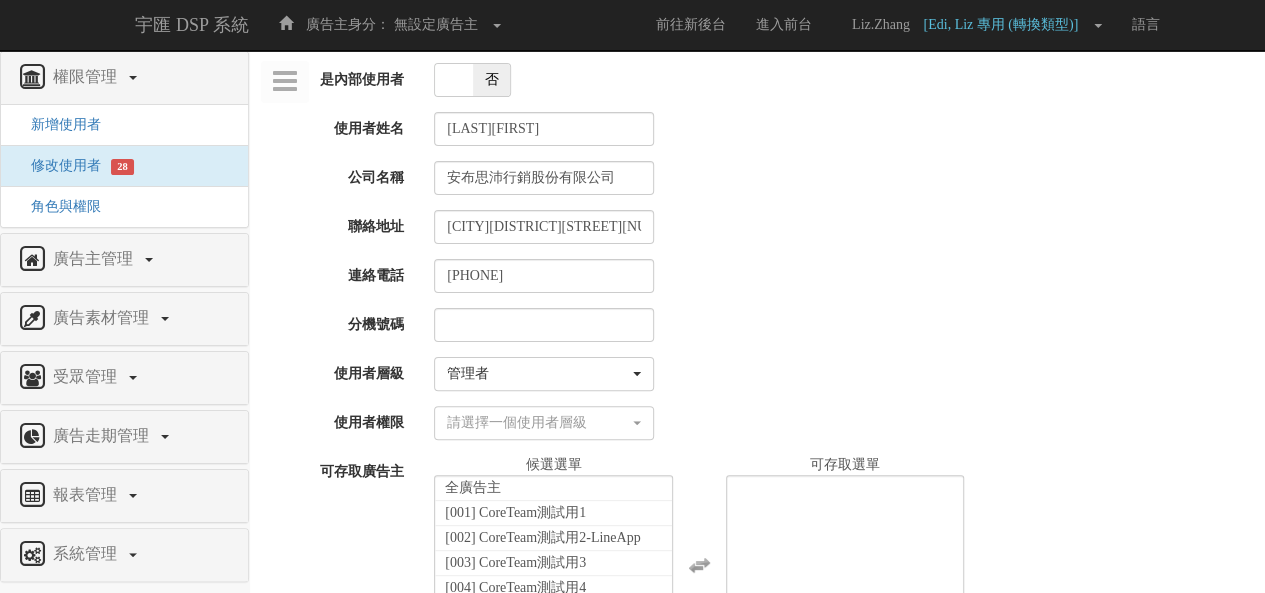 click on "請選擇一個使用者層級... 高級管理者 管理者 使用者 管理者   請選擇一個使用者層級... 高級管理者 管理者 使用者" at bounding box center (842, 374) 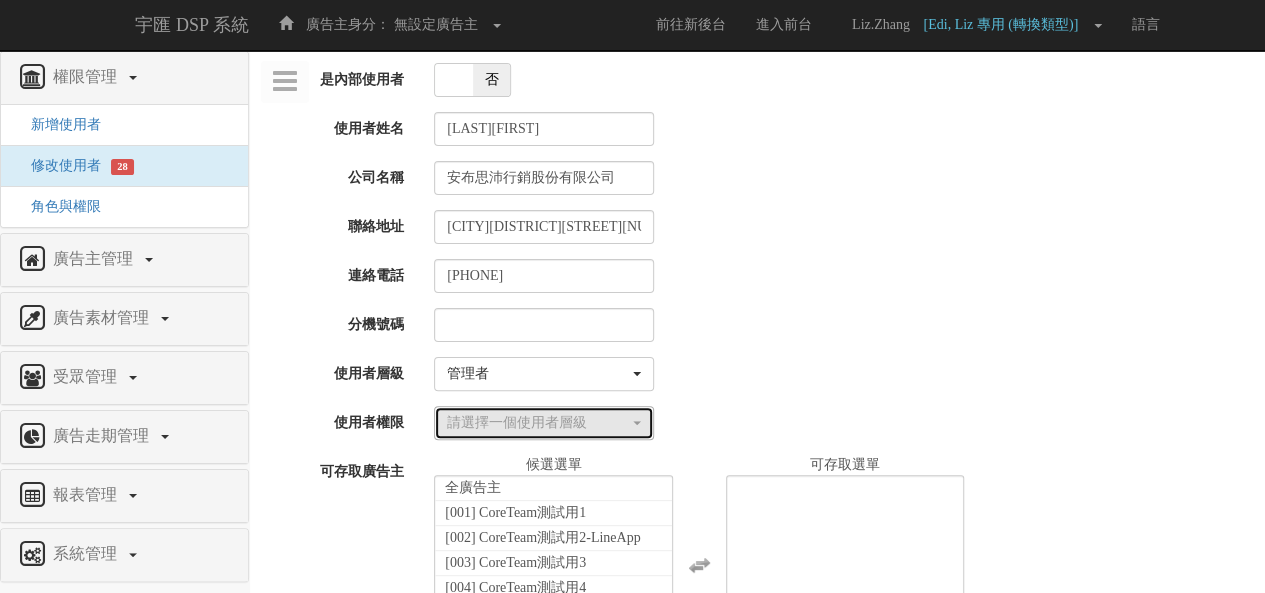 click on "請選擇一個使用者層級" at bounding box center [538, 423] 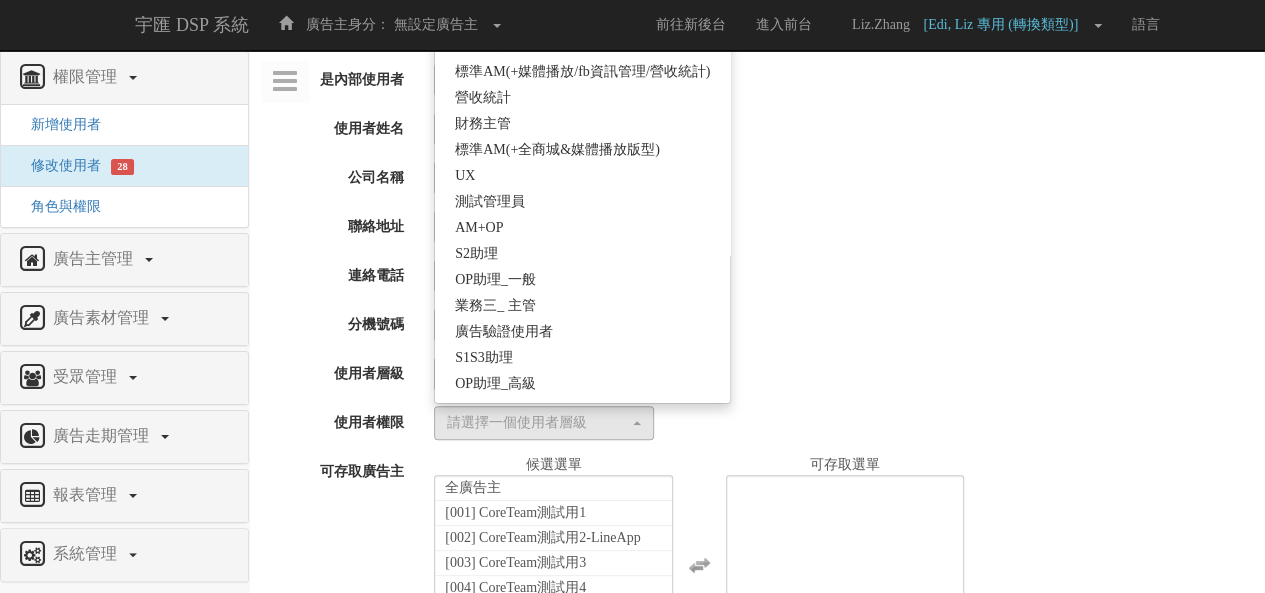 scroll, scrollTop: 296, scrollLeft: 0, axis: vertical 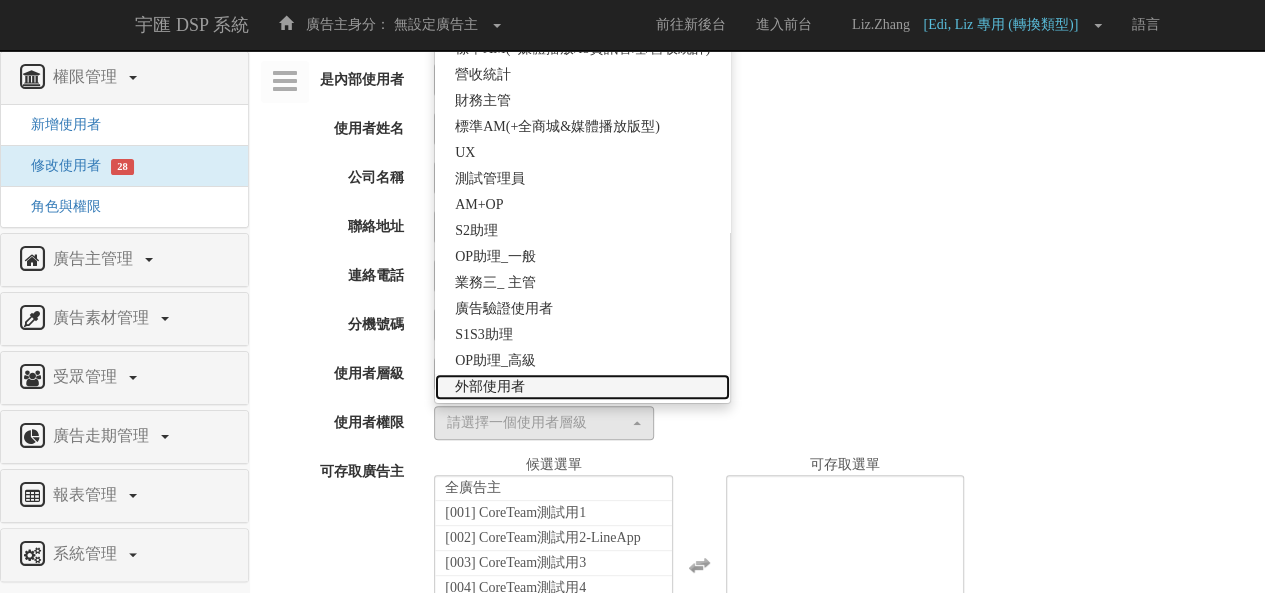click on "外部使用者" at bounding box center (582, 387) 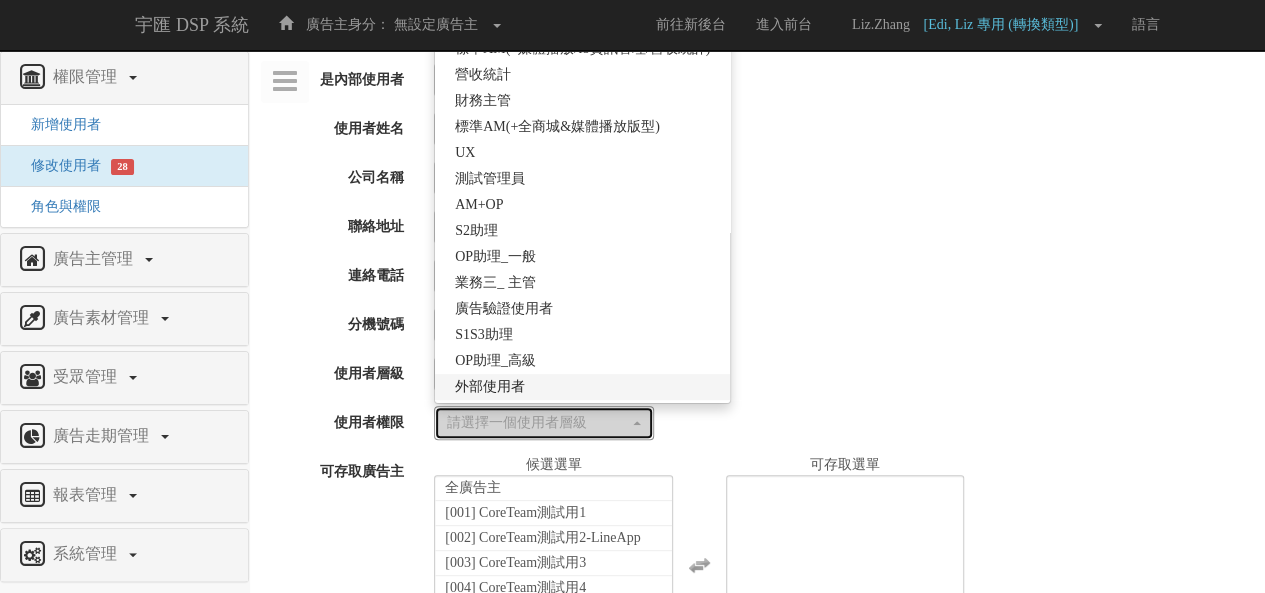 select on "69" 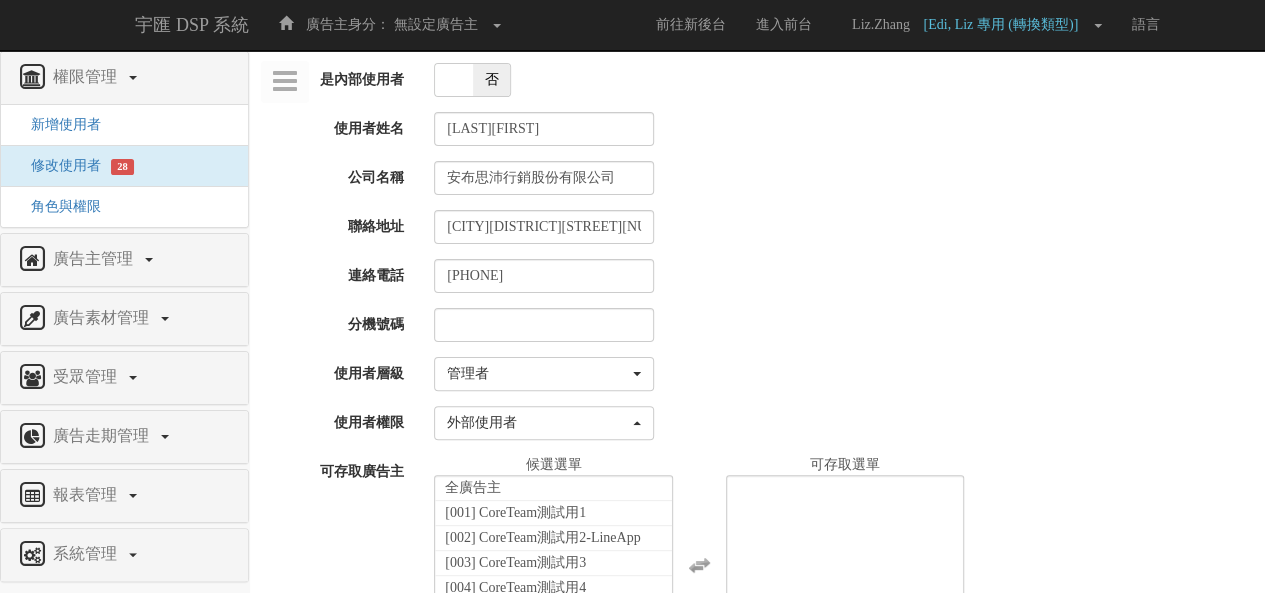 click on "Email
Dotty.Syu@iprospect.com
使用者狀態
啟動   關閉
是內部使用者
是   否
使用者姓名
徐儀蓁
公司名稱
安布思沛行銷股份有限公司
聯絡地址
台北市信義區松高路77號50樓
連絡電話
02-89792306
分機號碼
使用者層級
請選擇一個使用者層級... 高級管理者 管理者 使用者 管理者   請選擇一個使用者層級... 高級管理者 管理者 使用者
使用者權限
請選擇一個使用者層級 PD" at bounding box center [757, 344] 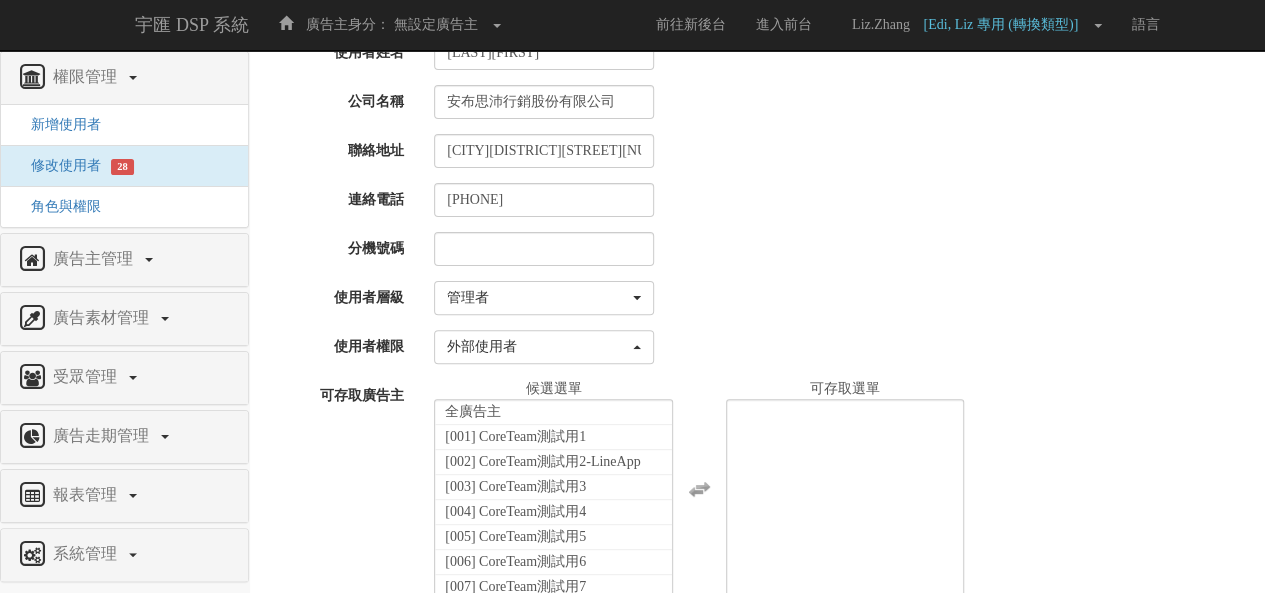 scroll, scrollTop: 262, scrollLeft: 0, axis: vertical 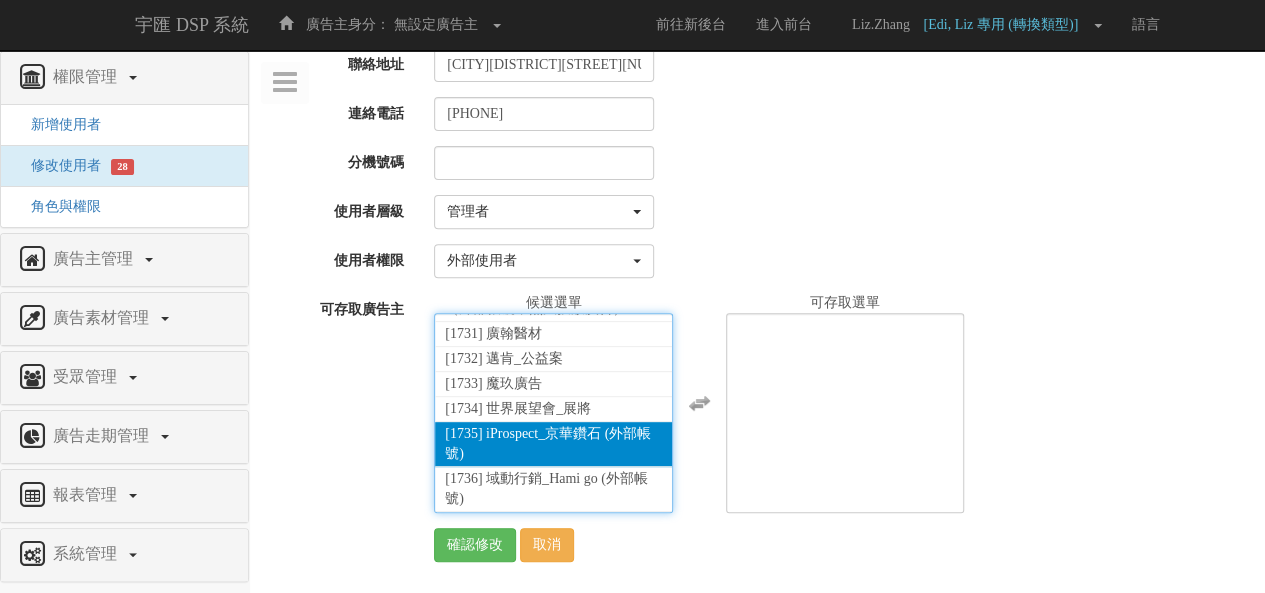 click on "[1735] iProspect_京華鑽石  (外部帳號)" at bounding box center (553, 444) 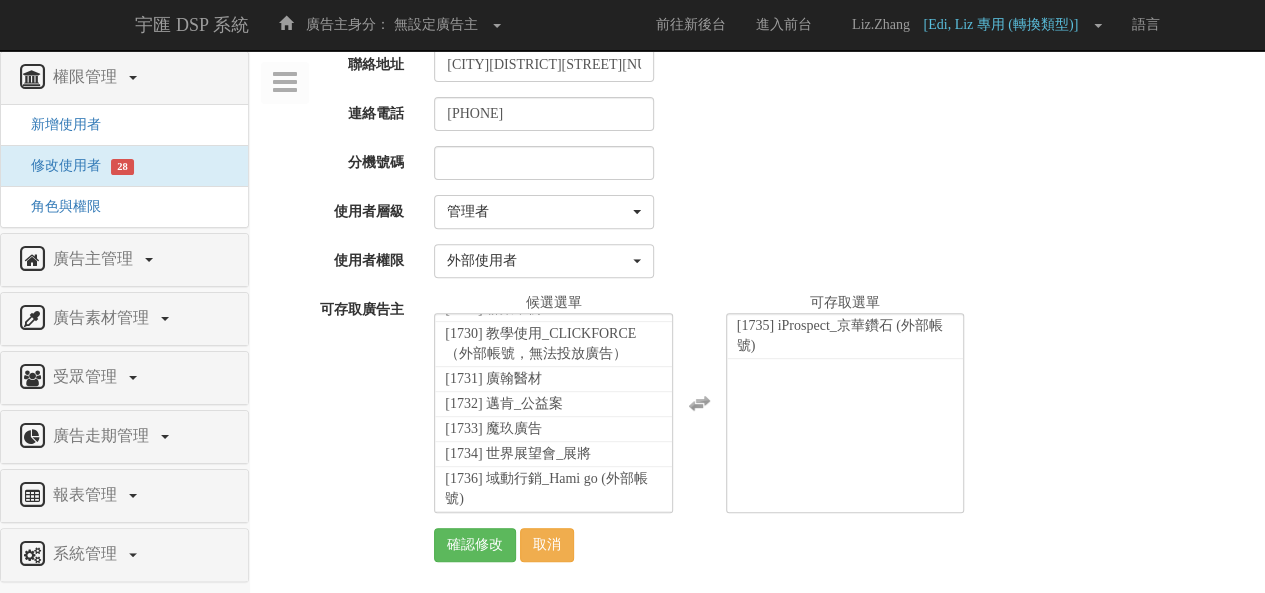 click on "全廣告主 [001] CoreTeam測試用1 [002] CoreTeam測試用2-LineApp [003] CoreTeam測試用3 [004] CoreTeam測試用4 [005] CoreTeam測試用5 [006] CoreTeam測試用6 [007] CoreTeam測試用7 [008] CoreTeam測試用8 [009] CoreTeam測試用9 [010] 奧美廣告(Elle) [011] Unimall U2 [012] 天下雜誌/文章推薦 [013] 天下網路書店 [014] 商周會員分析/文章推薦 [015] 厚生國際 [016] SEO 威力傳媒 [017] SEO 奇寶網路 [018] BabyHome [019] 奇蜜親子網 [020] UDN聯合新聞網 [021] ETMall [022] 特力+ [023] HOLA [024] 168幼福童書網 [025] U-Style [026] 良興電子 [027] 耀點100 [029] 天下雜誌新版 [030] 白蘭氏(停用) [031] 開心 [032] 商周新版 [033] 吉甲地 [034] 今周刊 [035] GQ [036] Geli給力網(美圖秀秀) [037] Payeasy [038] 比比看 [039] 耀點GA [040] 美圖秀秀程式廣告 [041] 7-ELEVEN線上購物中心 [042] 9x9 [043] 飛虎樂購 [045] 遠見 [046] GeliMobileApp [047] 金石堂 [048] 森森 (umall) [049] GoHappy [051] UDNShopping" at bounding box center [842, 403] 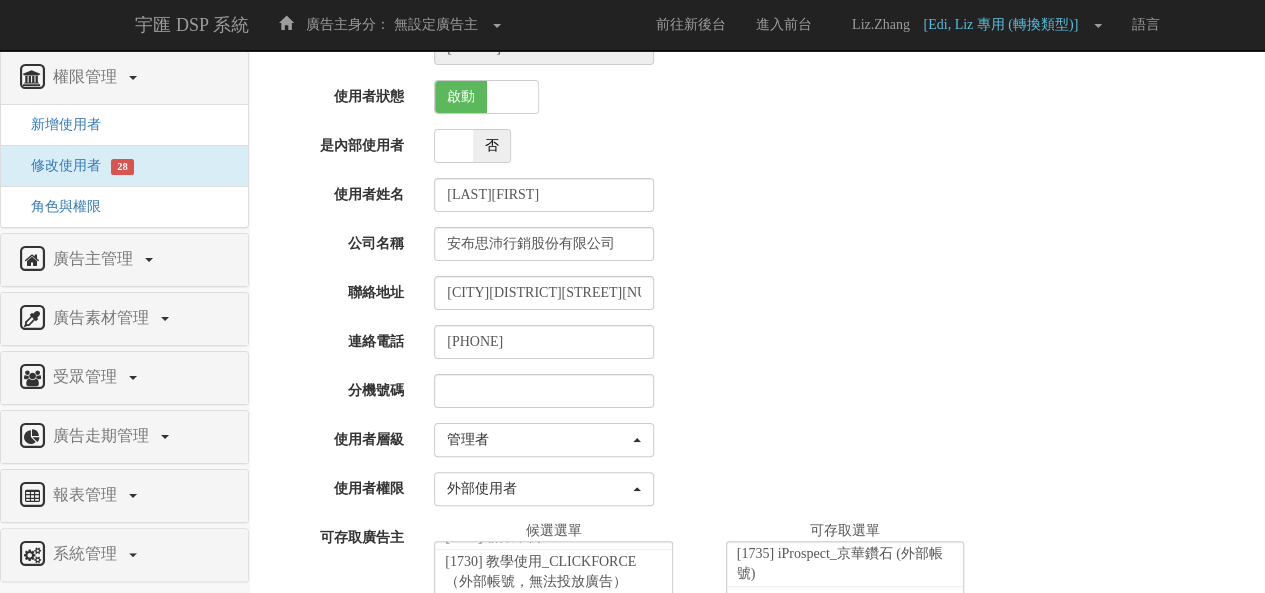scroll, scrollTop: 262, scrollLeft: 0, axis: vertical 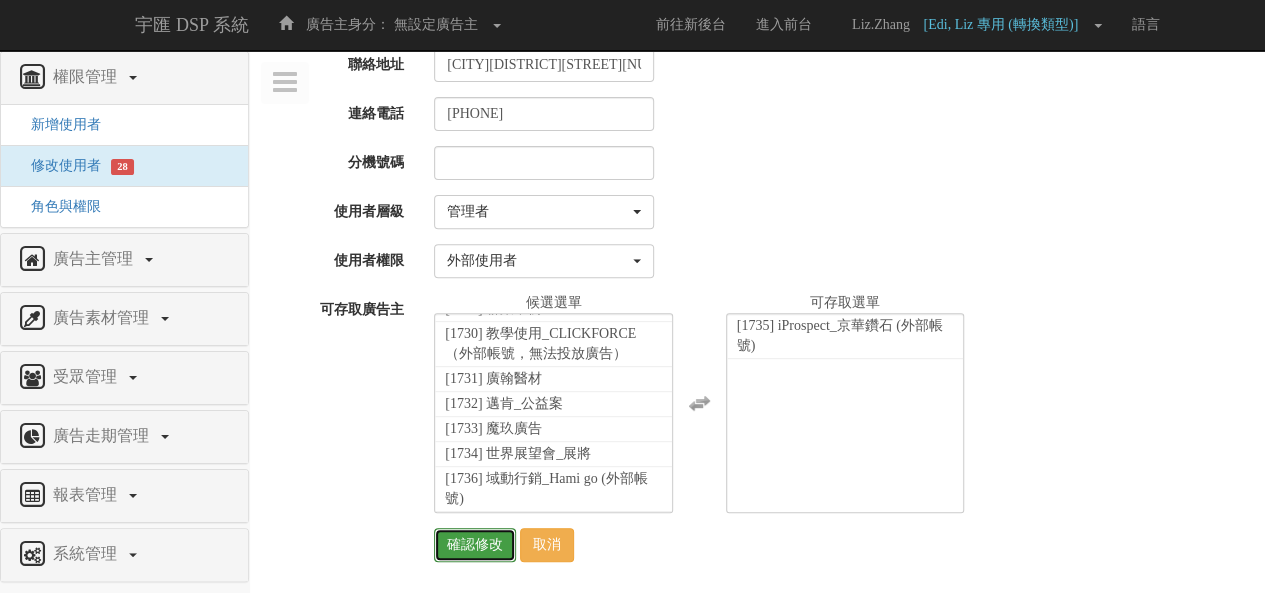 click on "確認修改" at bounding box center [475, 545] 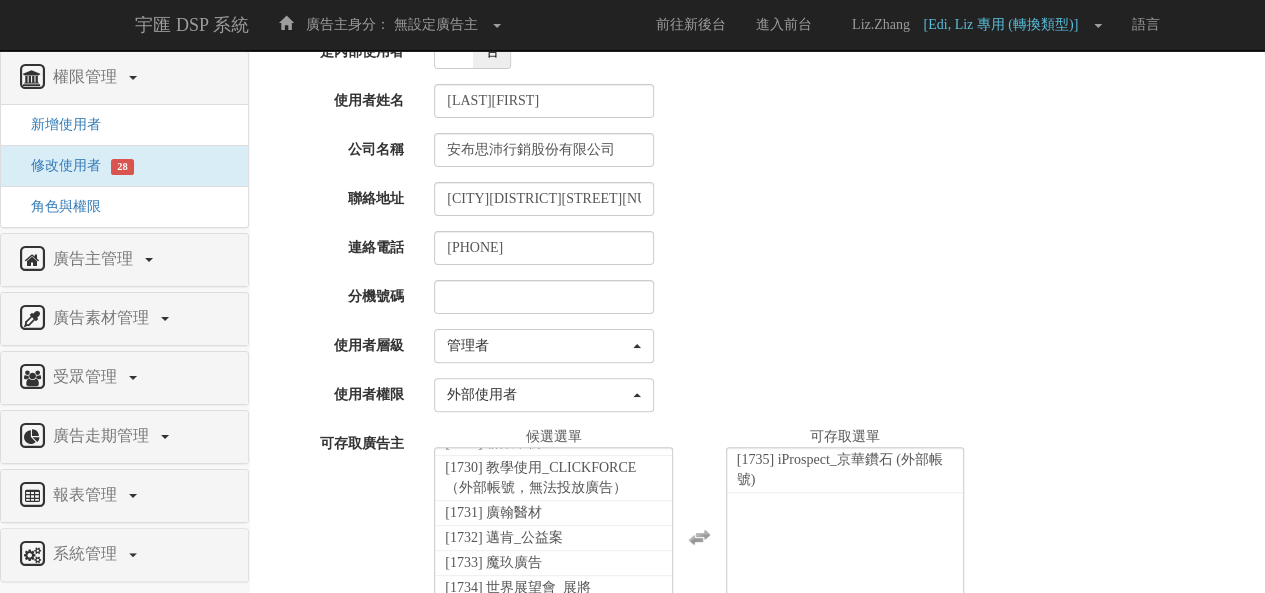 scroll, scrollTop: 0, scrollLeft: 0, axis: both 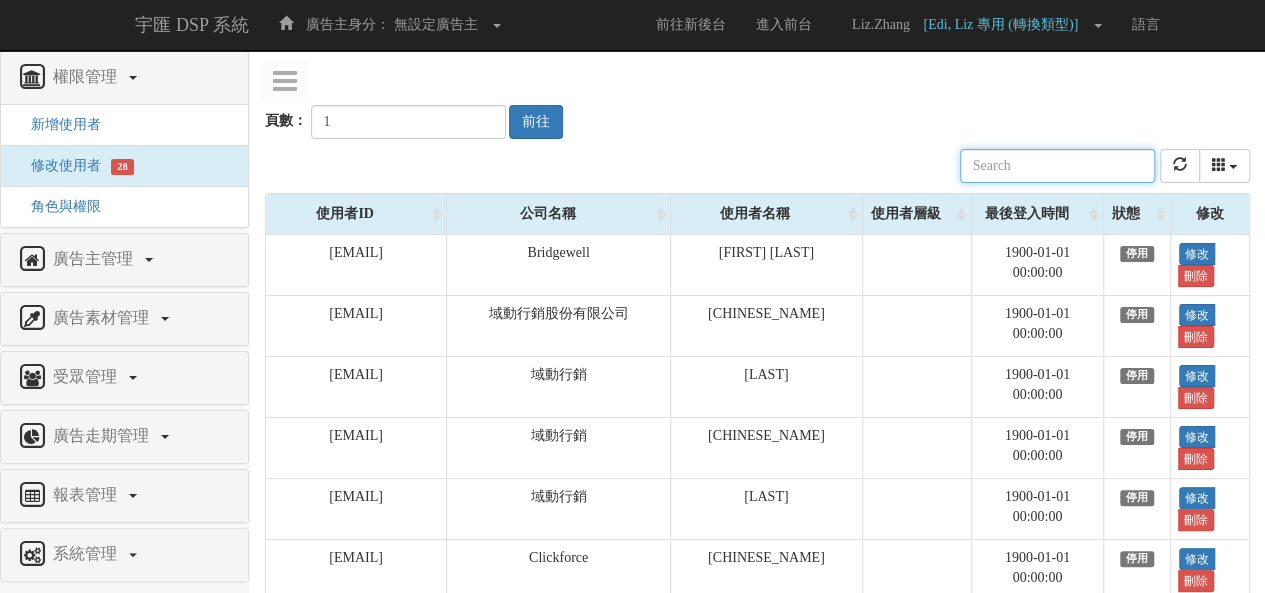 click at bounding box center (1057, 166) 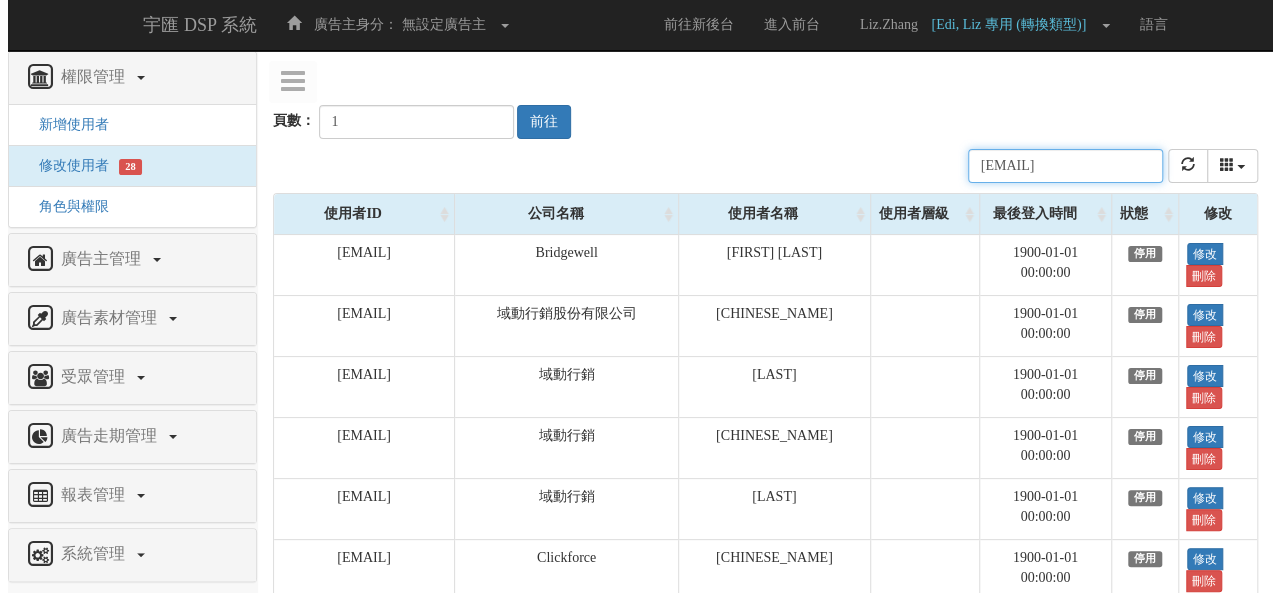 scroll, scrollTop: 0, scrollLeft: 4, axis: horizontal 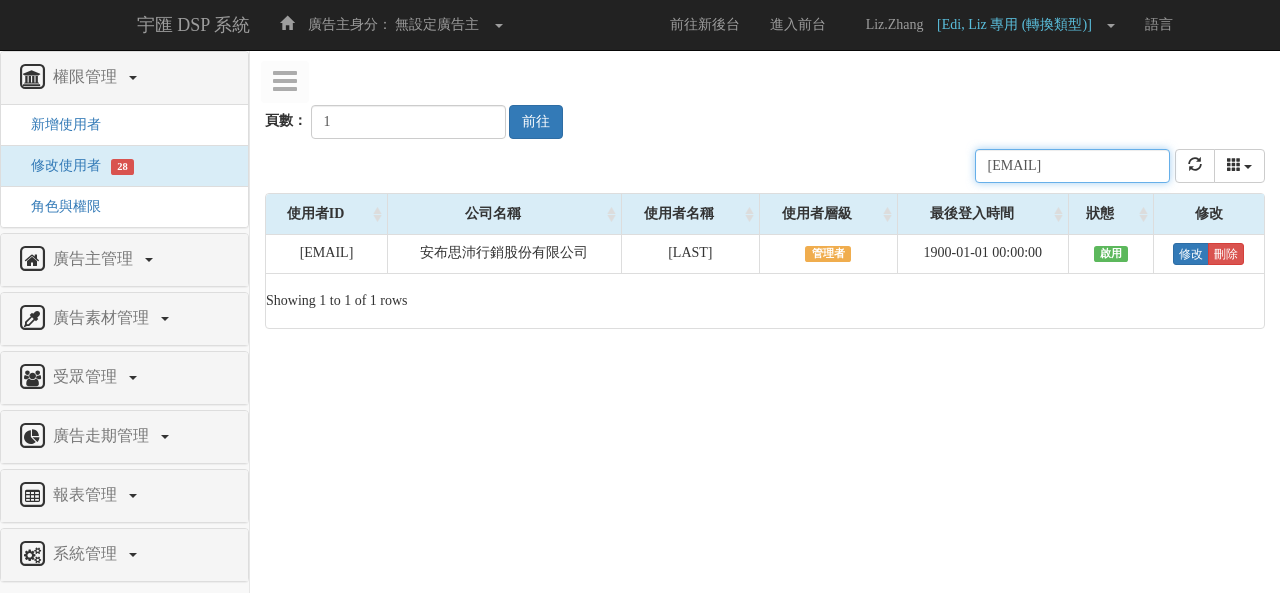 drag, startPoint x: 1100, startPoint y: 169, endPoint x: 870, endPoint y: 159, distance: 230.21729 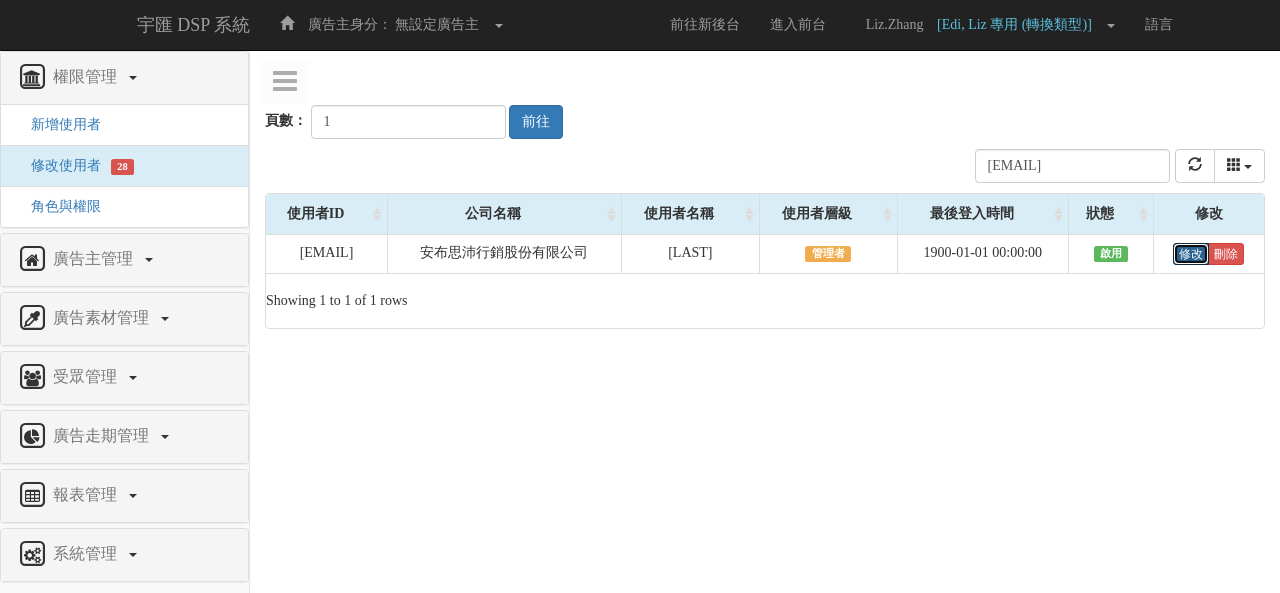 click on "修改" at bounding box center (1191, 254) 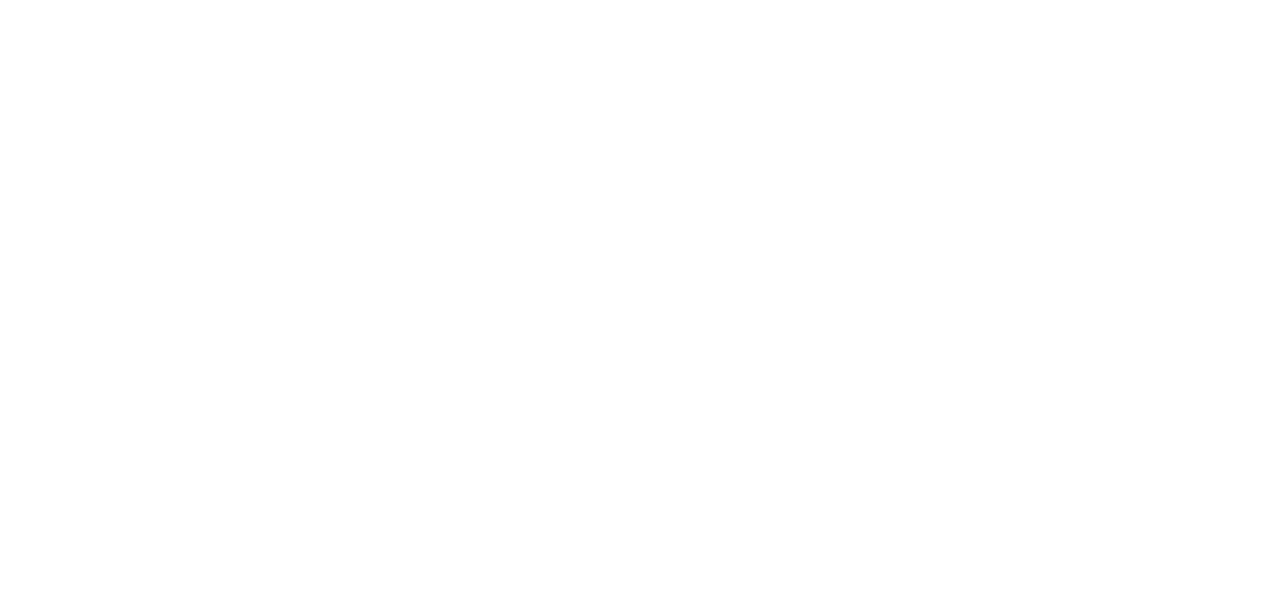 select on "Manager" 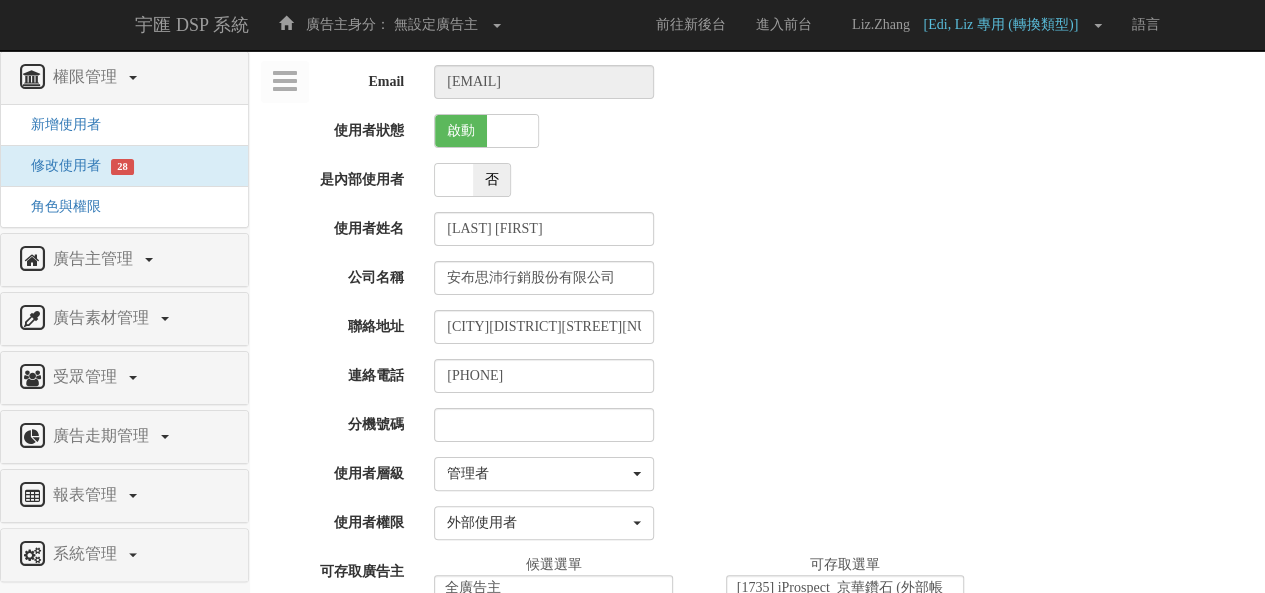 scroll, scrollTop: 33471, scrollLeft: 0, axis: vertical 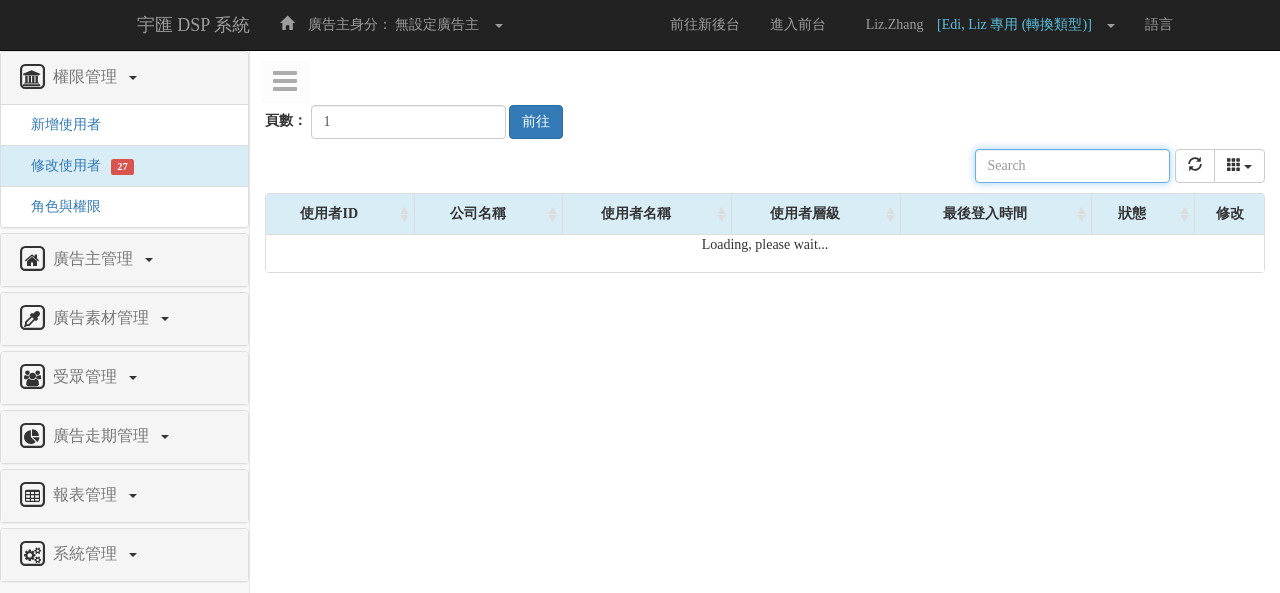 click at bounding box center (1072, 166) 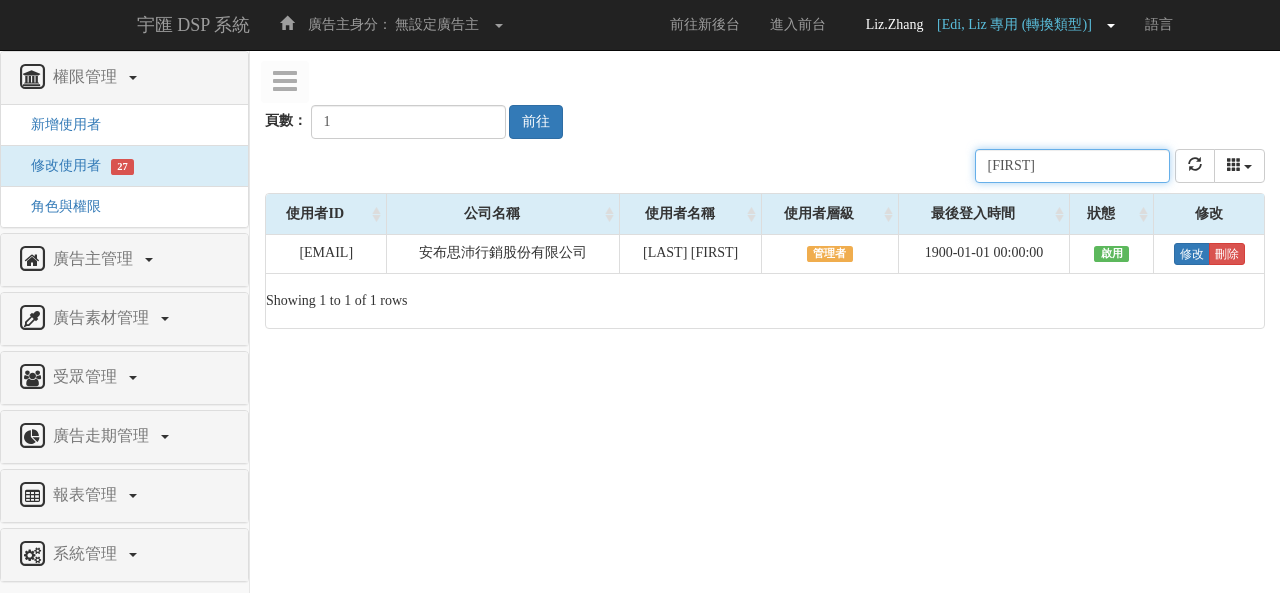 type on "dotty" 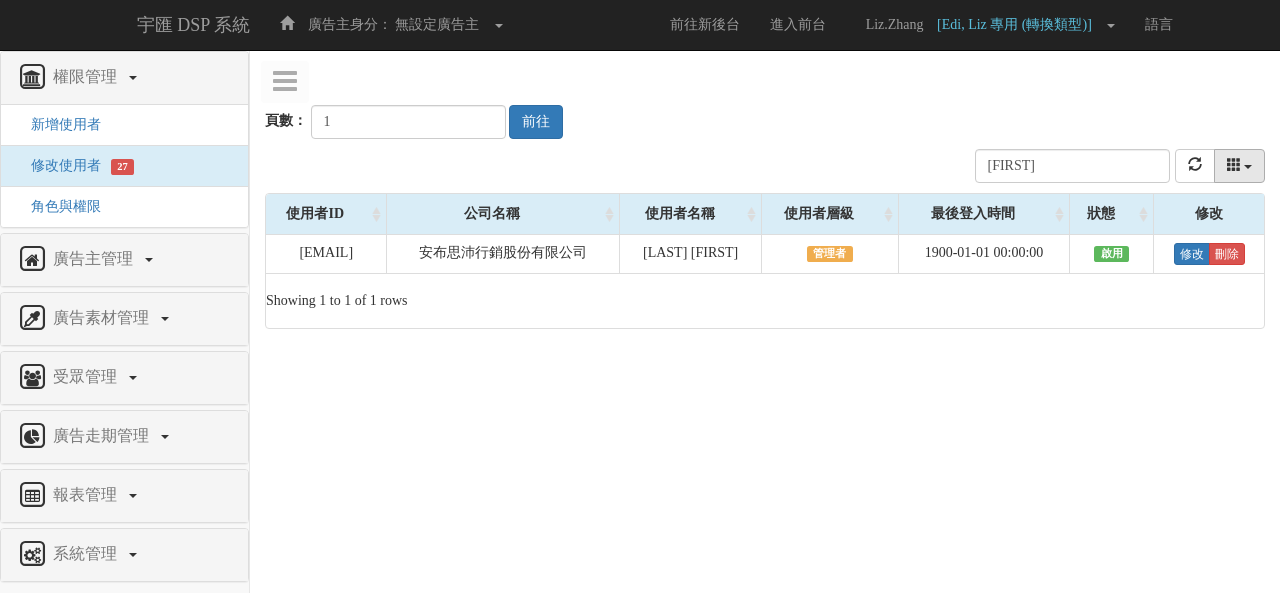 click at bounding box center (1234, 164) 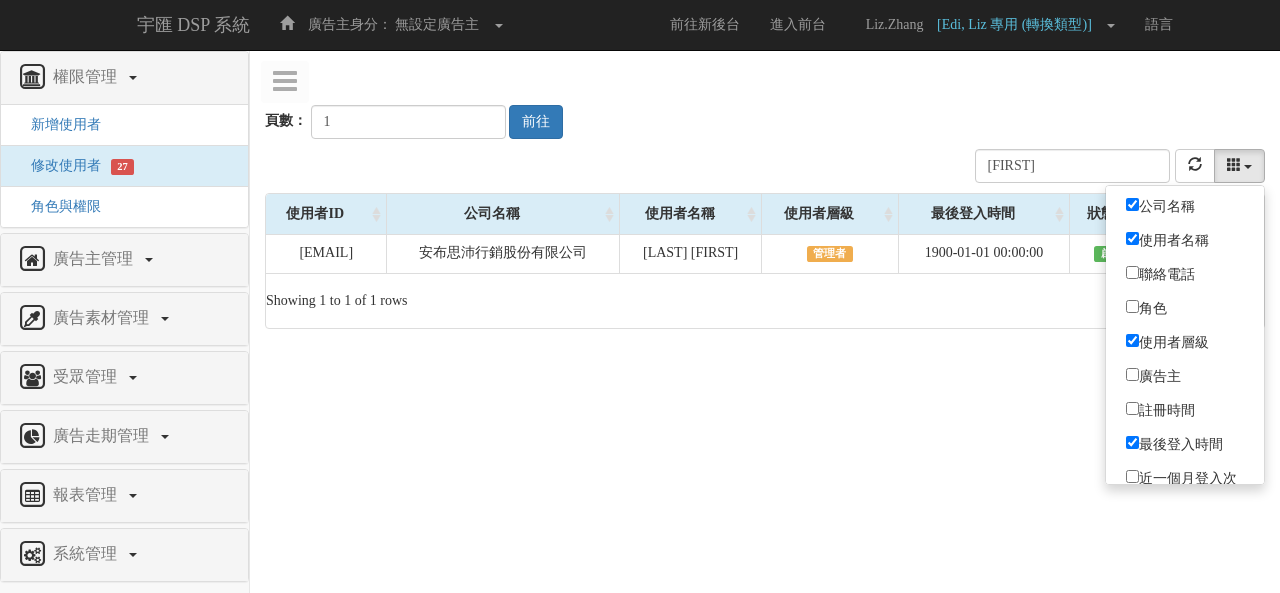click on "註冊時間" at bounding box center (1185, 409) 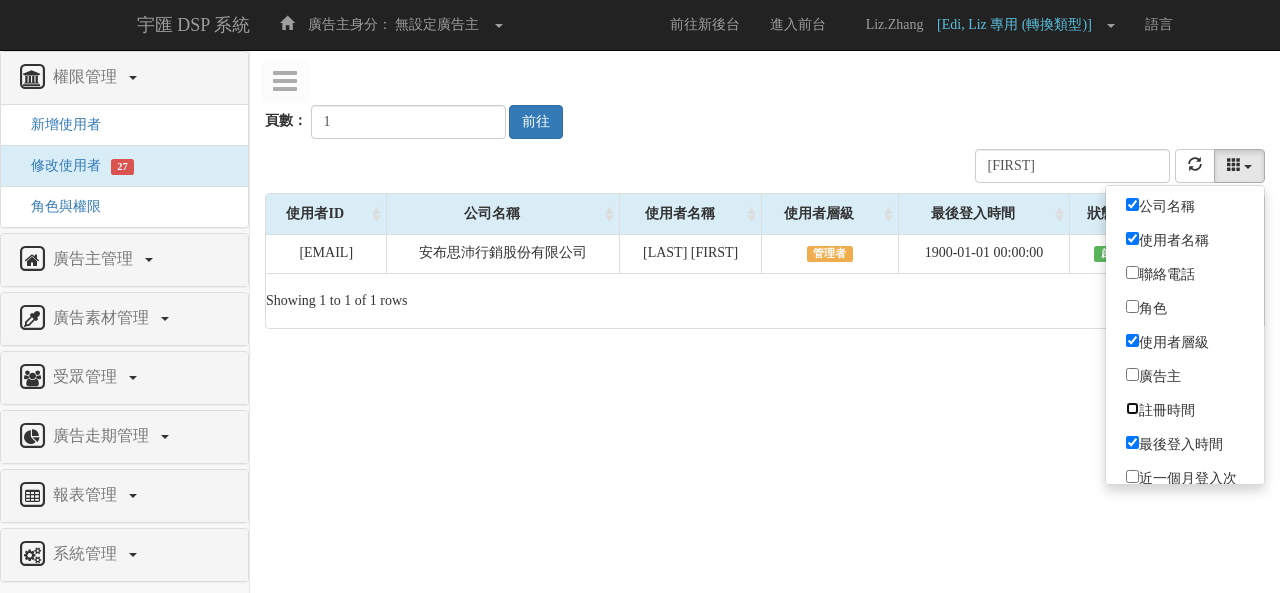 click on "註冊時間" at bounding box center [1132, 408] 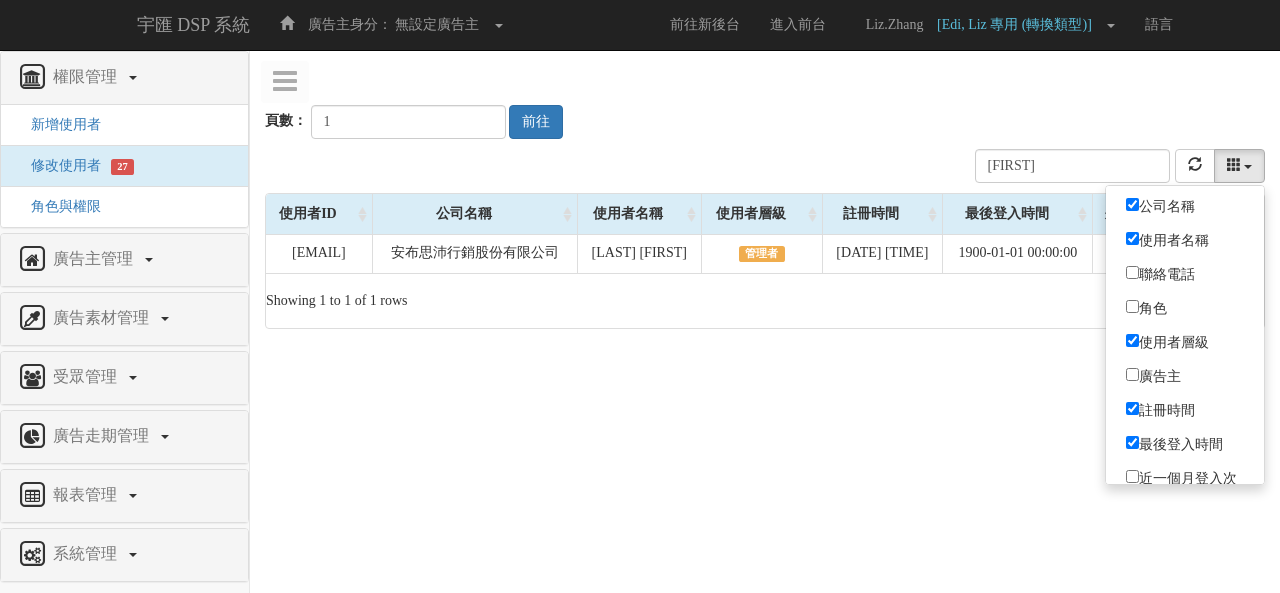 click on "宇匯 DSP 系統
廣告主身分：
無設定廣告主
無設定廣告主
[001] CoreTeam測試用1
[002] CoreTeam測試用2-LineApp
[003] CoreTeam測試用3
[004] CoreTeam測試用4
[005] CoreTeam測試用5
[006] CoreTeam測試用6
[007] CoreTeam測試用7
[008] CoreTeam測試用8
[009] CoreTeam測試用9
[010] 奧美廣告(Elle)
[011] Unimall U2
[012] 天下雜誌/文章推薦
[013] 天下網路書店
[014] 商周會員分析/文章推薦
[015] 厚生國際
[016] SEO 威力傳媒
[017] SEO 奇寶網路
[018] BabyHome" at bounding box center [640, 174] 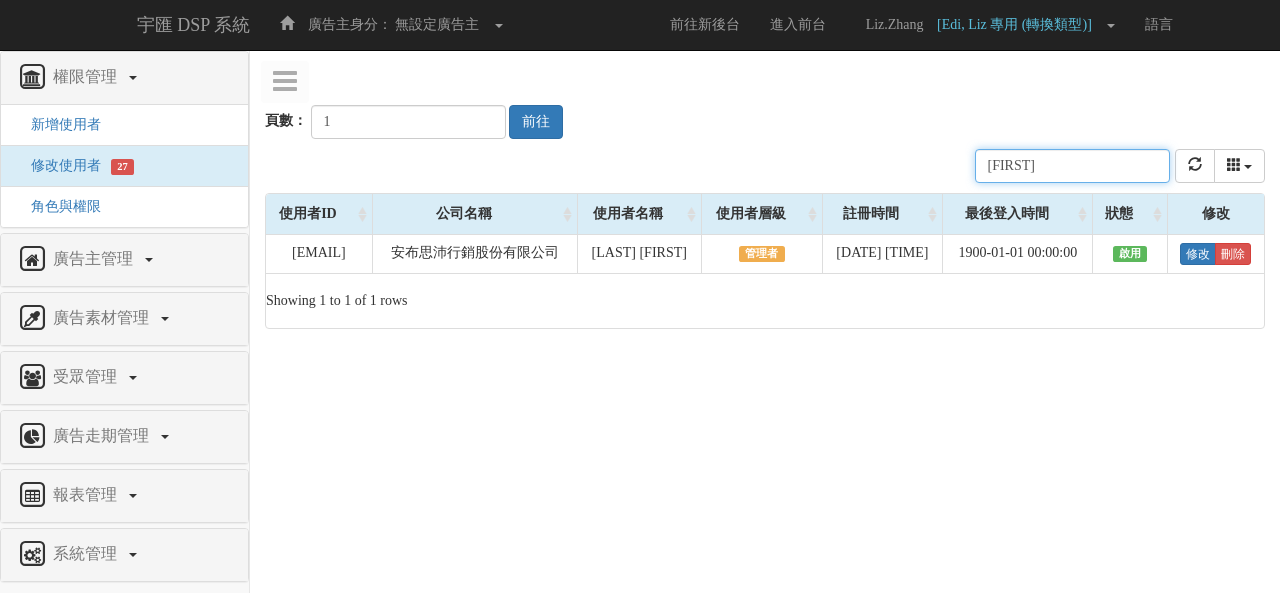 click on "dotty" at bounding box center [1072, 166] 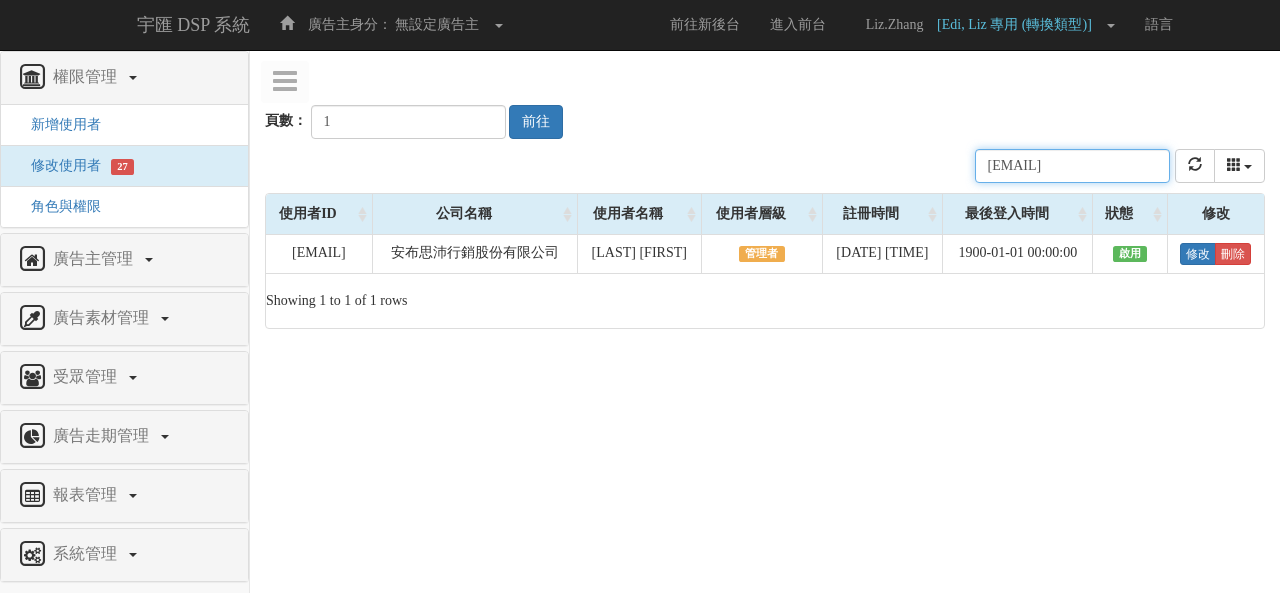 scroll, scrollTop: 0, scrollLeft: 14, axis: horizontal 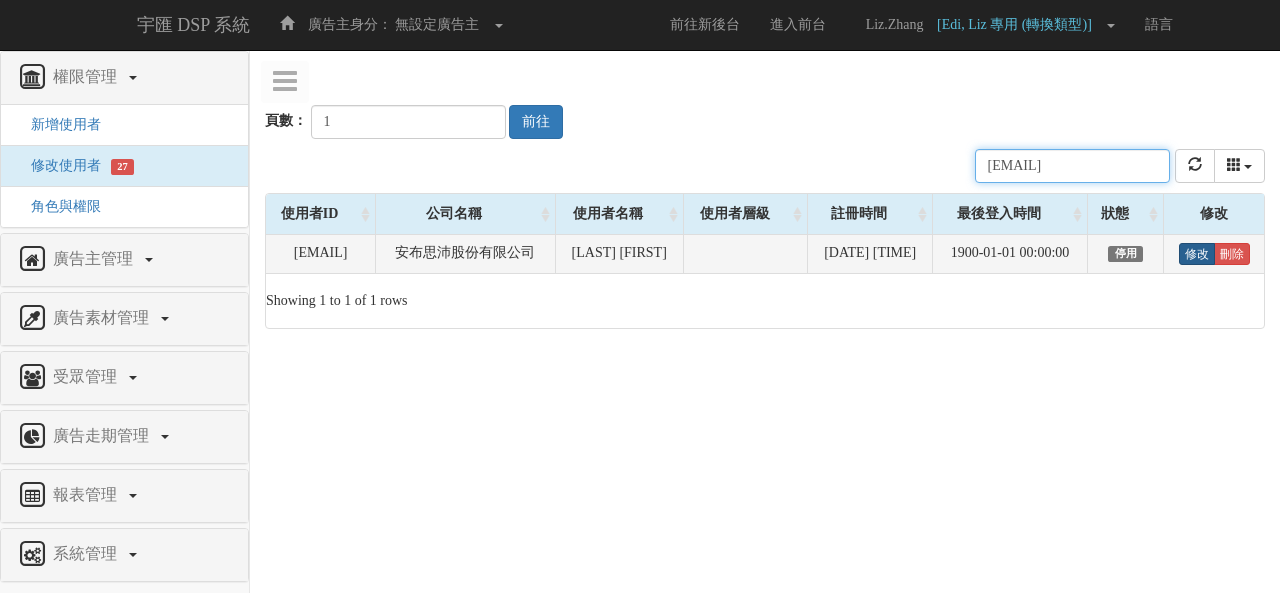 type on "Laura.Lai@iprospect.com" 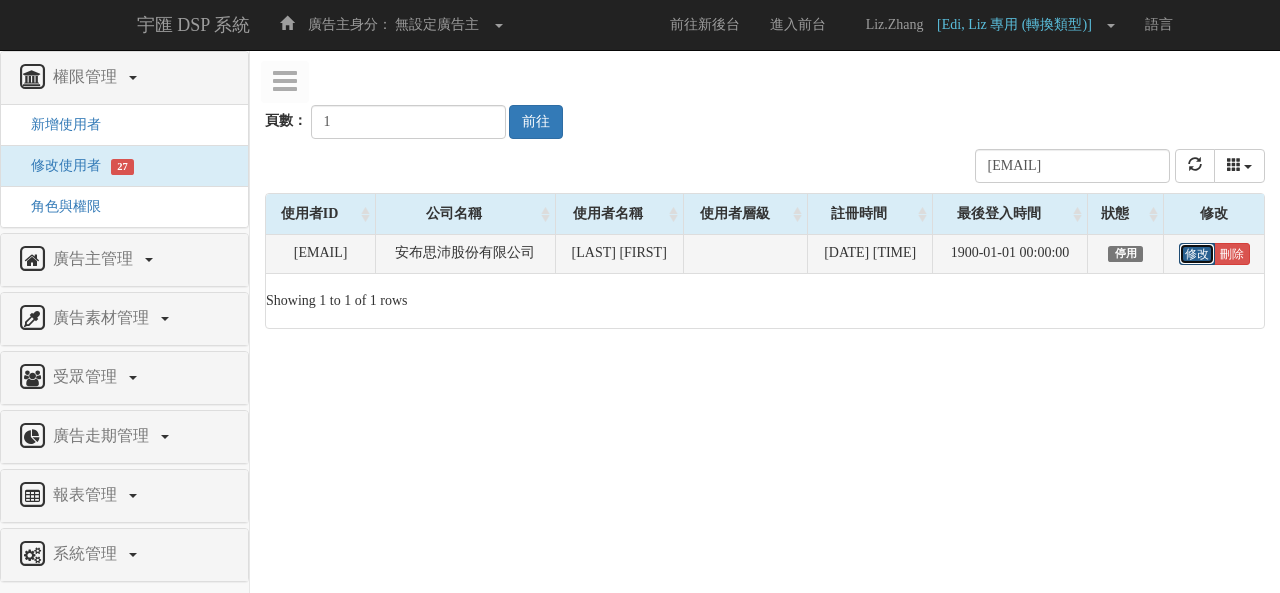 click on "修改" at bounding box center [1197, 254] 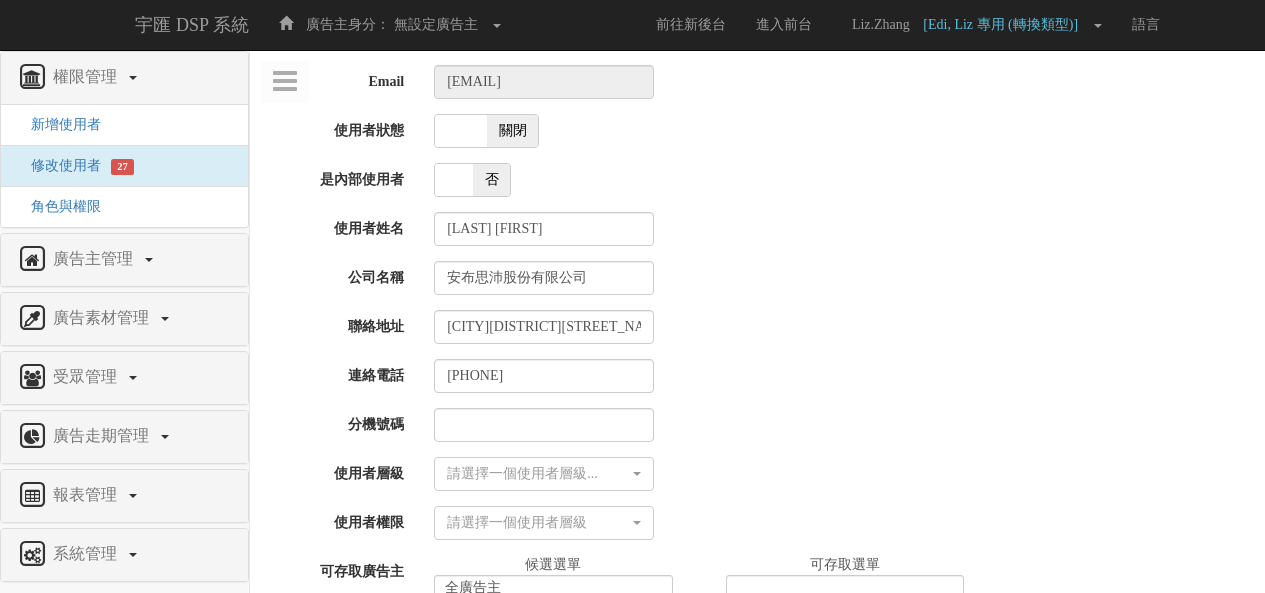 select 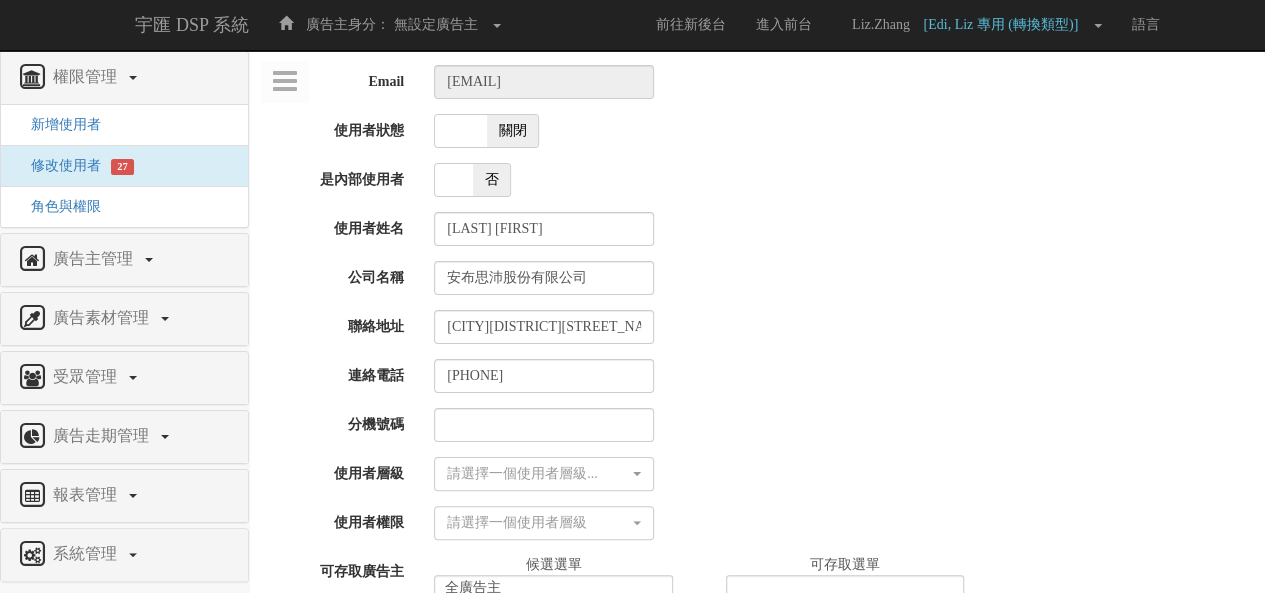 click at bounding box center (461, 131) 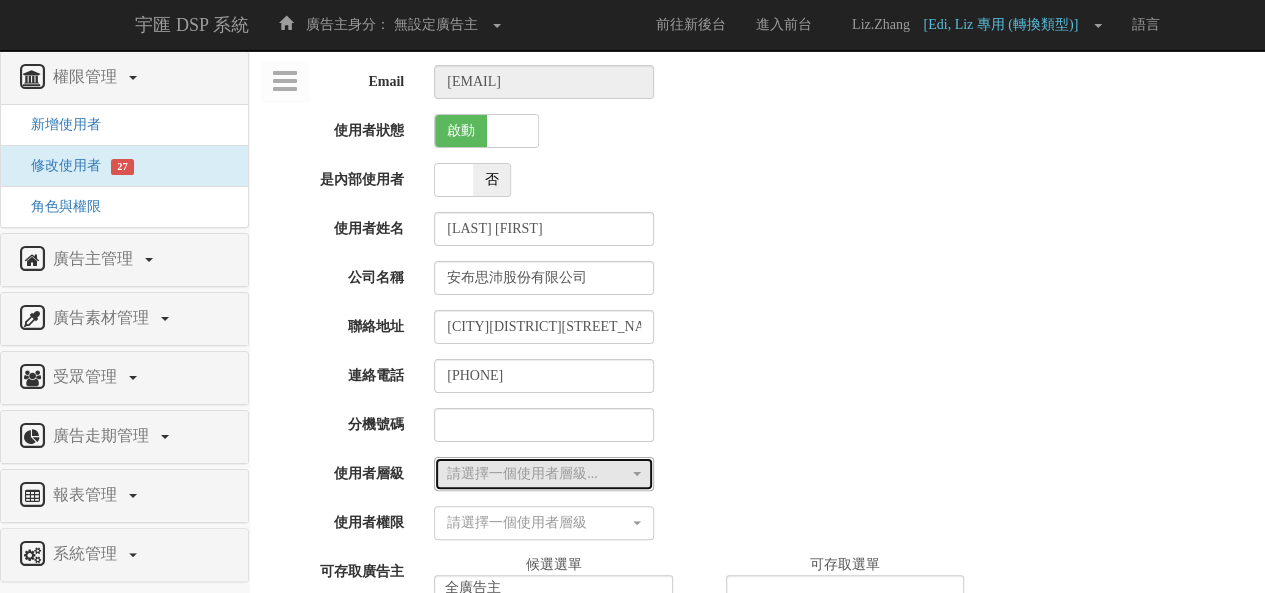 click on "請選擇一個使用者層級..." at bounding box center (538, 474) 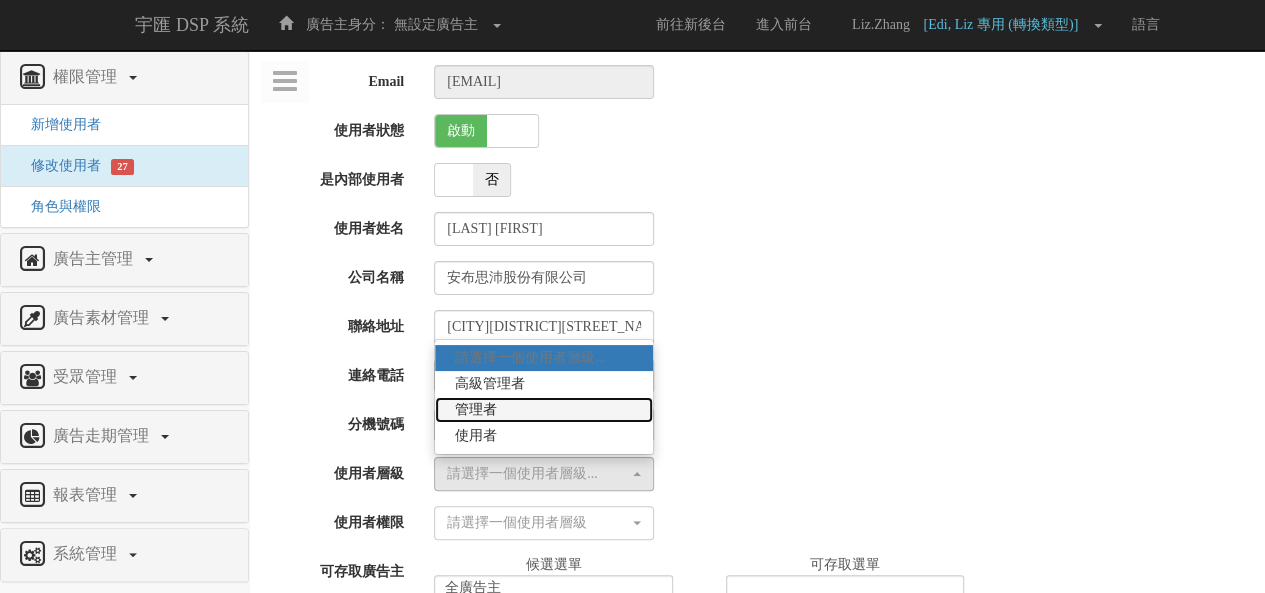 click on "管理者" at bounding box center (544, 410) 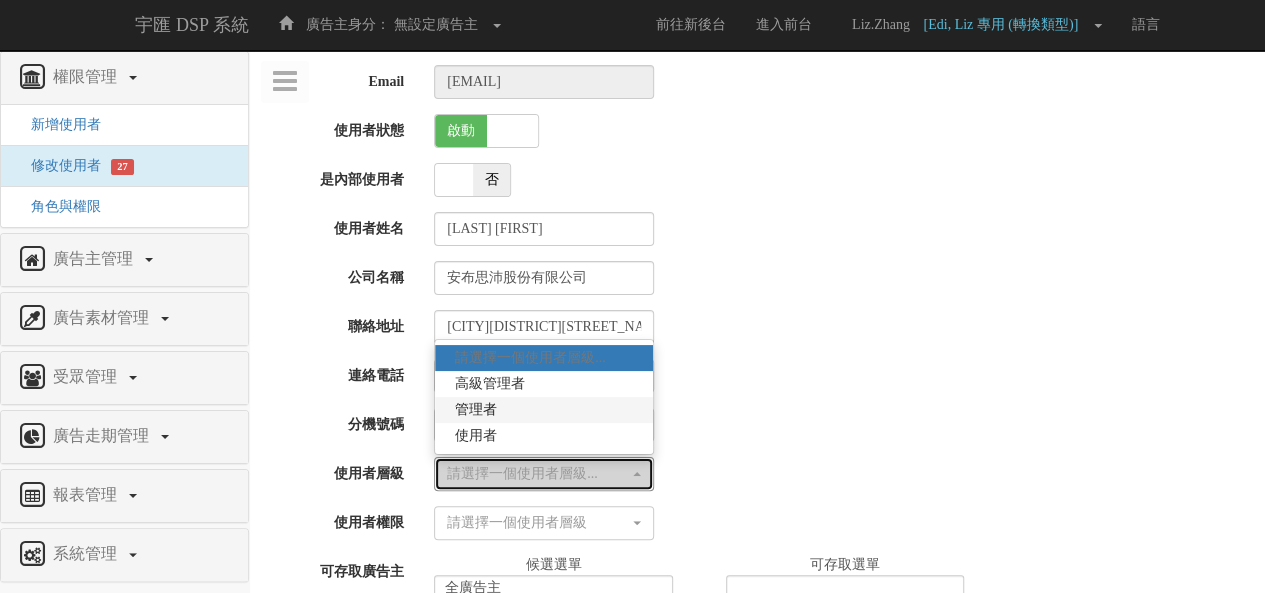 select on "Manager" 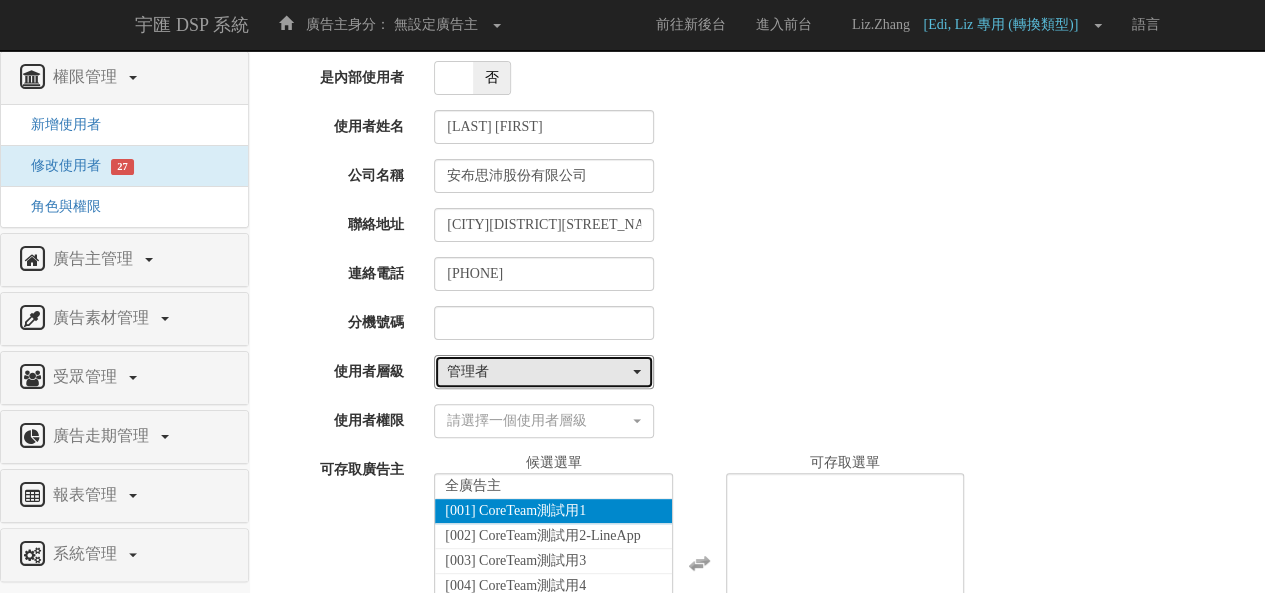 scroll, scrollTop: 200, scrollLeft: 0, axis: vertical 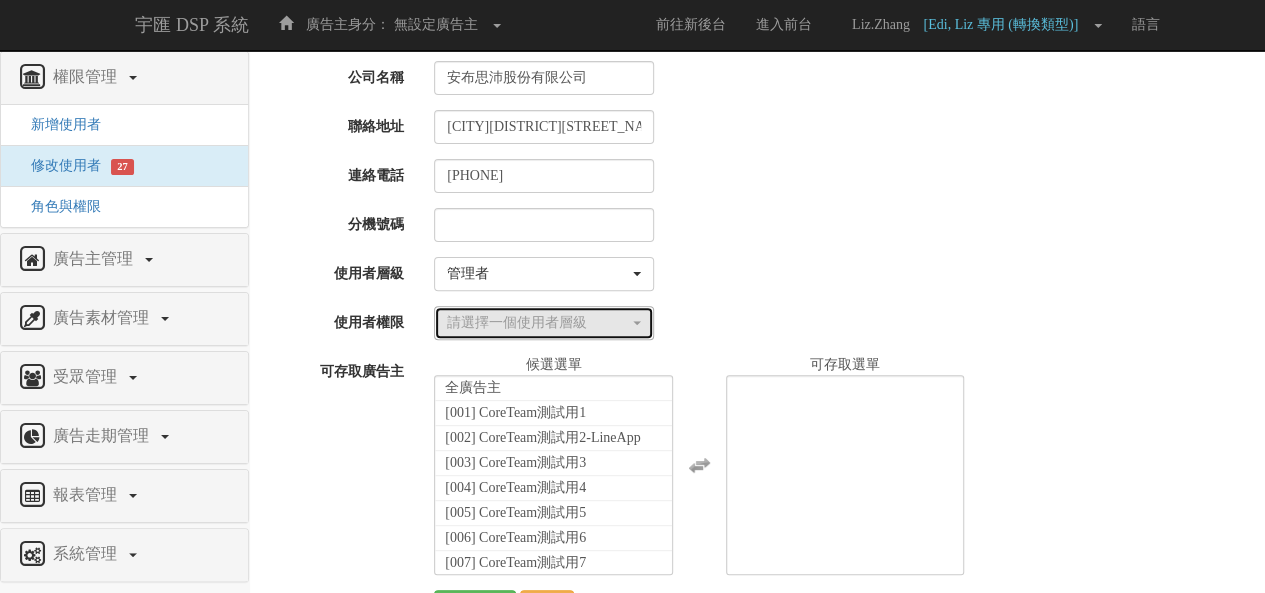 click on "請選擇一個使用者層級" at bounding box center (538, 323) 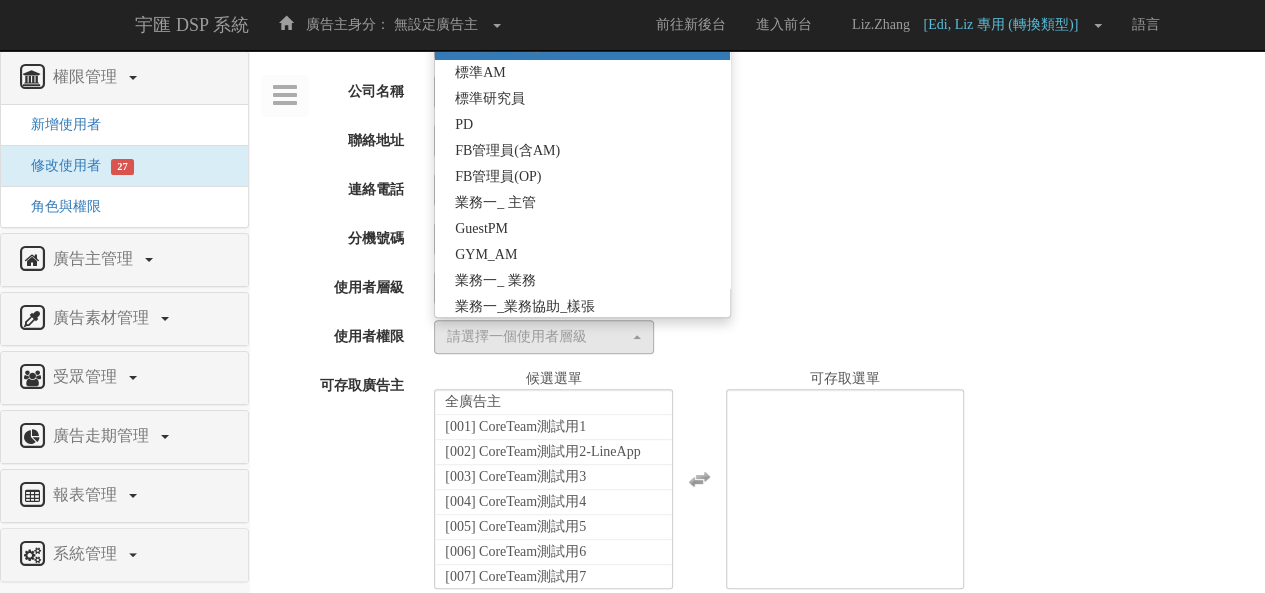 scroll, scrollTop: 0, scrollLeft: 0, axis: both 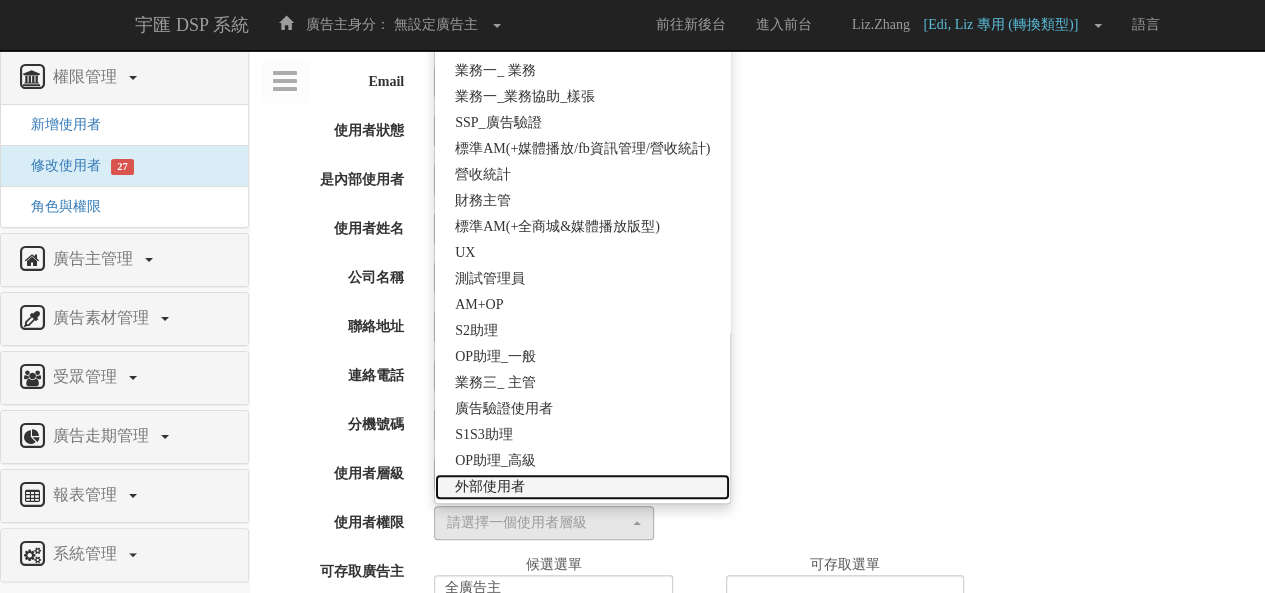 click on "外部使用者" at bounding box center [582, 487] 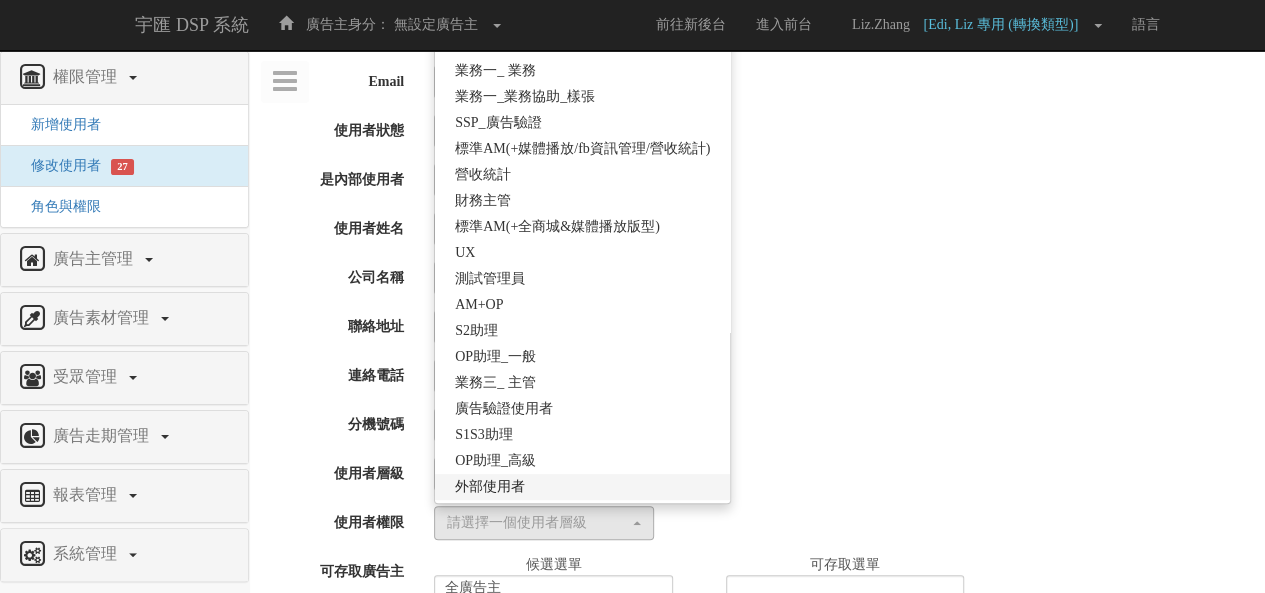 select on "69" 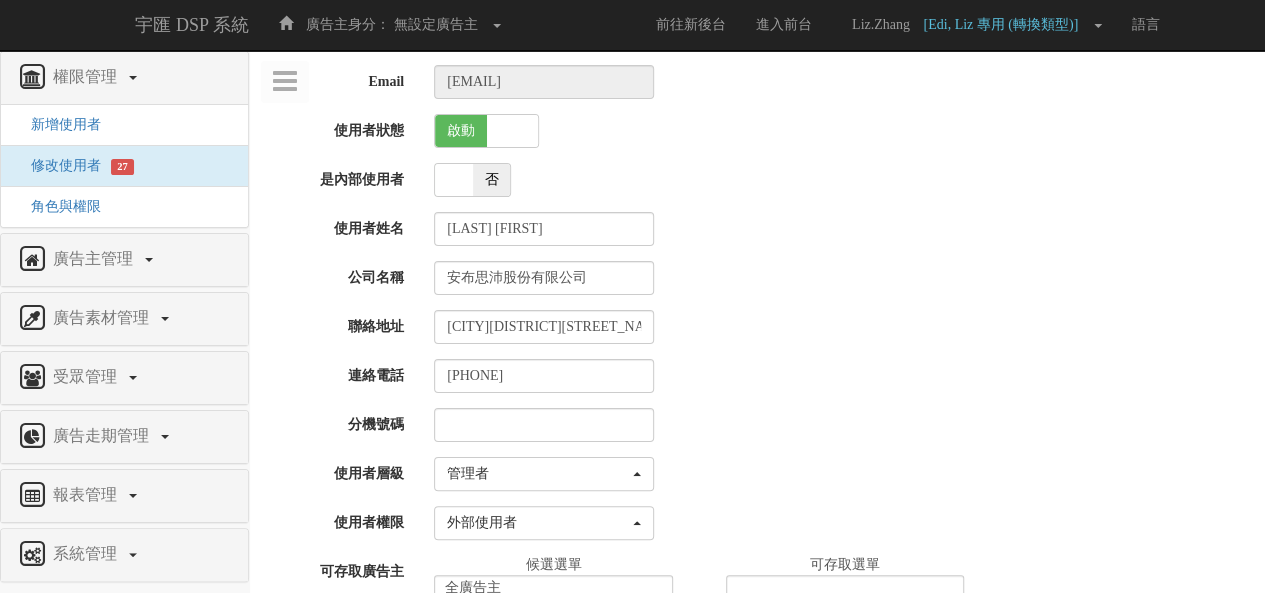 click on "請選擇一個使用者層級... 高級管理者 管理者 使用者 管理者   請選擇一個使用者層級... 高級管理者 管理者 使用者" at bounding box center (842, 474) 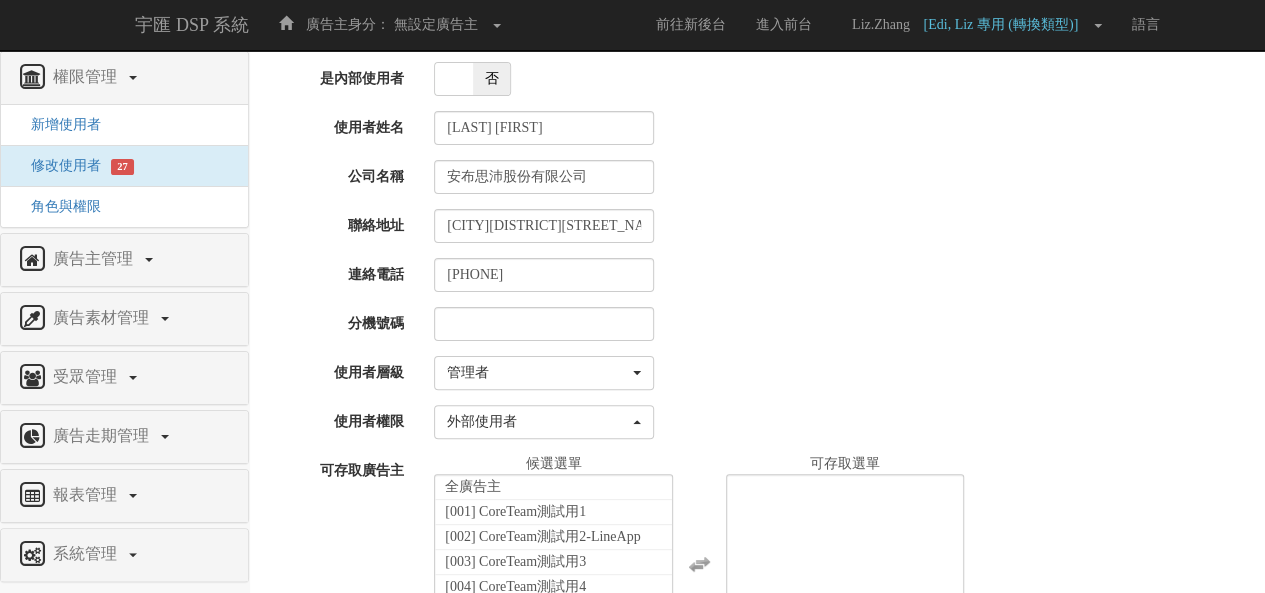 scroll, scrollTop: 262, scrollLeft: 0, axis: vertical 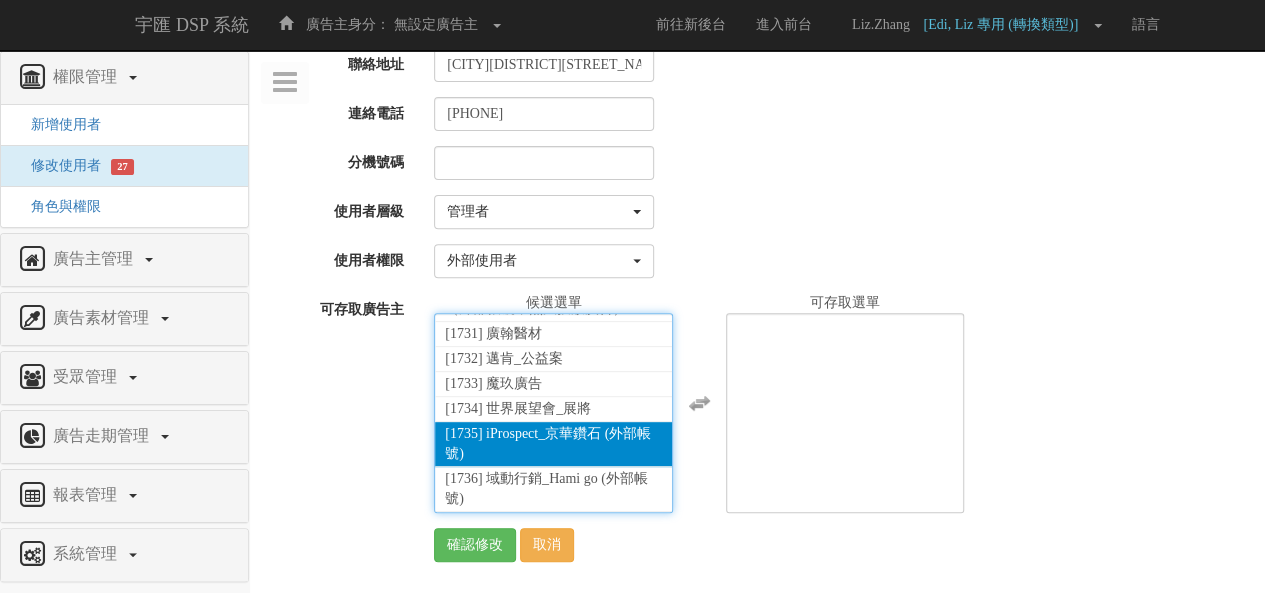click on "[1735] iProspect_京華鑽石  (外部帳號)" at bounding box center [553, 444] 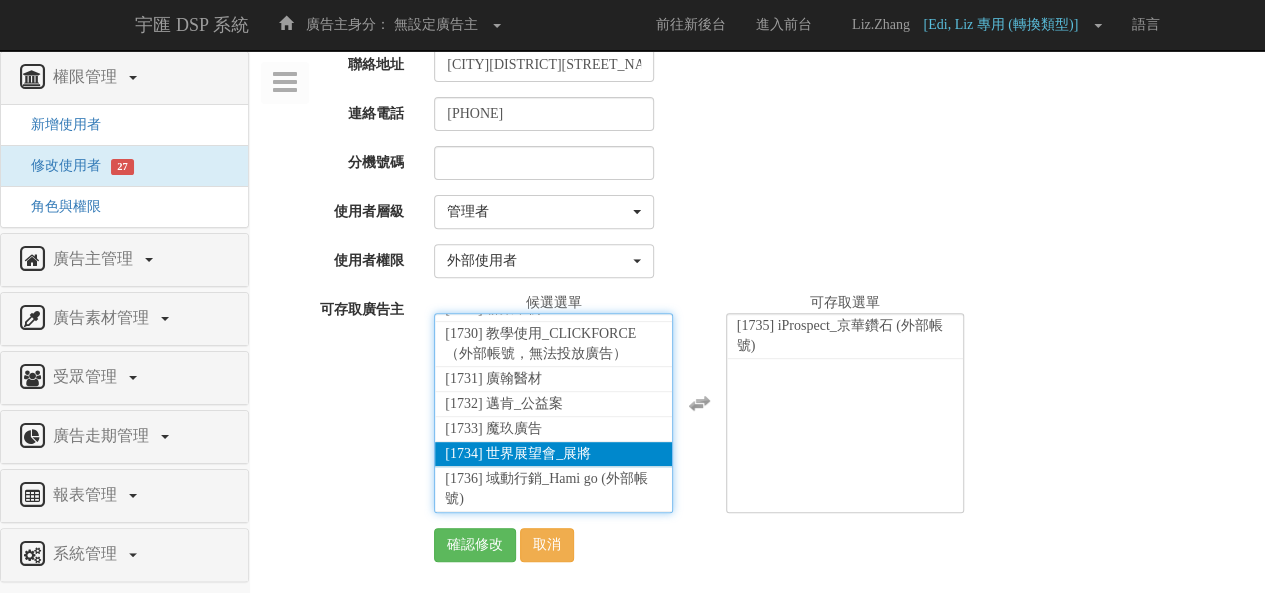 scroll, scrollTop: 43442, scrollLeft: 0, axis: vertical 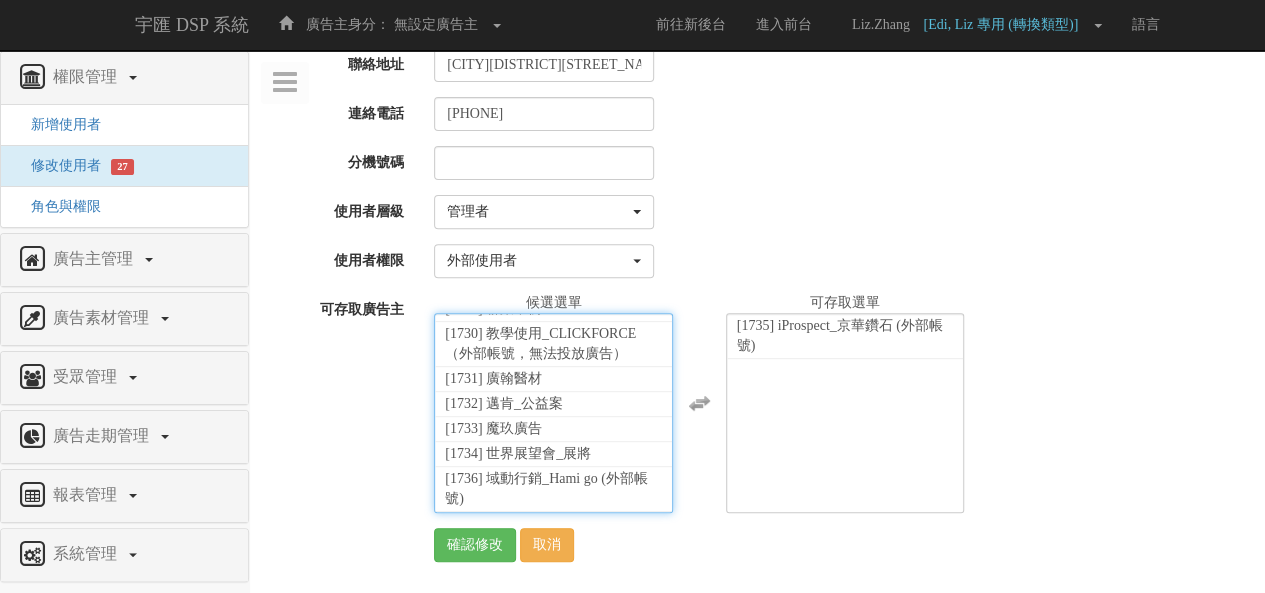 click on "全廣告主 [001] CoreTeam測試用1 [002] CoreTeam測試用2-LineApp [003] CoreTeam測試用3 [004] CoreTeam測試用4 [005] CoreTeam測試用5 [006] CoreTeam測試用6 [007] CoreTeam測試用7 [008] CoreTeam測試用8 [009] CoreTeam測試用9 [010] 奧美廣告(Elle) [011] Unimall U2 [012] 天下雜誌/文章推薦 [013] 天下網路書店 [014] 商周會員分析/文章推薦 [015] 厚生國際 [016] SEO 威力傳媒 [017] SEO 奇寶網路 [018] BabyHome [019] 奇蜜親子網 [020] UDN聯合新聞網 [021] ETMall [022] 特力+ [023] HOLA [024] 168幼福童書網 [025] U-Style [026] 良興電子 [027] 耀點100 [029] 天下雜誌新版 [030] 白蘭氏(停用) [031] 開心 [032] 商周新版 [033] 吉甲地 [034] 今周刊 [035] GQ [036] Geli給力網(美圖秀秀) [037] Payeasy [038] 比比看 [039] 耀點GA [040] 美圖秀秀程式廣告 [041] 7-ELEVEN線上購物中心 [042] 9x9 [043] 飛虎樂購 [045] 遠見 [046] GeliMobileApp [047] 金石堂 [048] 森森 (umall) [049] GoHappy [051] UDNShopping" at bounding box center (842, 403) 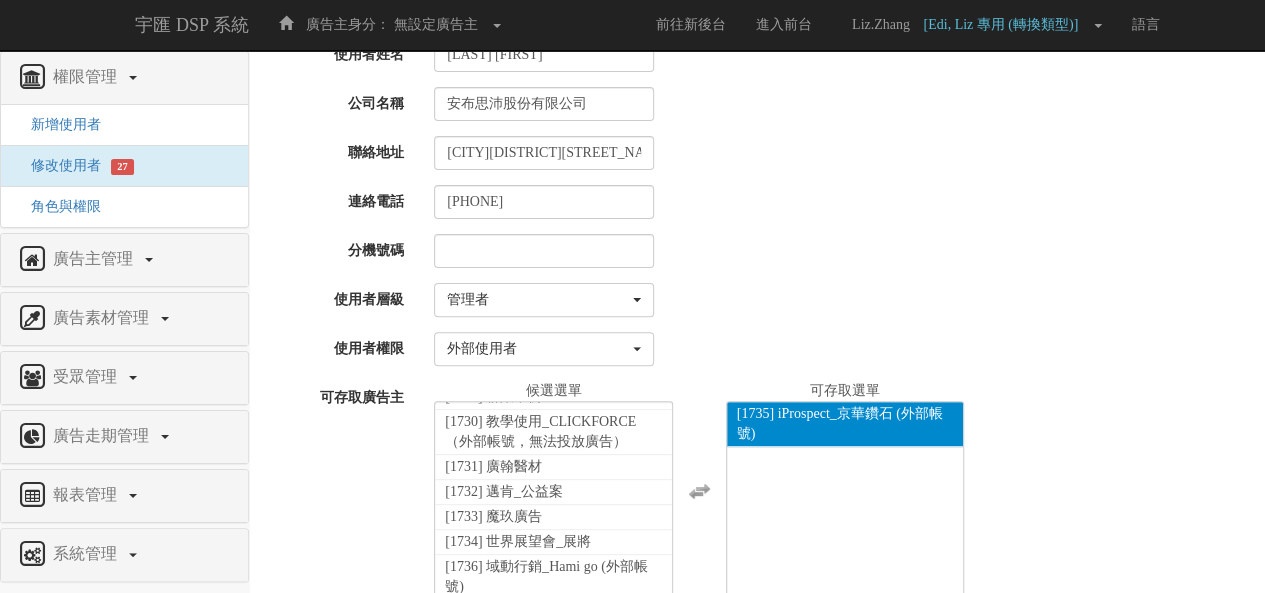 scroll, scrollTop: 262, scrollLeft: 0, axis: vertical 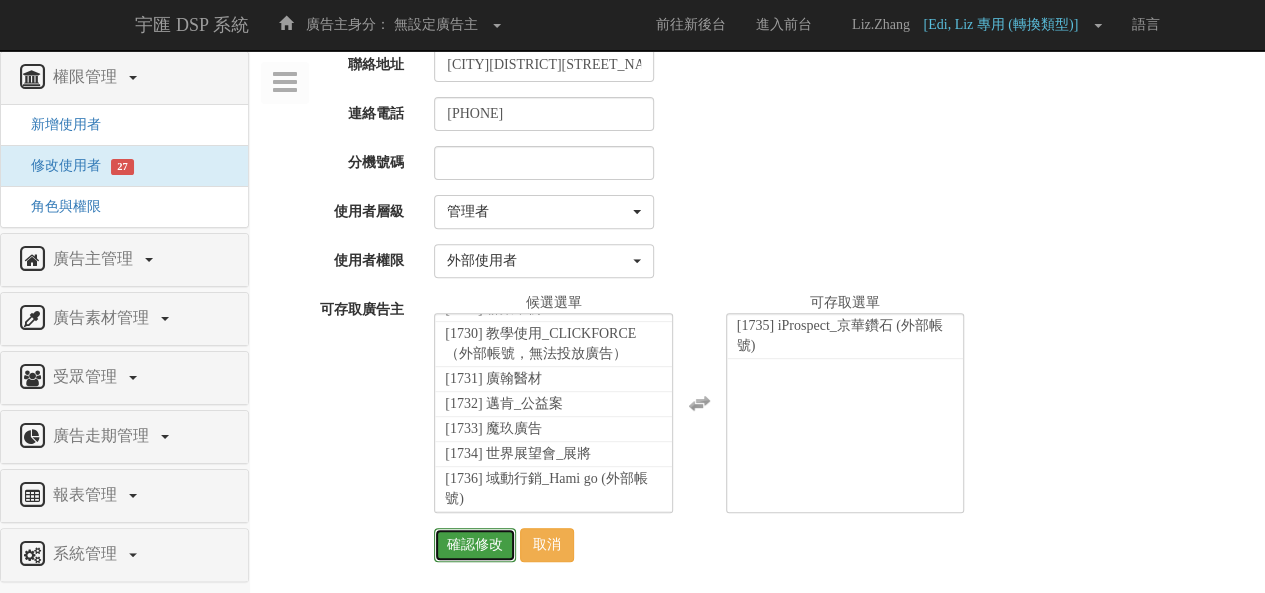 click on "確認修改" at bounding box center [475, 545] 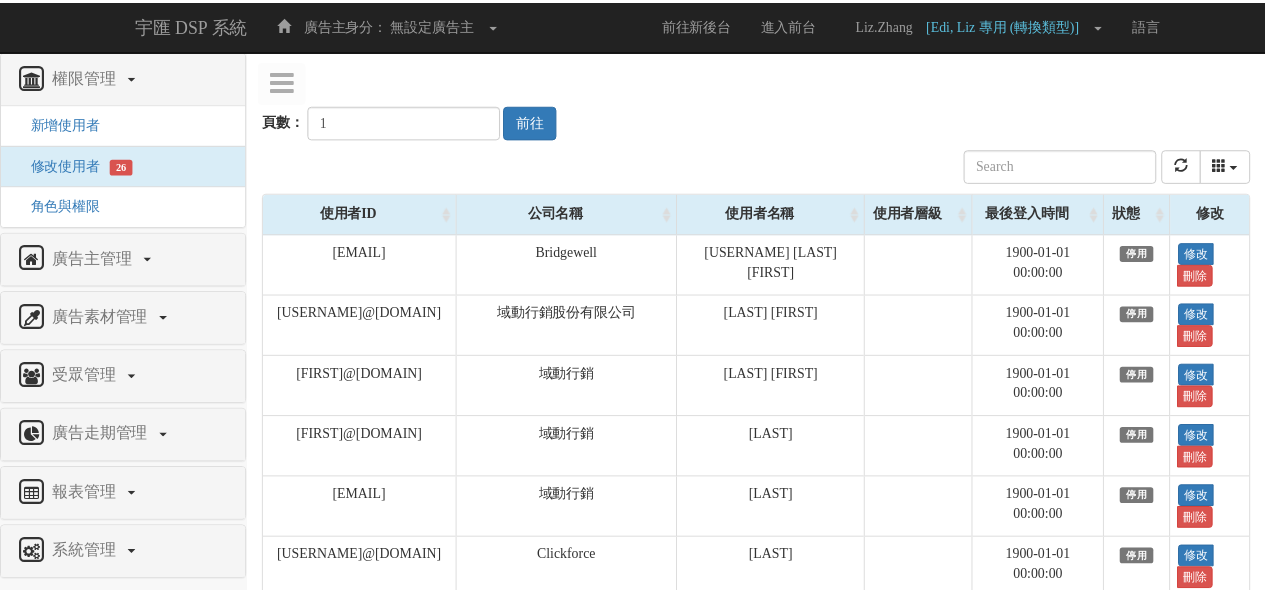 scroll, scrollTop: 0, scrollLeft: 0, axis: both 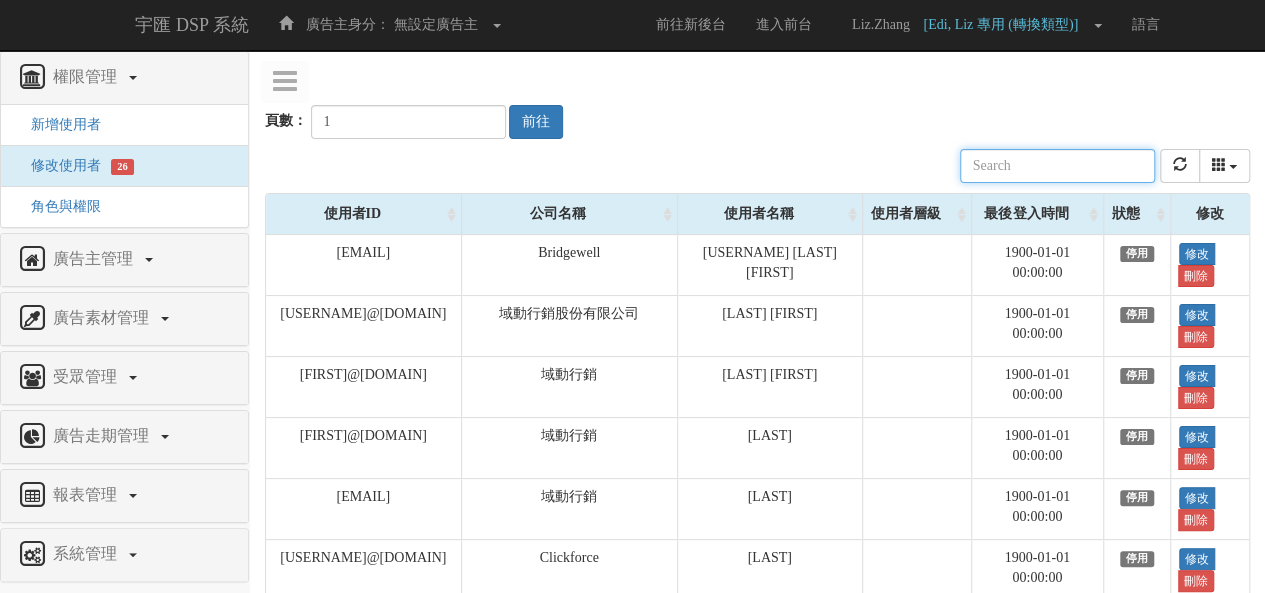 click at bounding box center (1057, 166) 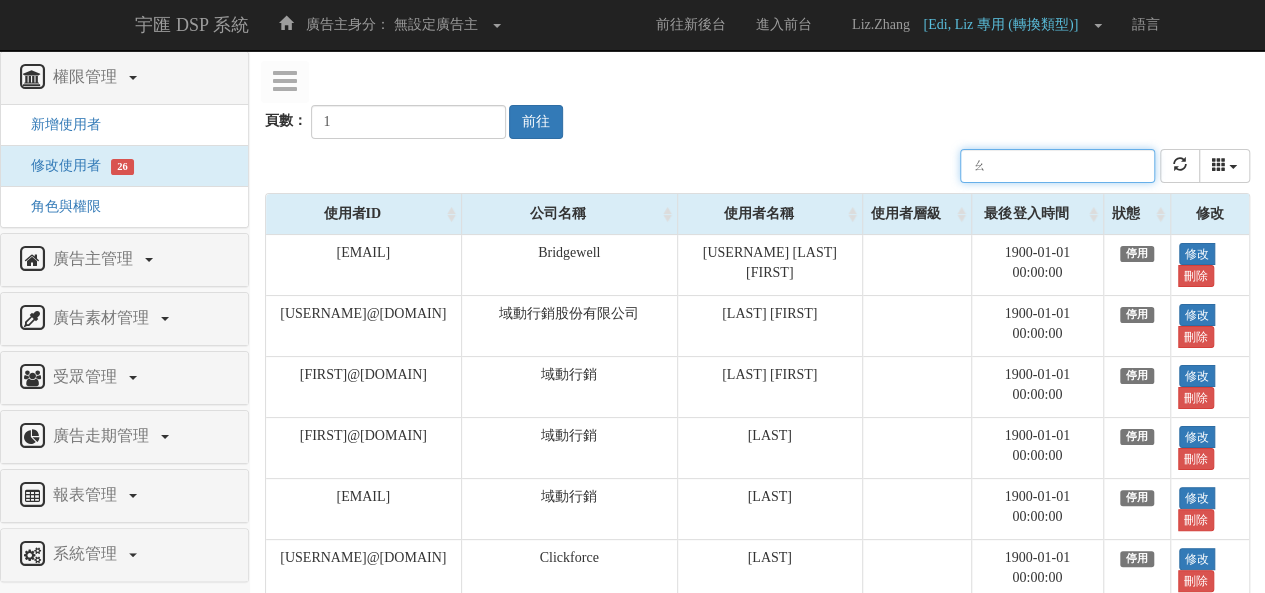 type on "[LAST]" 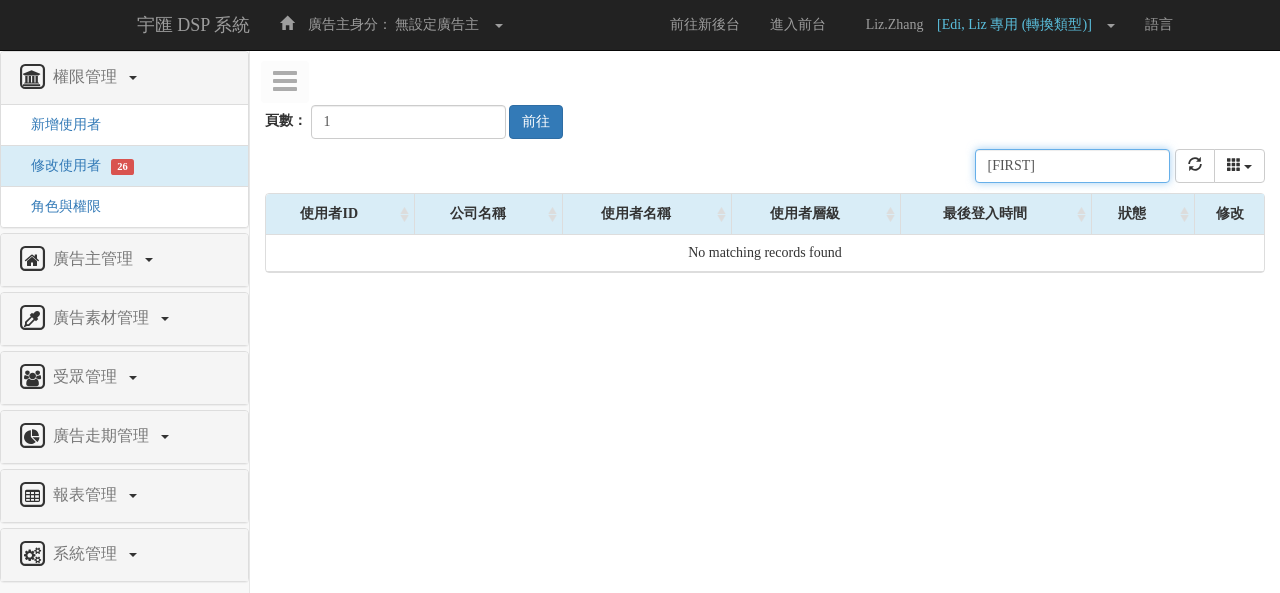 type on "L" 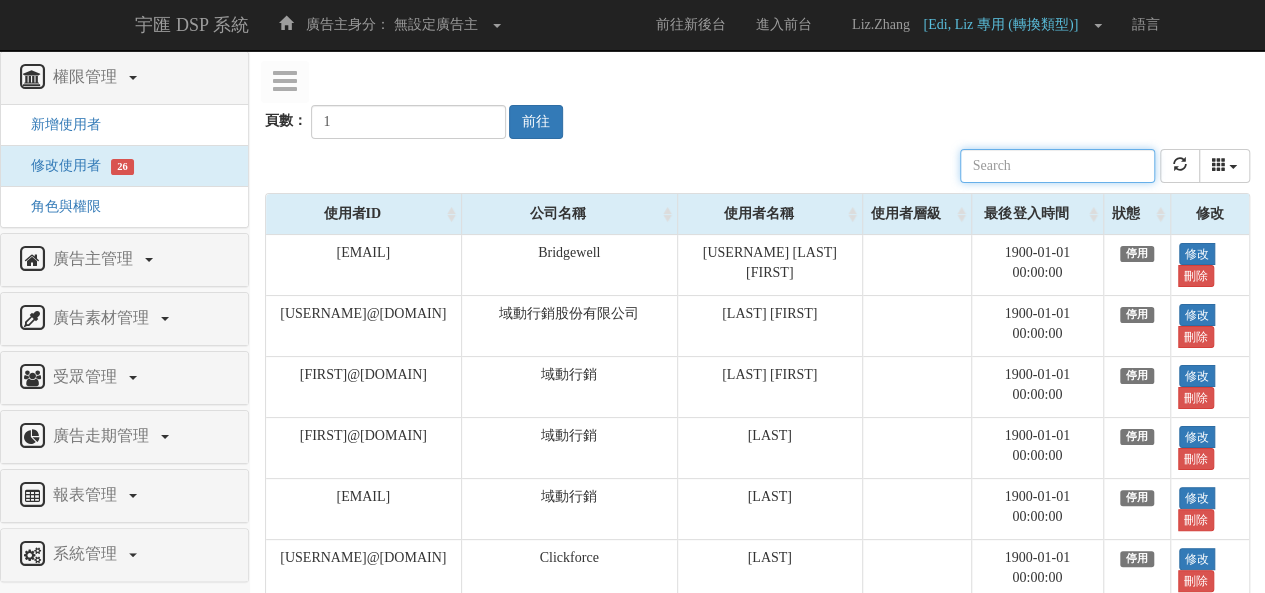 click at bounding box center [1057, 166] 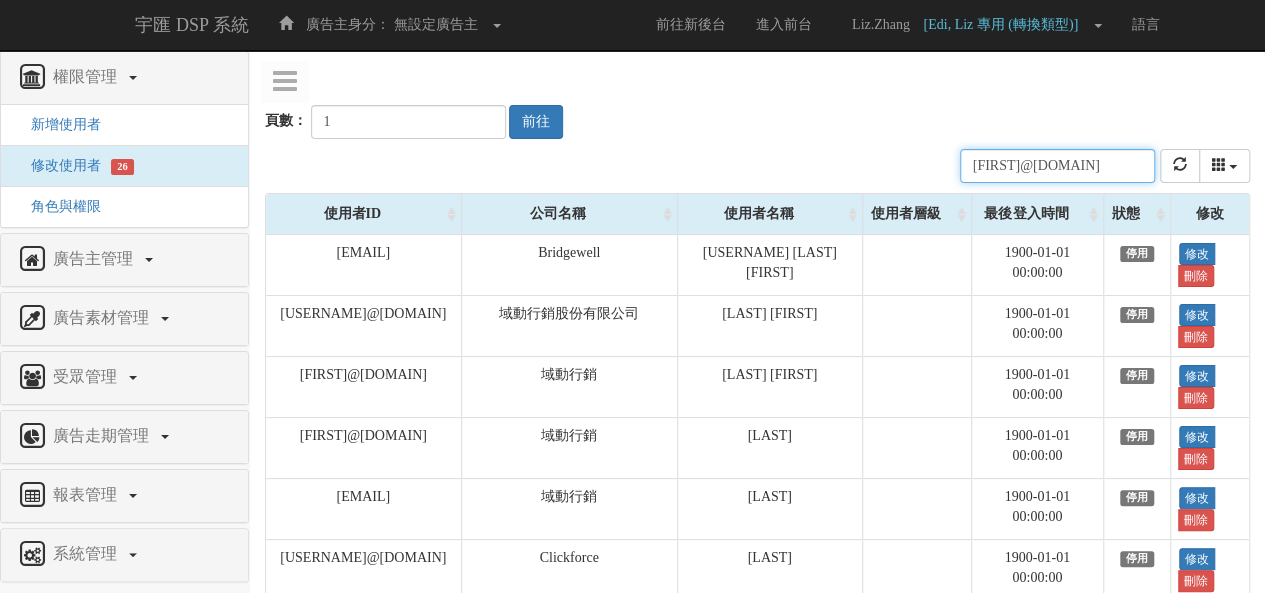 scroll, scrollTop: 0, scrollLeft: 14, axis: horizontal 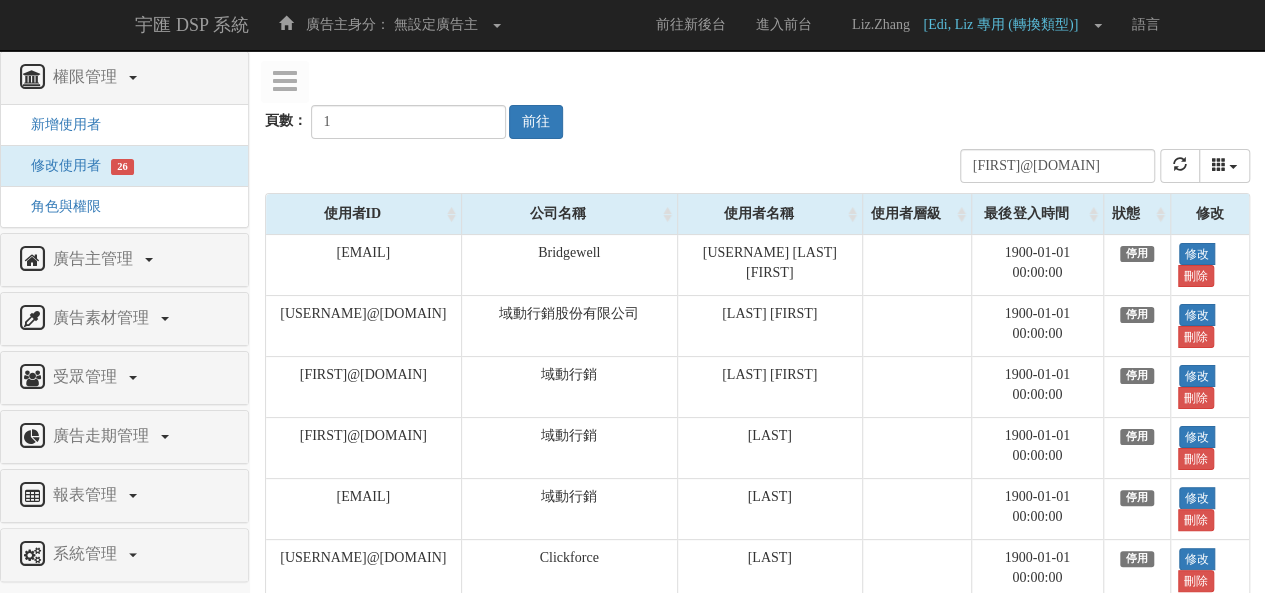 click on "[HEADER] [HEADER] [HEADER] [HEADER] [HEADER] [HEADER] [HEADER] [HEADER] [HEADER] [USERNAME]@[DOMAIN]" at bounding box center (757, 166) 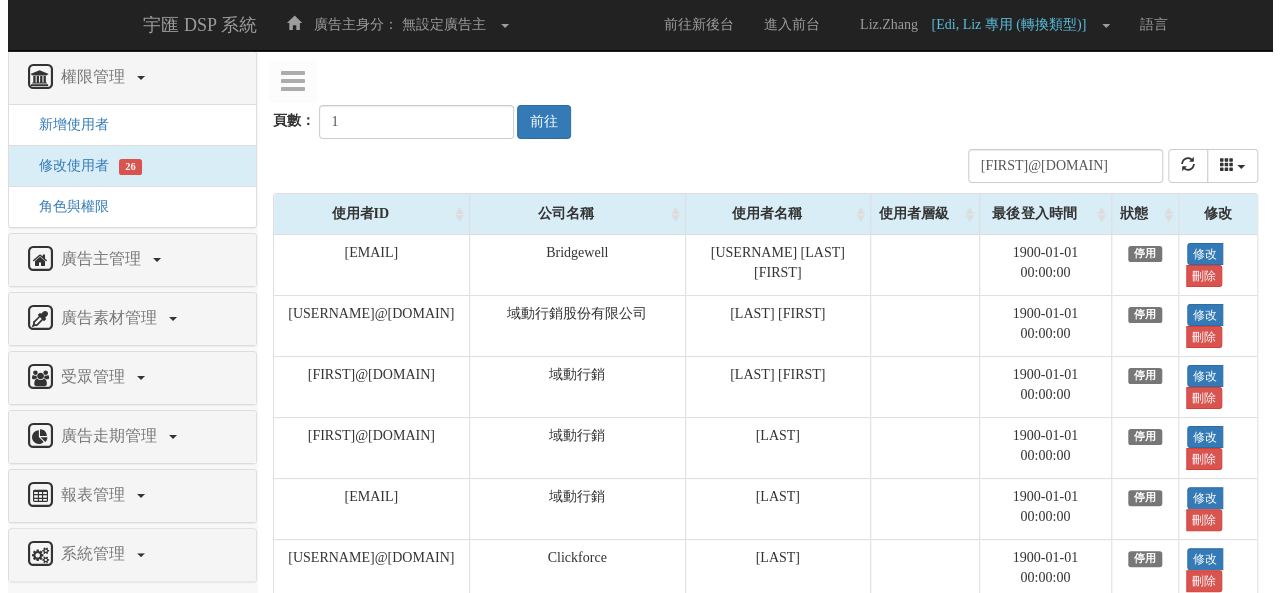 scroll, scrollTop: 0, scrollLeft: 0, axis: both 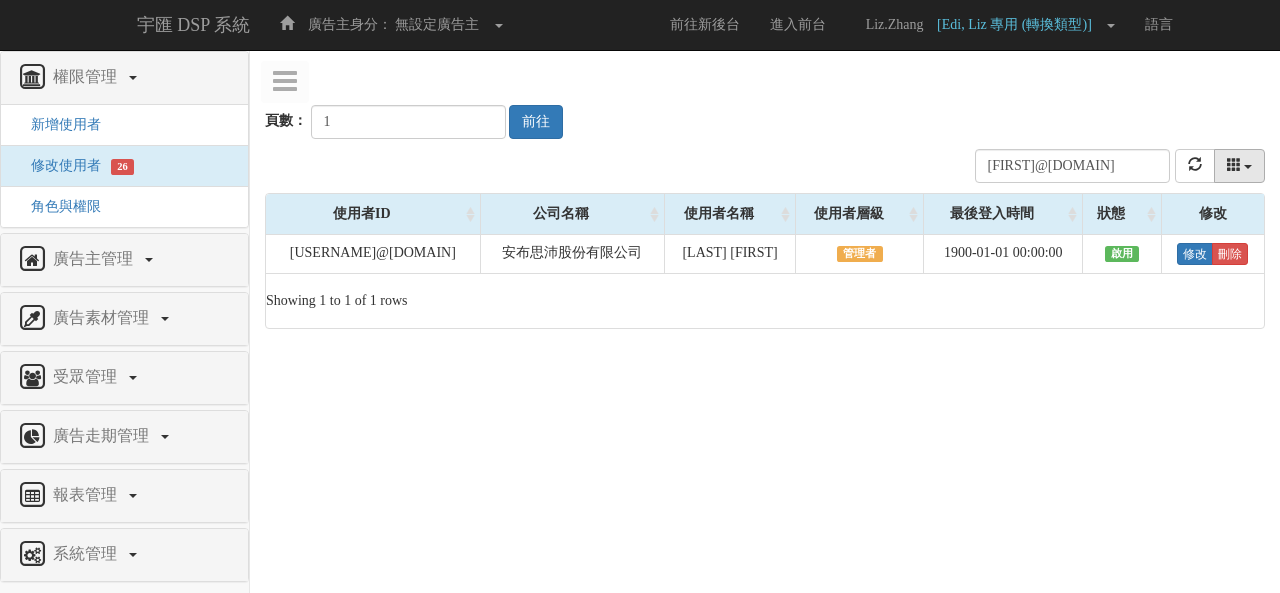 click at bounding box center [1234, 164] 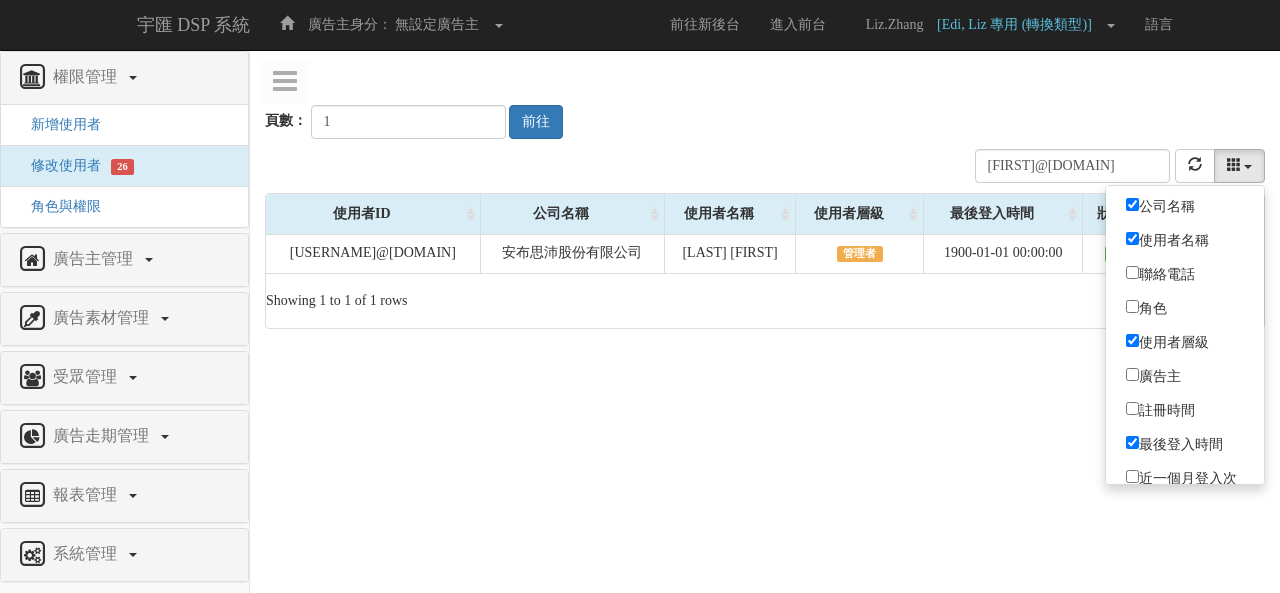 click on "註冊時間" at bounding box center (1185, 409) 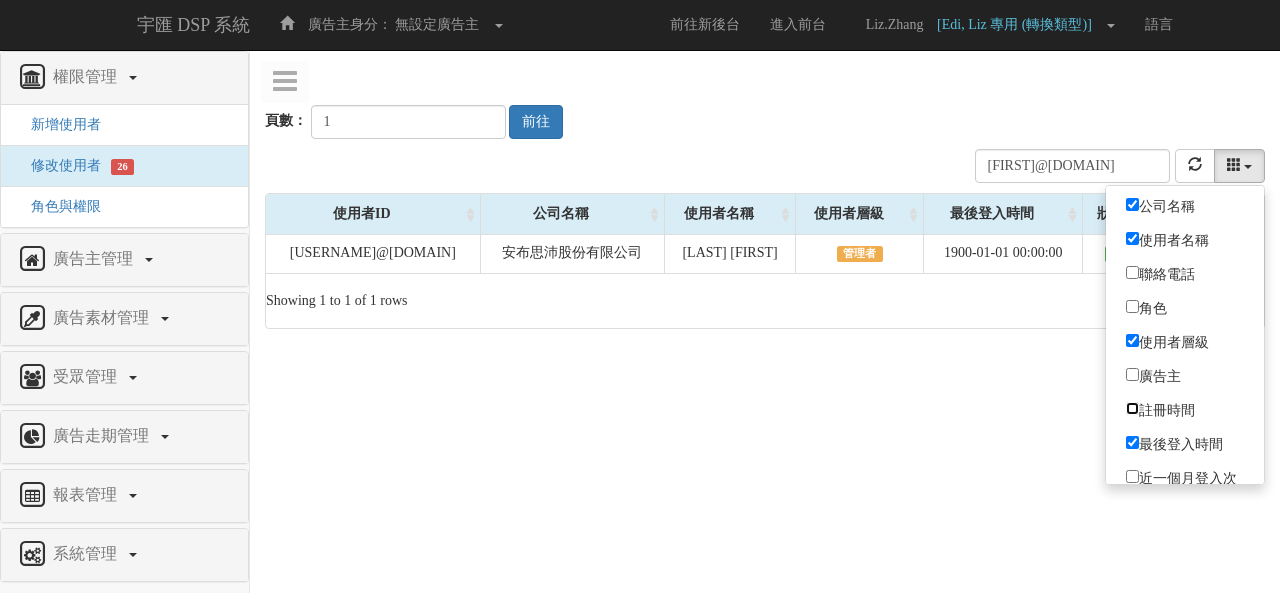 click on "註冊時間" at bounding box center (1132, 408) 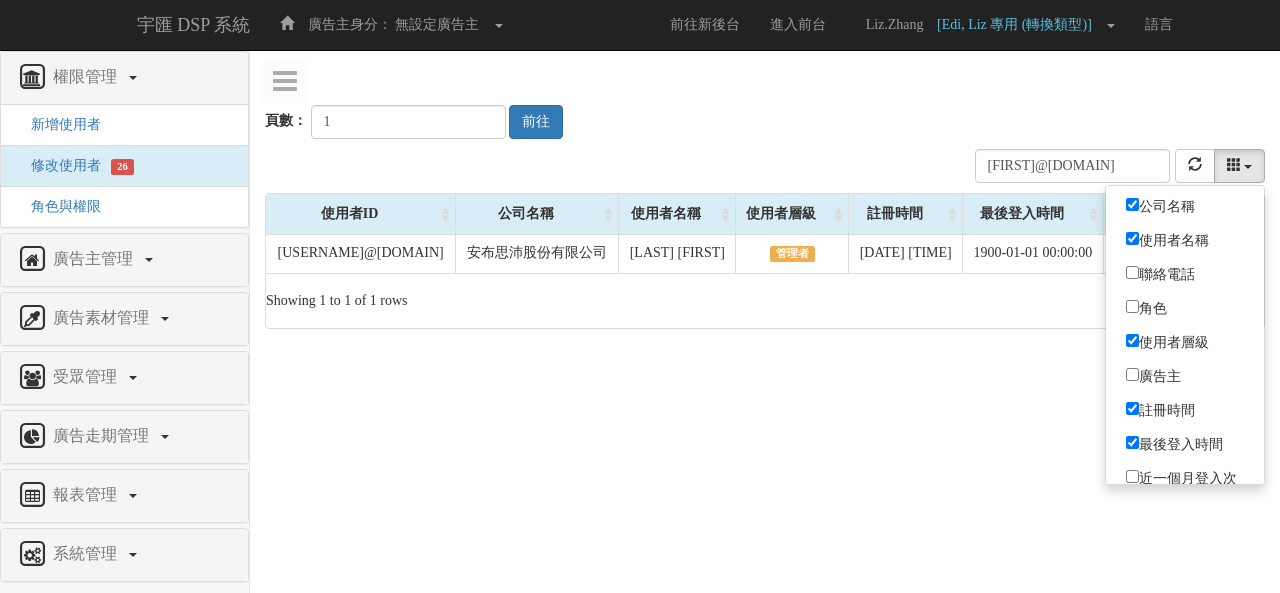 click on "宇匯 DSP 系統
廣告主身分：
無設定廣告主
無設定廣告主
[001] CoreTeam測試用1
[002] CoreTeam測試用2-LineApp
[003] CoreTeam測試用3
[004] CoreTeam測試用4
[005] CoreTeam測試用5
[006] CoreTeam測試用6
[007] CoreTeam測試用7
[008] CoreTeam測試用8
[009] CoreTeam測試用9
[010] 奧美廣告(Elle)
[011] Unimall U2
[012] 天下雜誌/文章推薦
[013] 天下網路書店
[014] 商周會員分析/文章推薦
[015] 厚生國際
[016] SEO 威力傳媒
[017] SEO 奇寶網路
[018] BabyHome" at bounding box center [640, 174] 